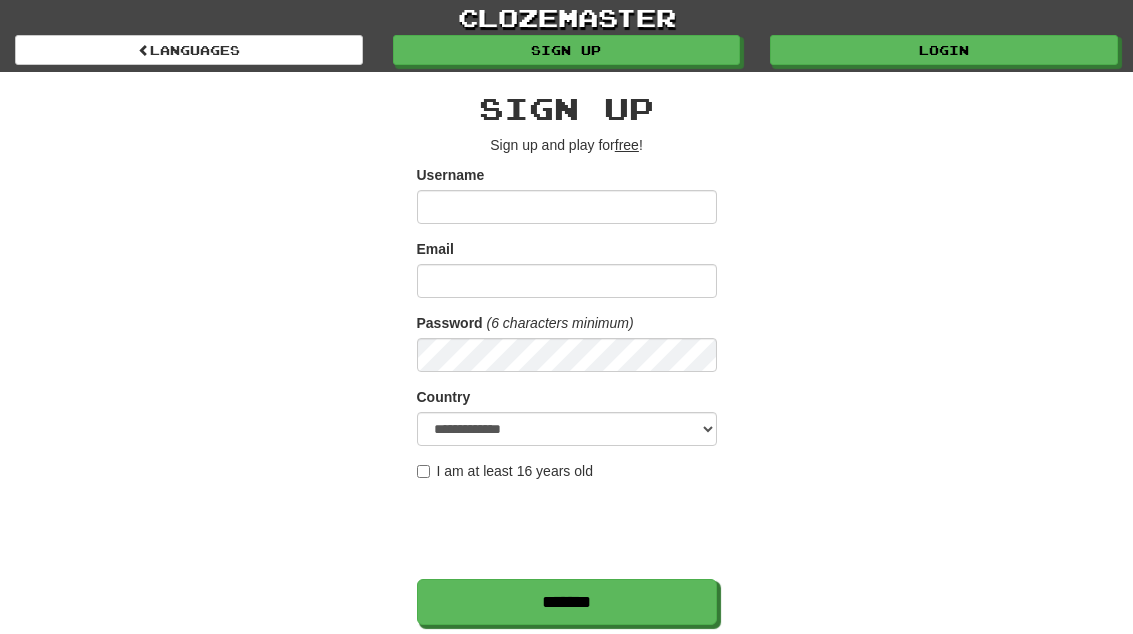 scroll, scrollTop: 0, scrollLeft: 0, axis: both 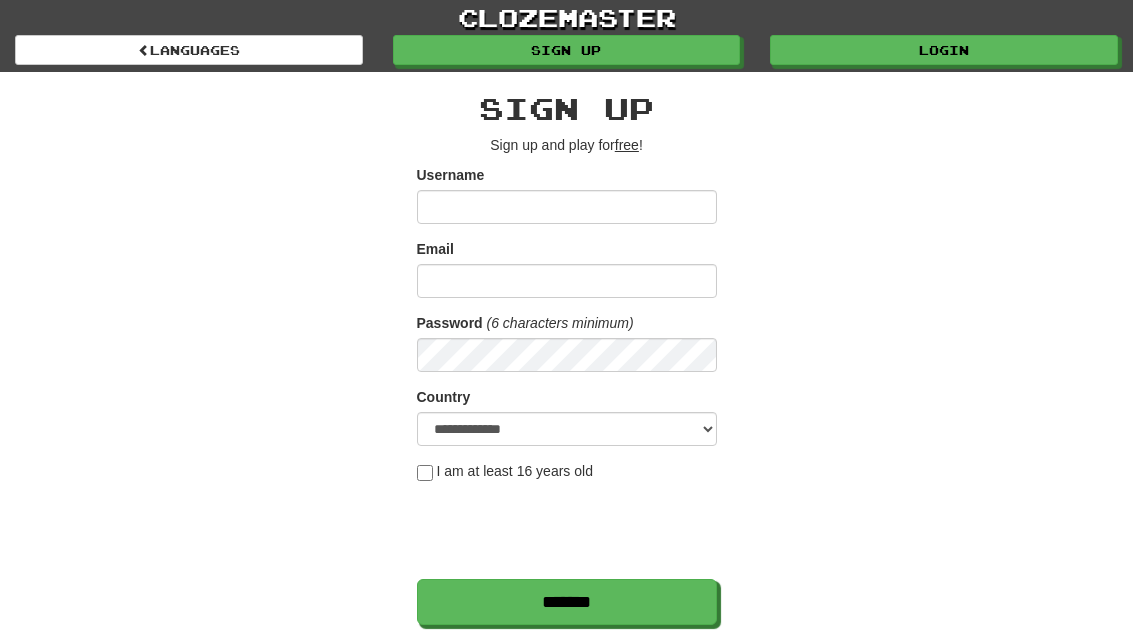 click on "Login" at bounding box center [944, 50] 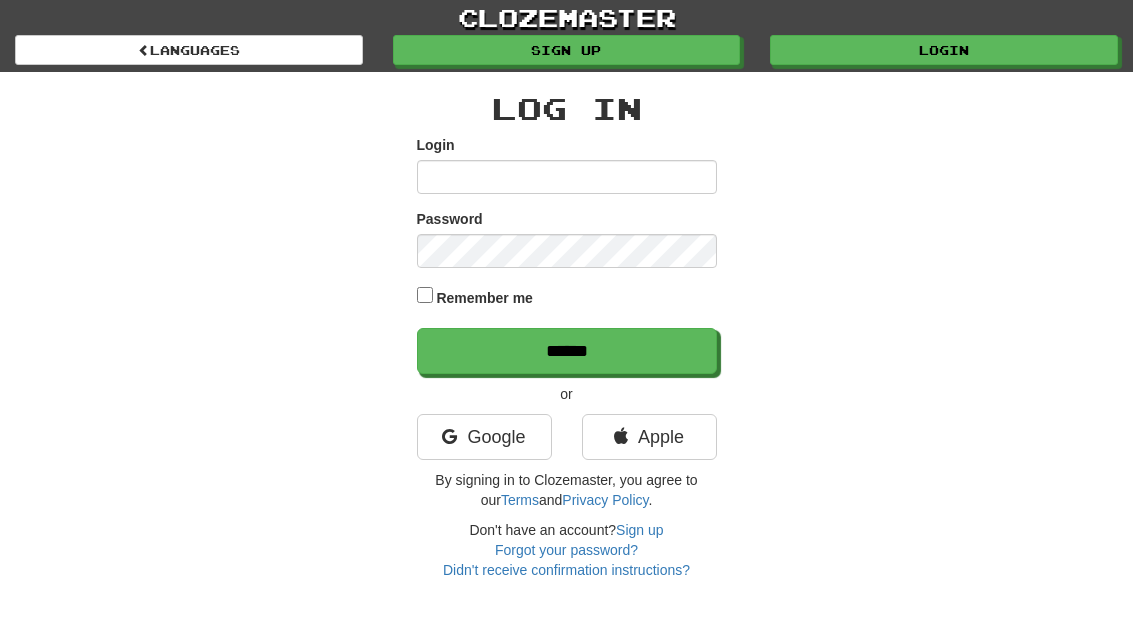 scroll, scrollTop: 0, scrollLeft: 0, axis: both 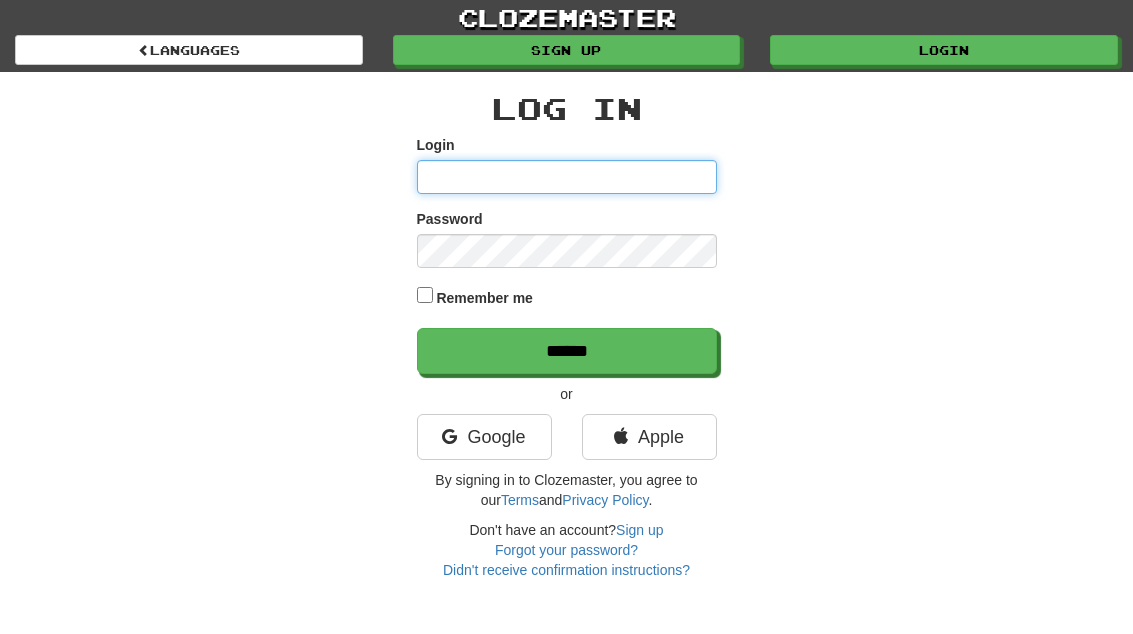type on "**********" 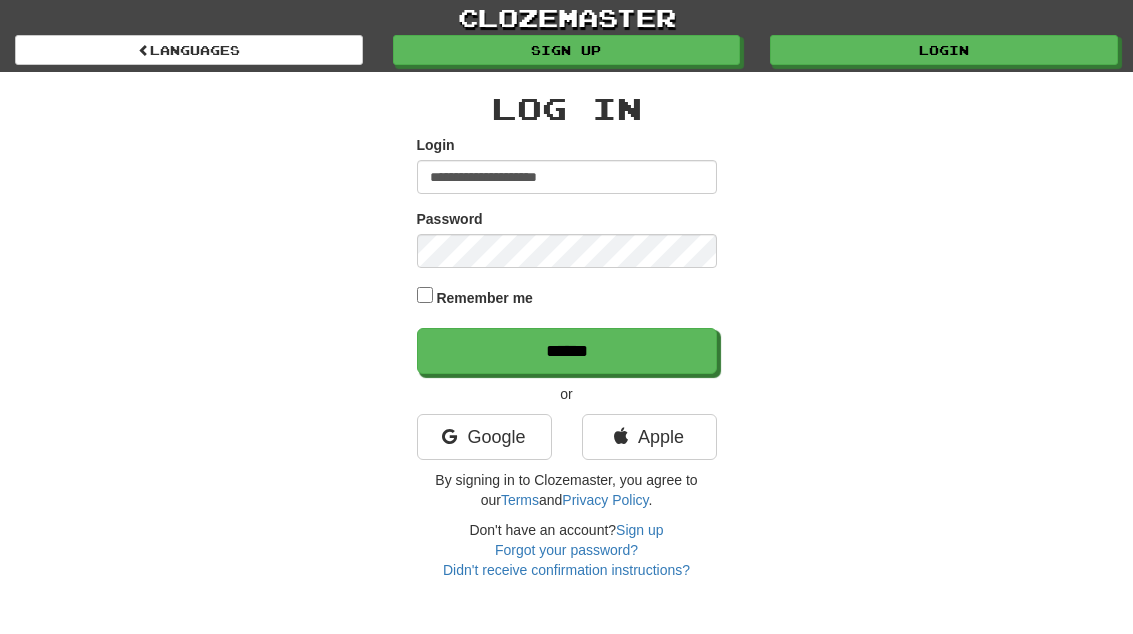 click on "******" at bounding box center [567, 351] 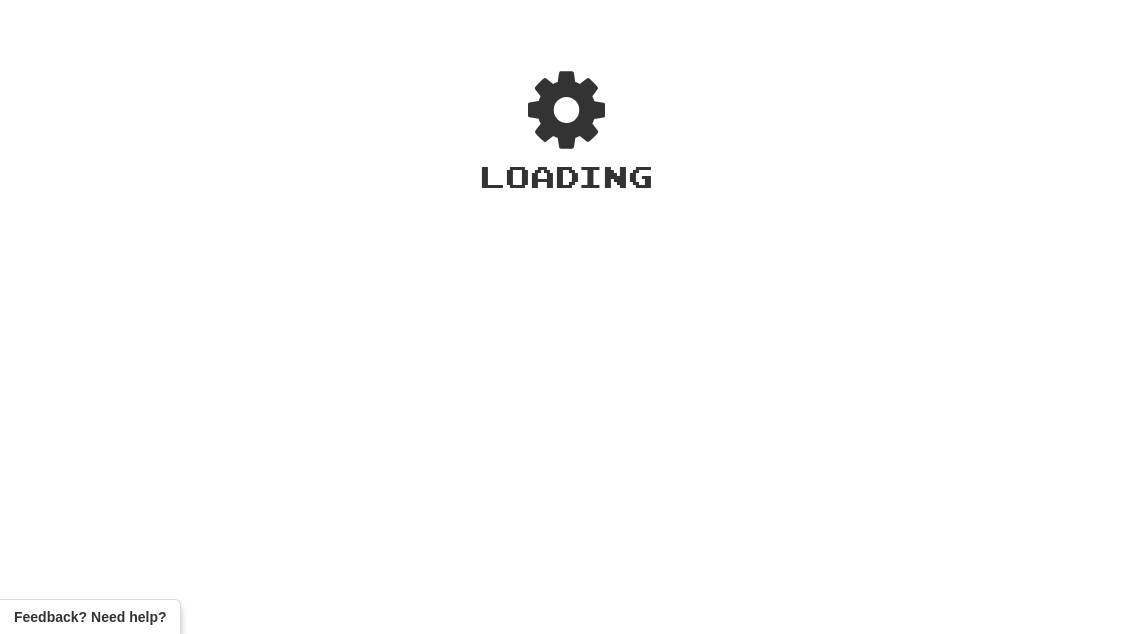scroll, scrollTop: 0, scrollLeft: 0, axis: both 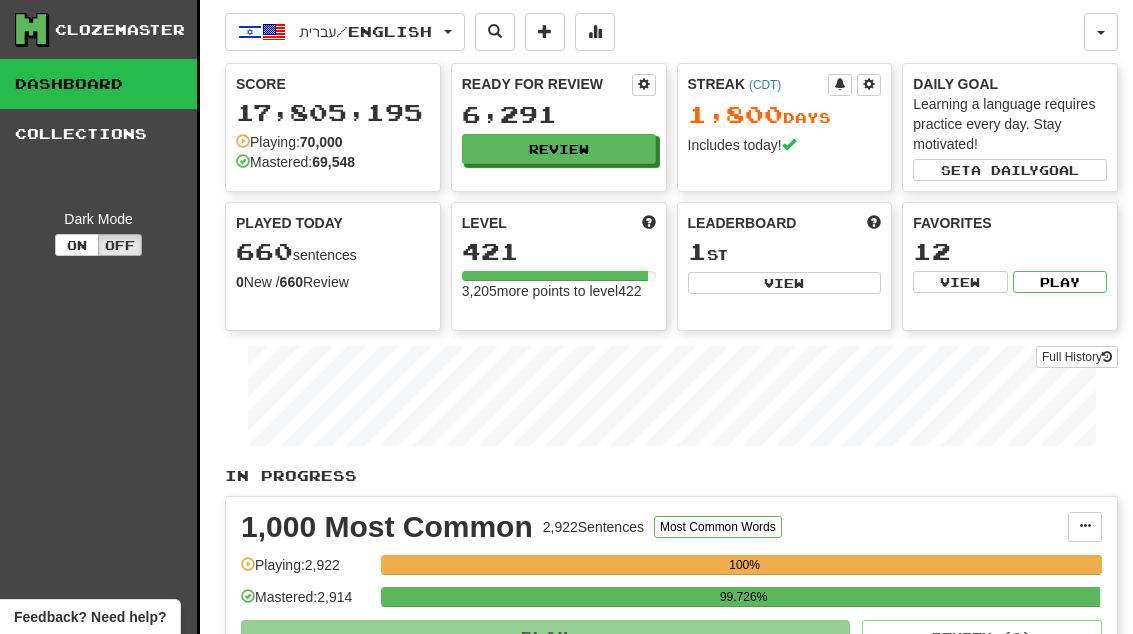 click on "Review" at bounding box center (559, 149) 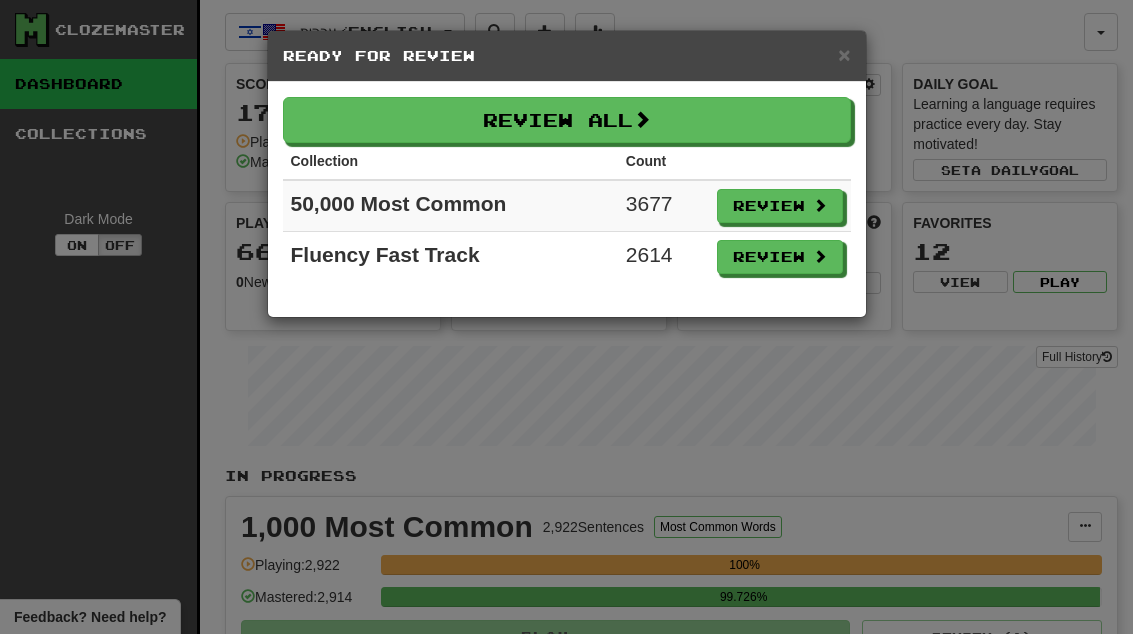 click on "Review" at bounding box center (780, 257) 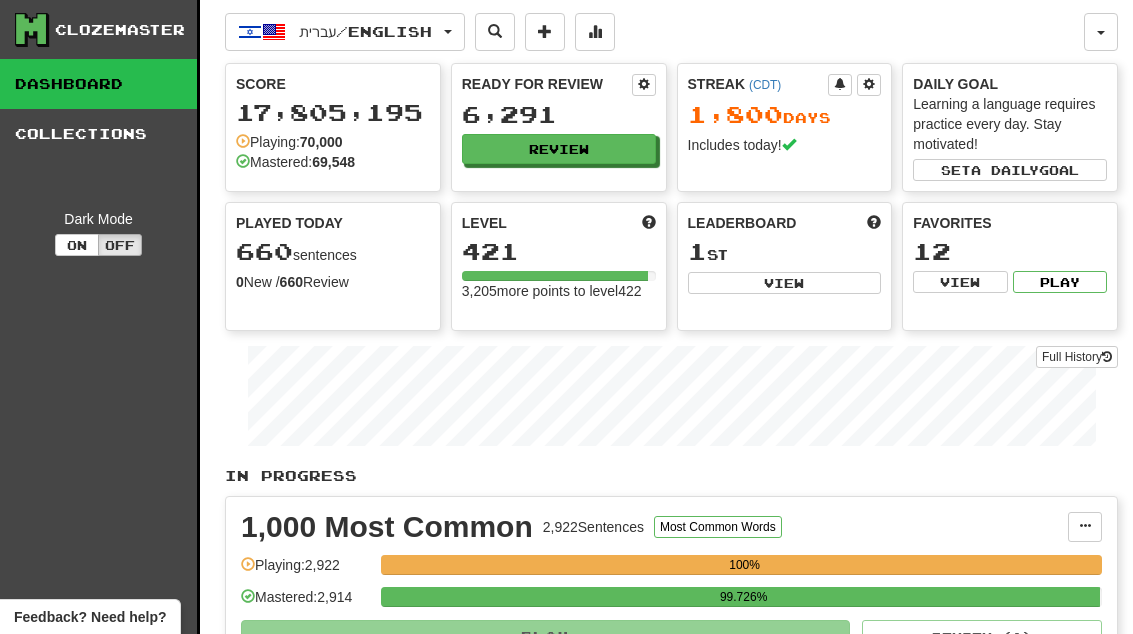 select on "**" 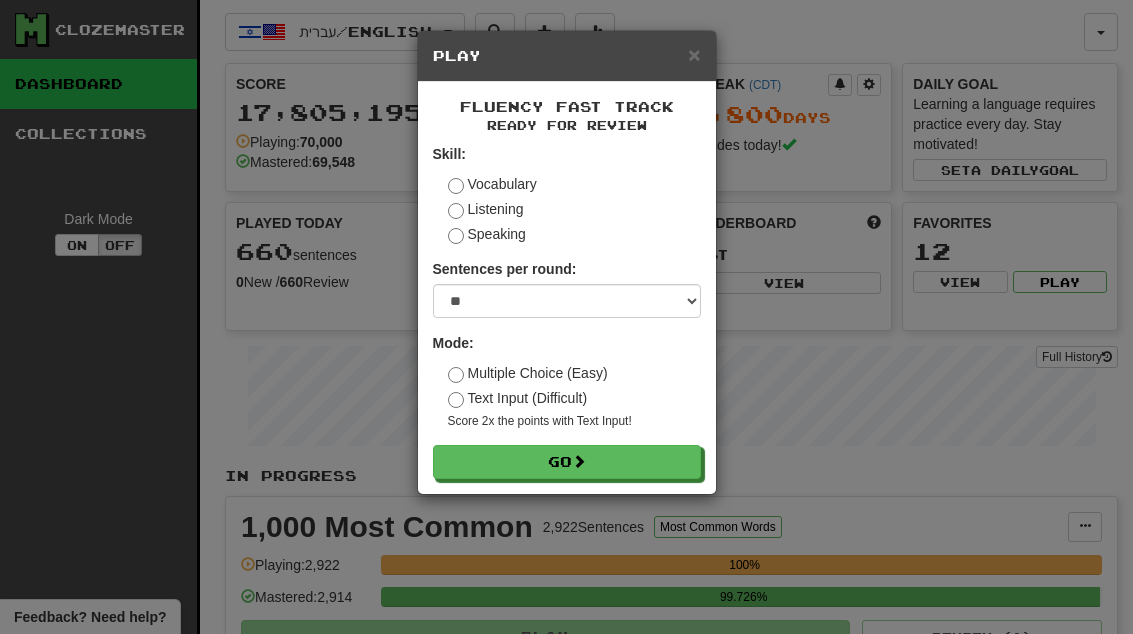 click on "Go" at bounding box center [567, 462] 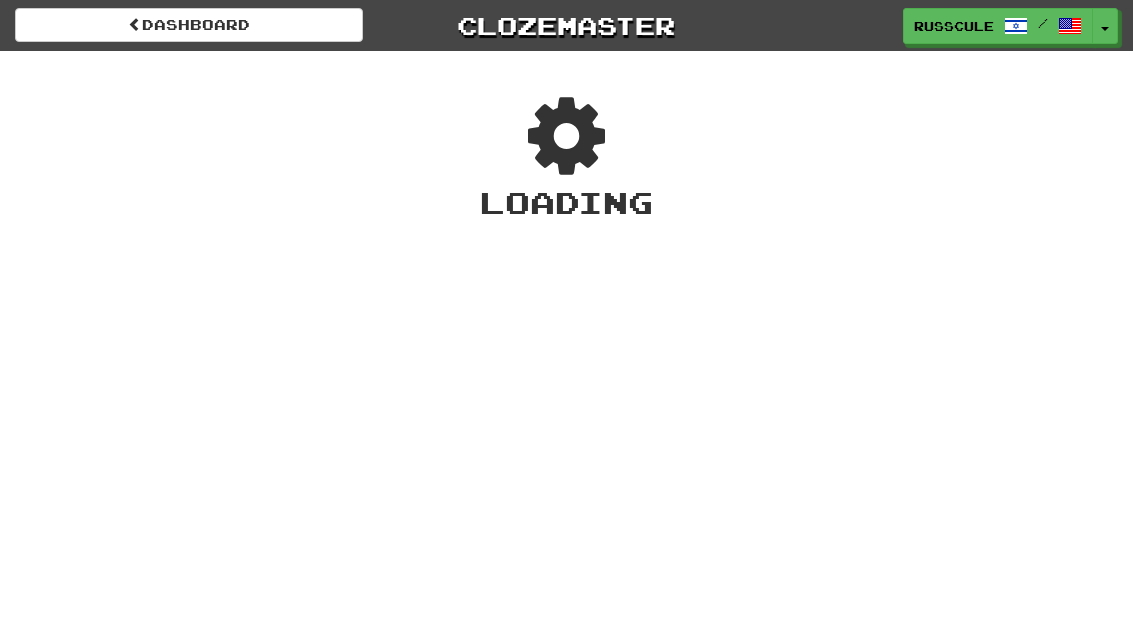 scroll, scrollTop: 0, scrollLeft: 0, axis: both 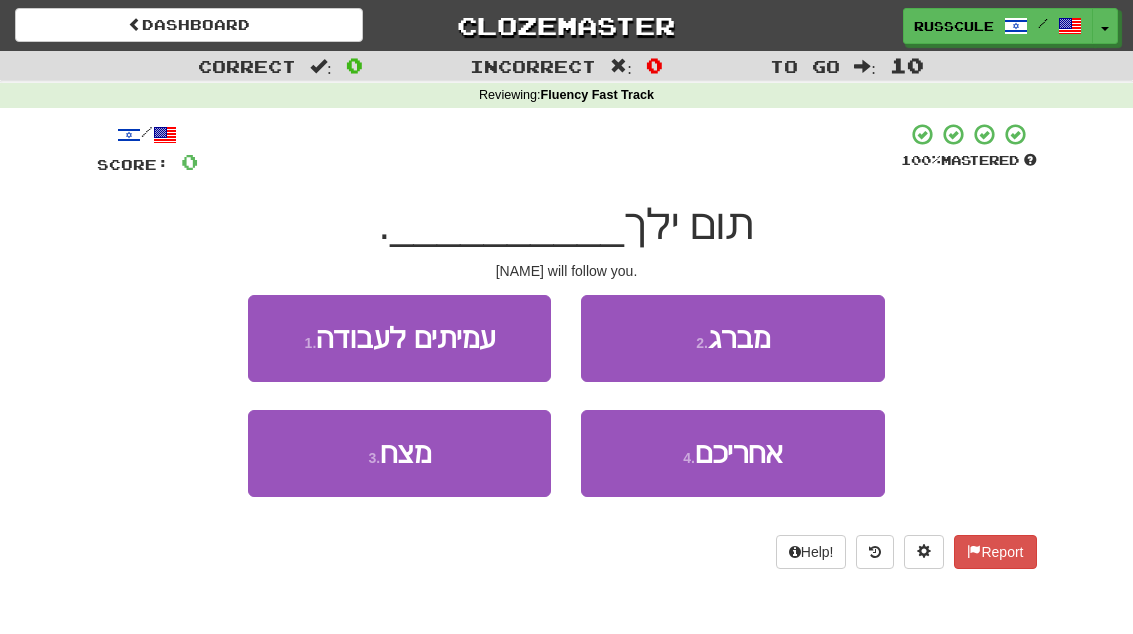 click on "4 .  אחריכם" at bounding box center (732, 453) 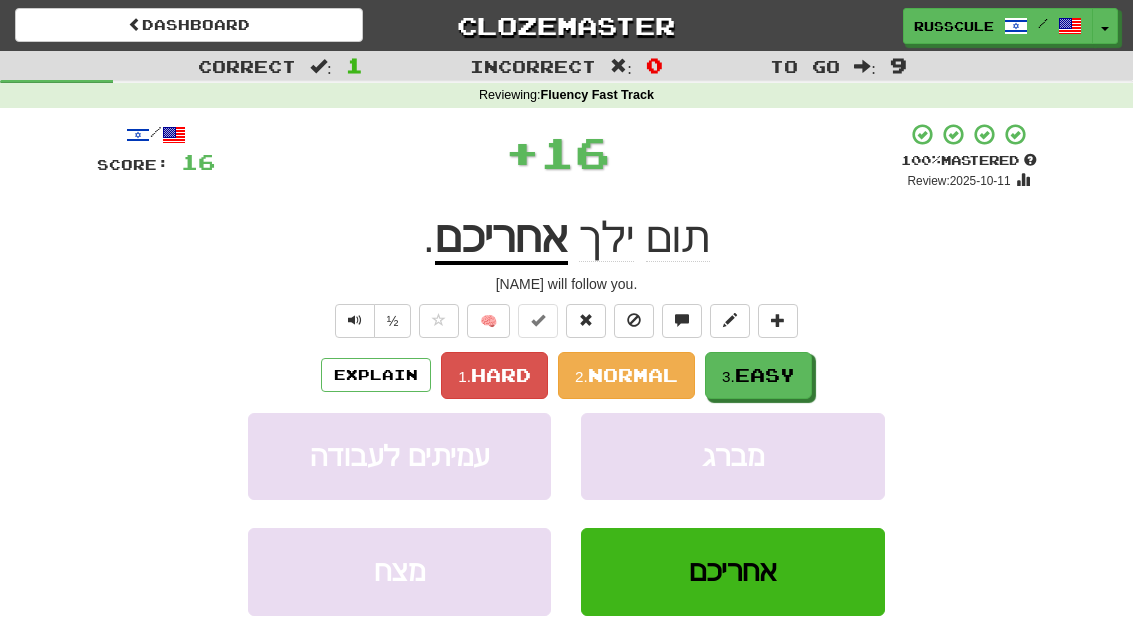 click on "Easy" at bounding box center (765, 375) 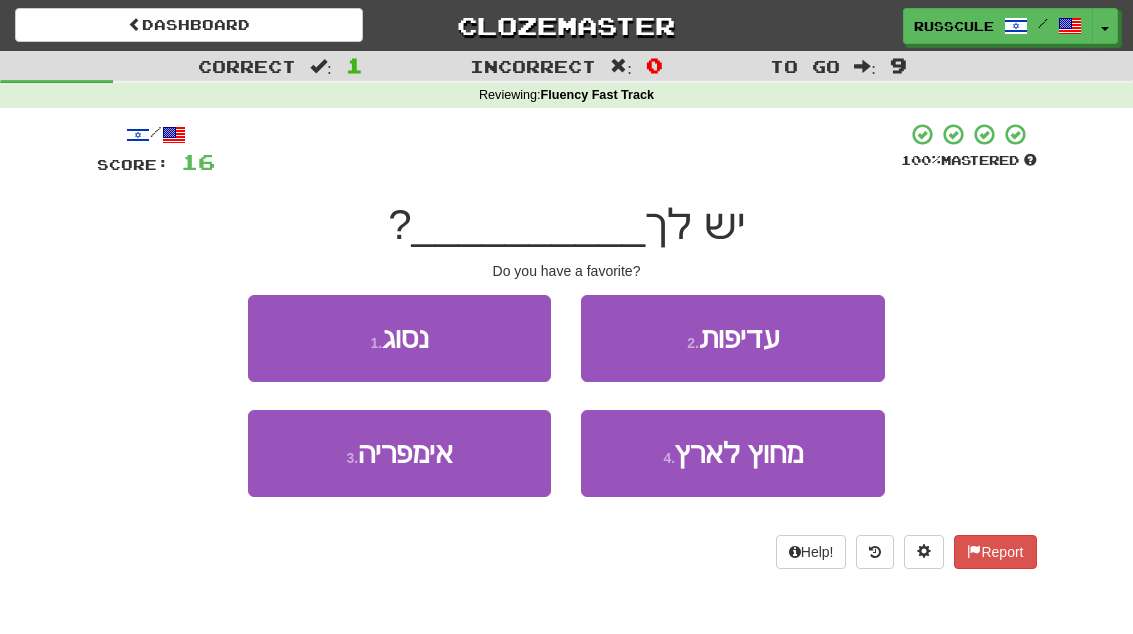 click on "2 .  עדיפות" at bounding box center (732, 338) 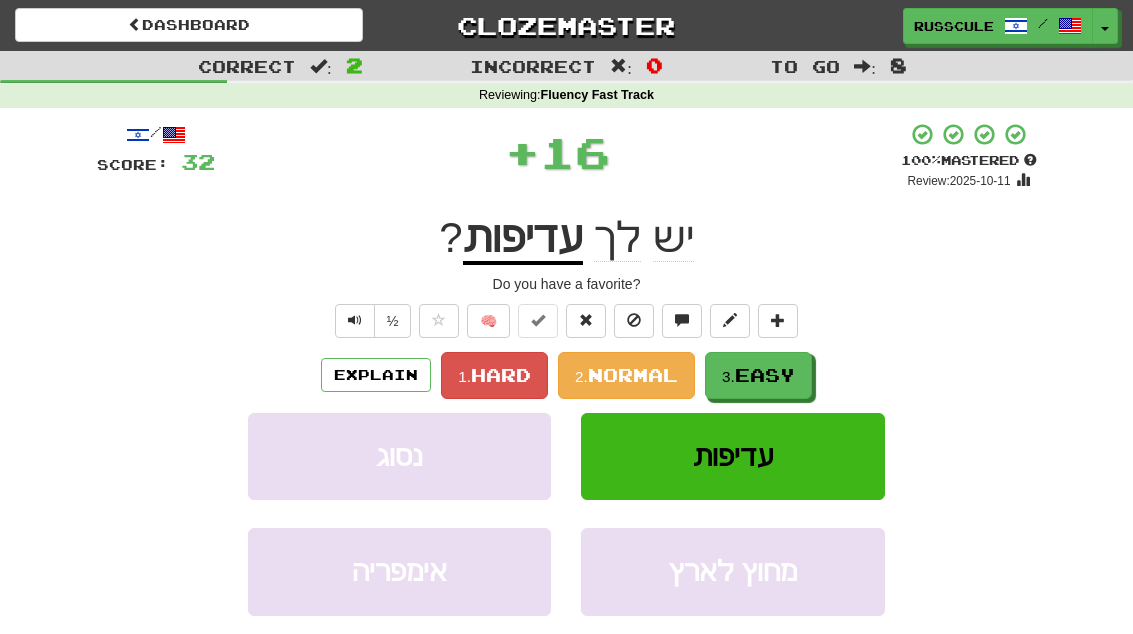 click on "Easy" at bounding box center [765, 375] 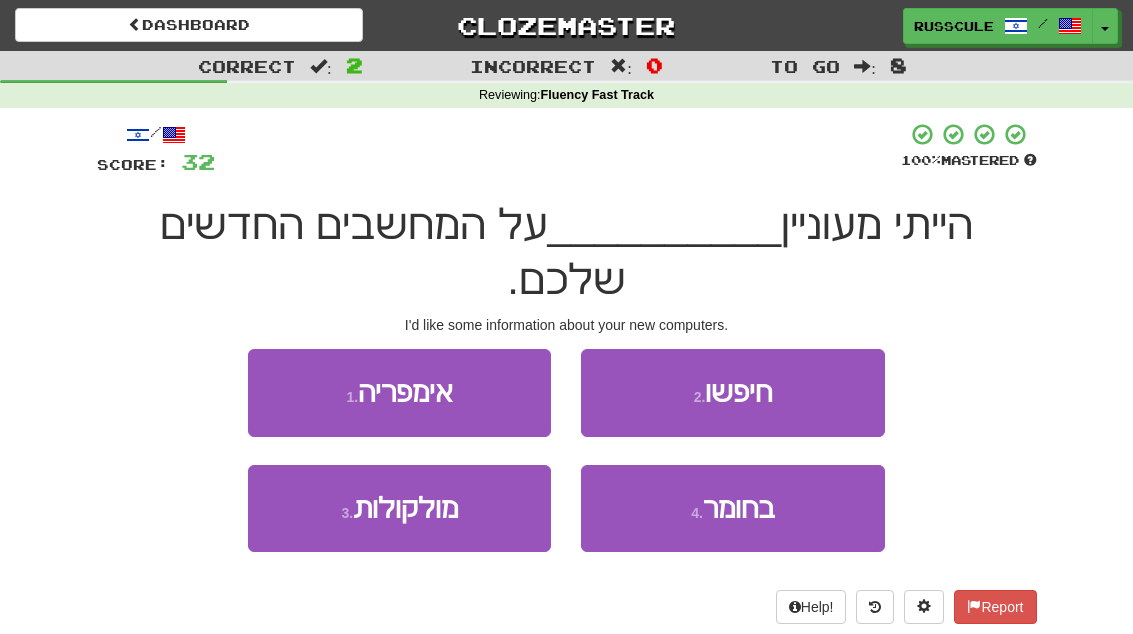 click on "4 .  בחומר" at bounding box center (732, 508) 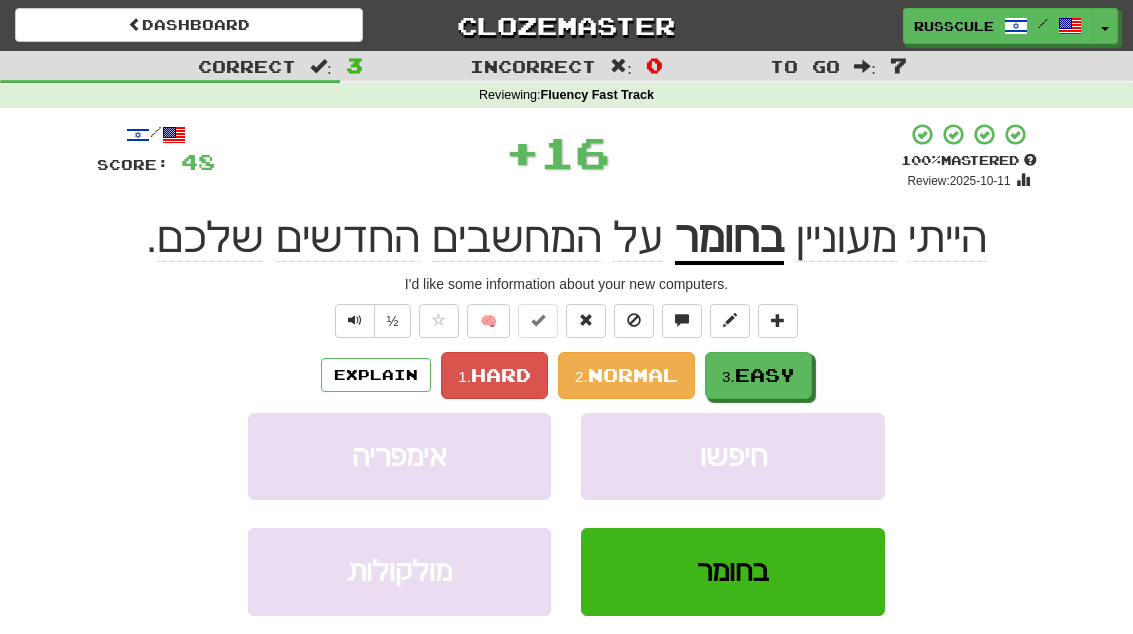 click on "3.  Easy" at bounding box center [758, 375] 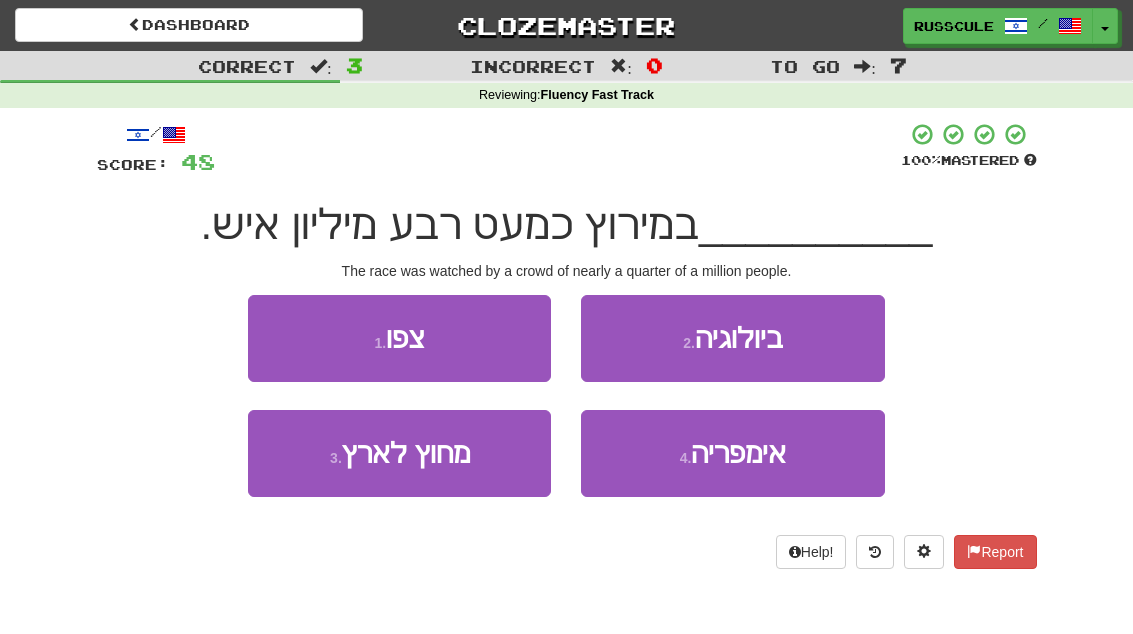 click on "1 .  צפו" at bounding box center (399, 338) 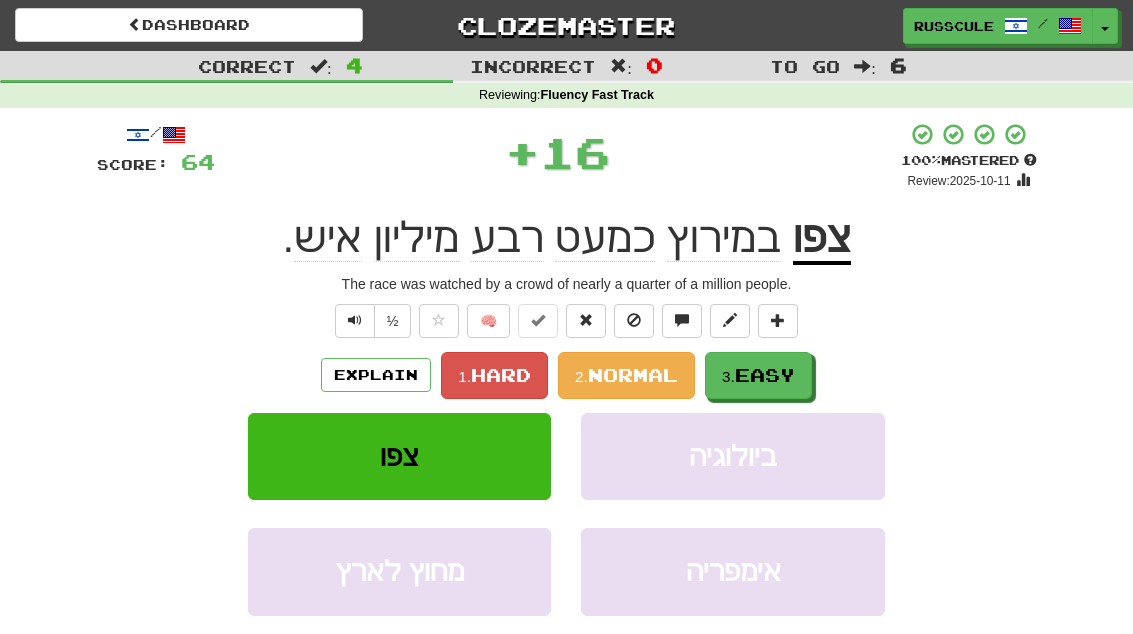 click on "Easy" at bounding box center (765, 375) 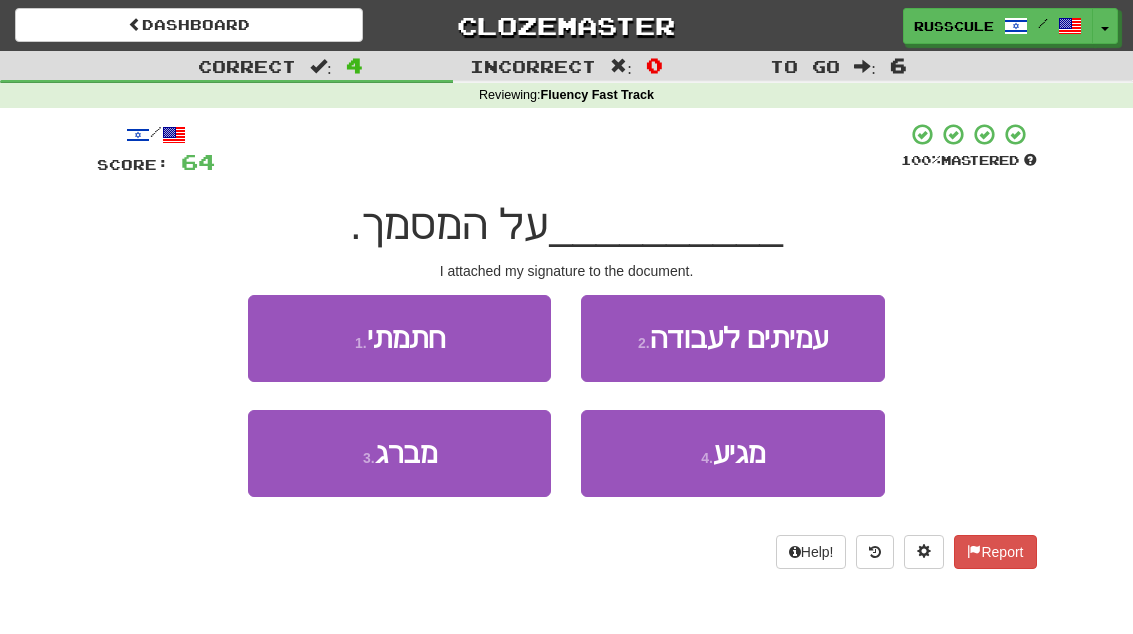 click on "1 .  חתמתי" at bounding box center (399, 338) 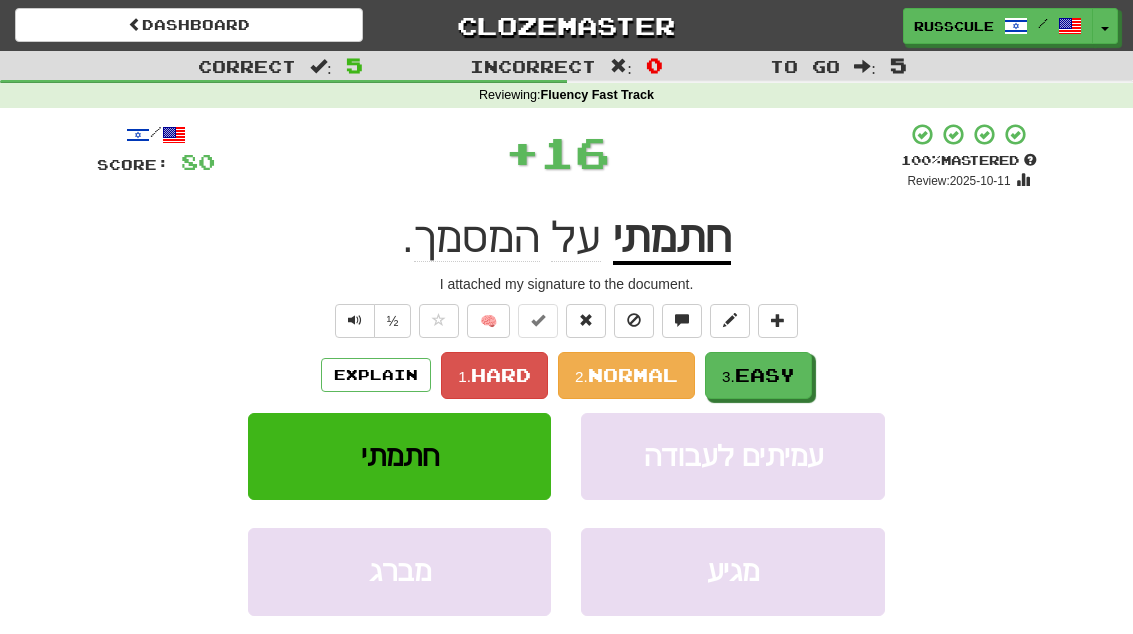 click on "3.  Easy" at bounding box center (758, 375) 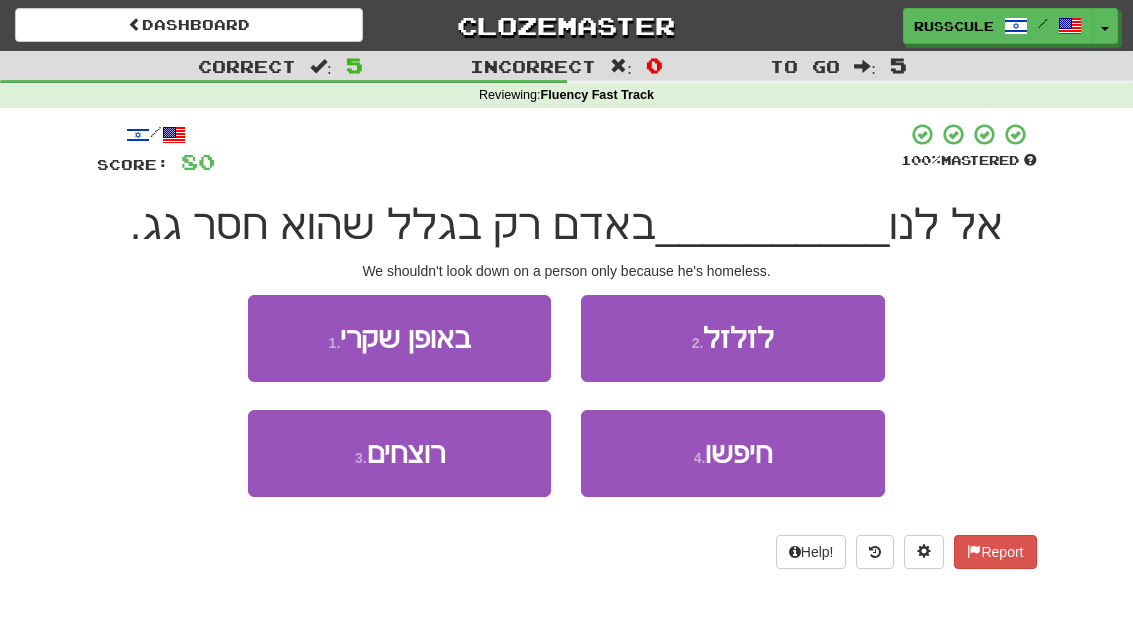 click on "2 .  לזלזל" at bounding box center [732, 338] 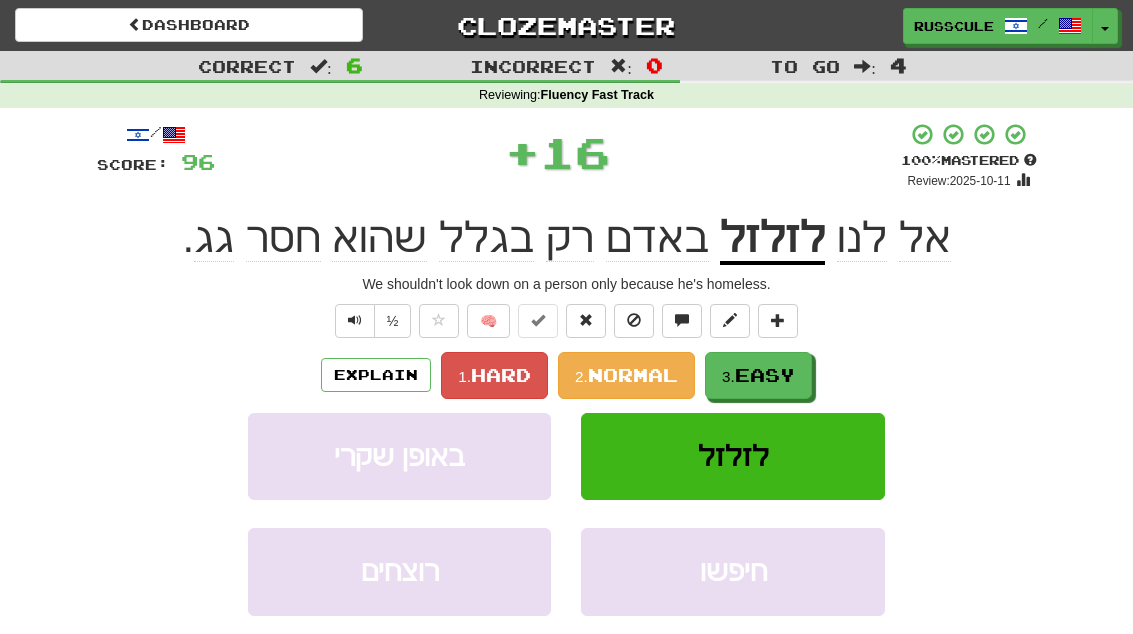 click on "Easy" at bounding box center [765, 375] 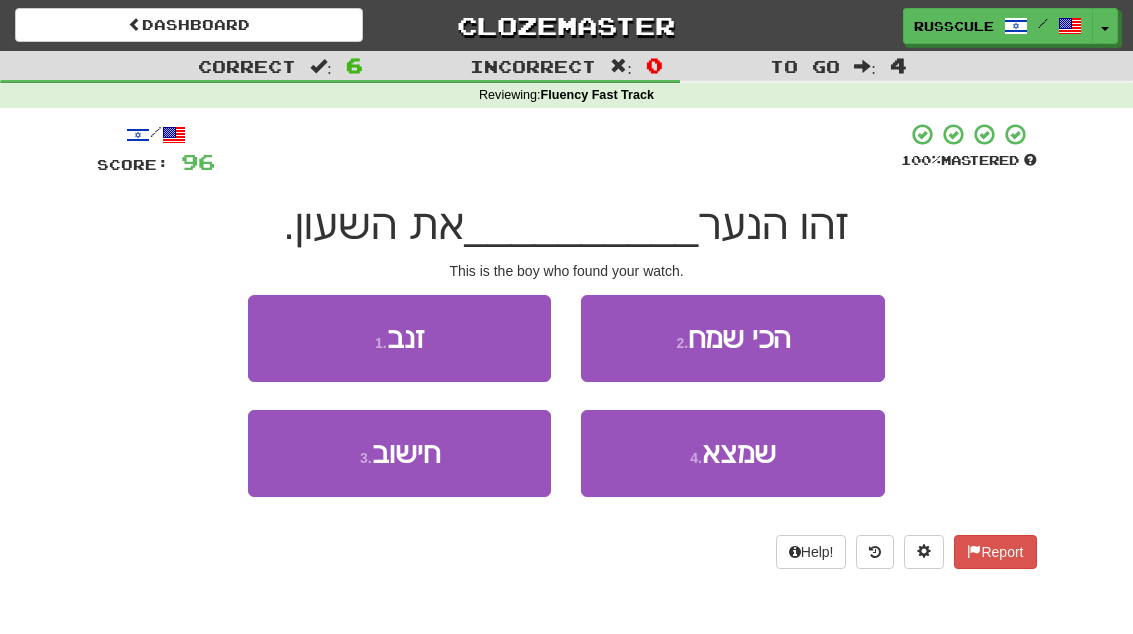 click on "שמצא" at bounding box center (739, 453) 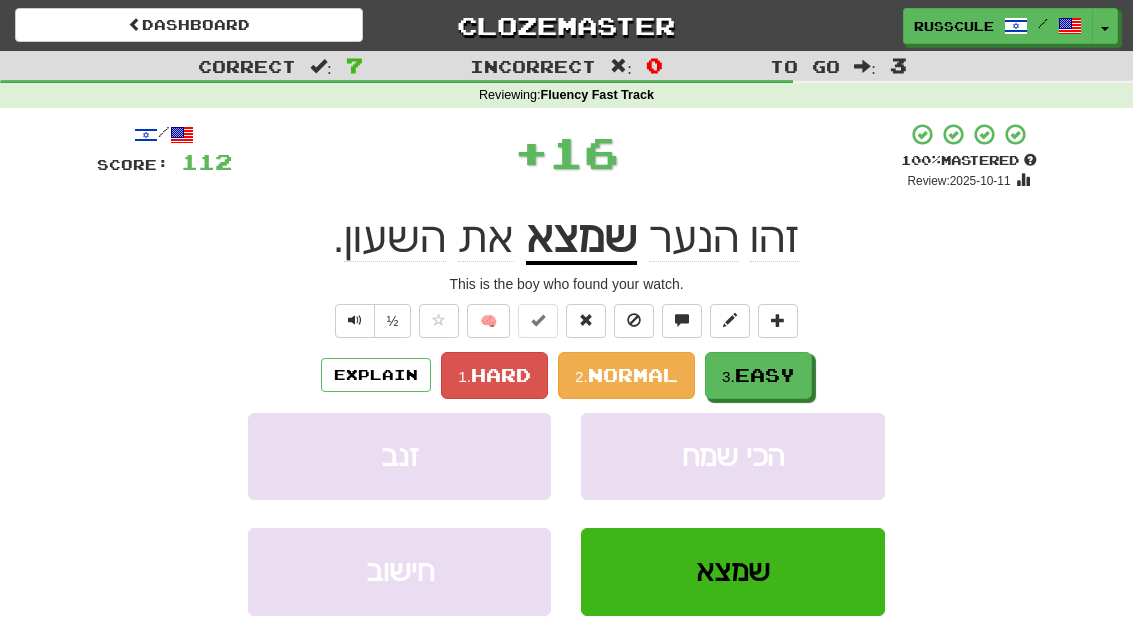 click on "3.  Easy" at bounding box center (758, 375) 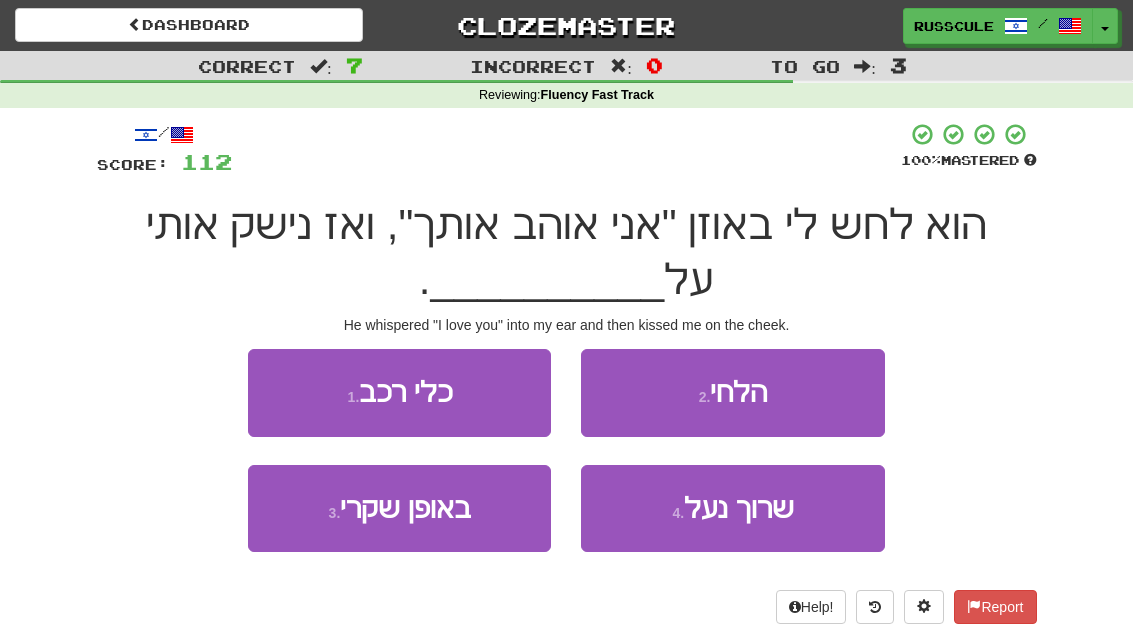 click on "2 .  הלחי" at bounding box center [732, 392] 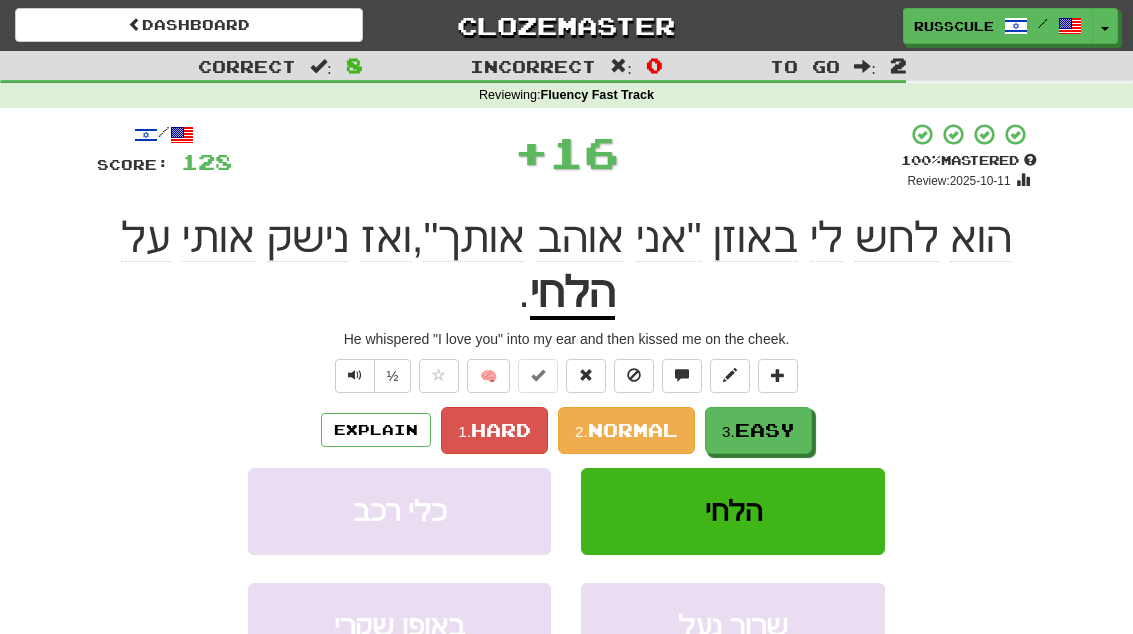 click on "Easy" at bounding box center [765, 430] 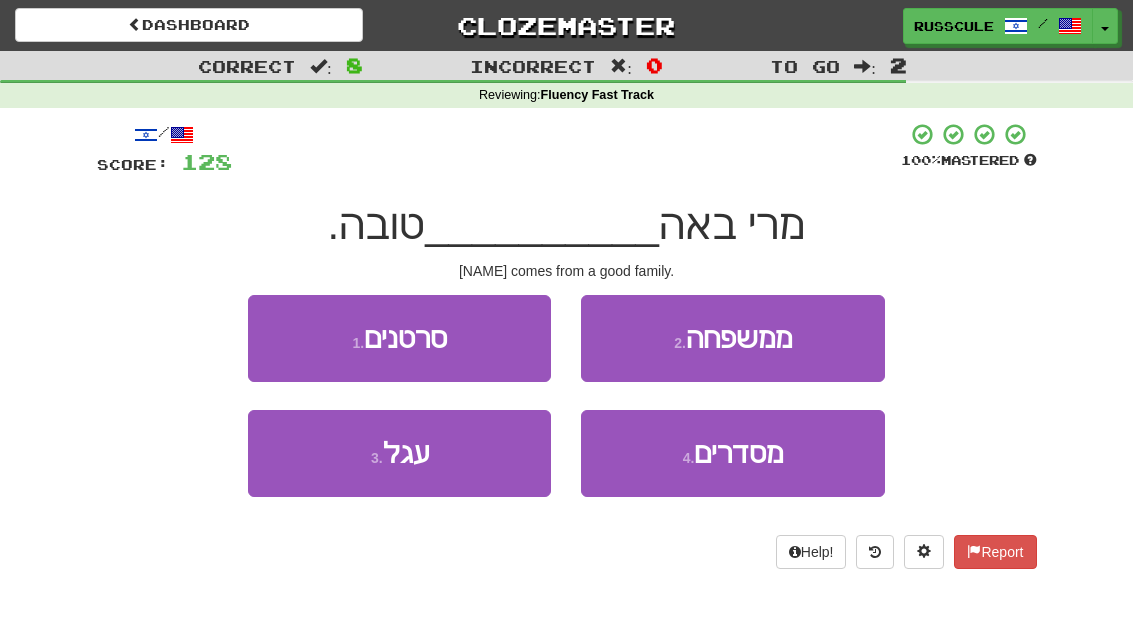 click on "2 .  ממשפחה" at bounding box center (732, 338) 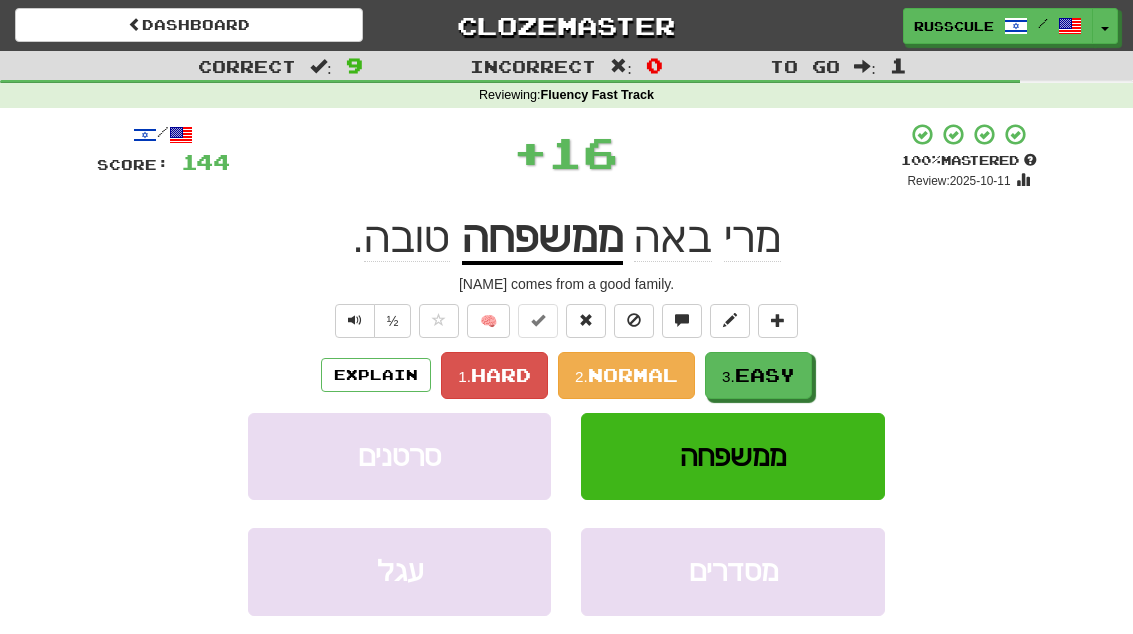 click on "Easy" at bounding box center (765, 375) 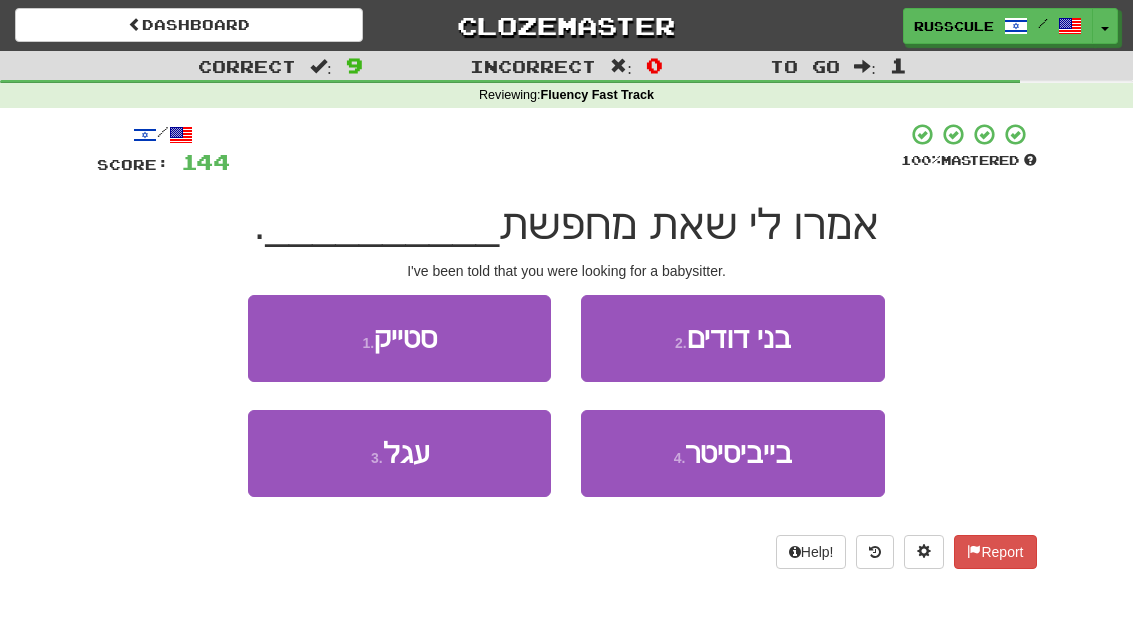 click on "בייביסיטר" at bounding box center [738, 453] 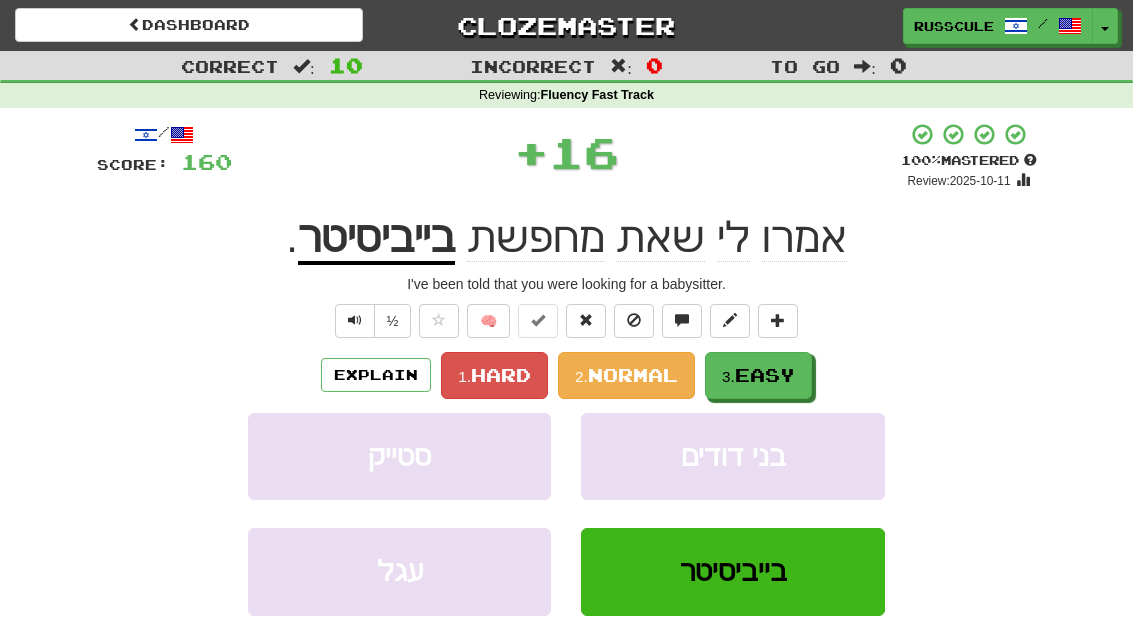 click on "3.  Easy" at bounding box center (758, 375) 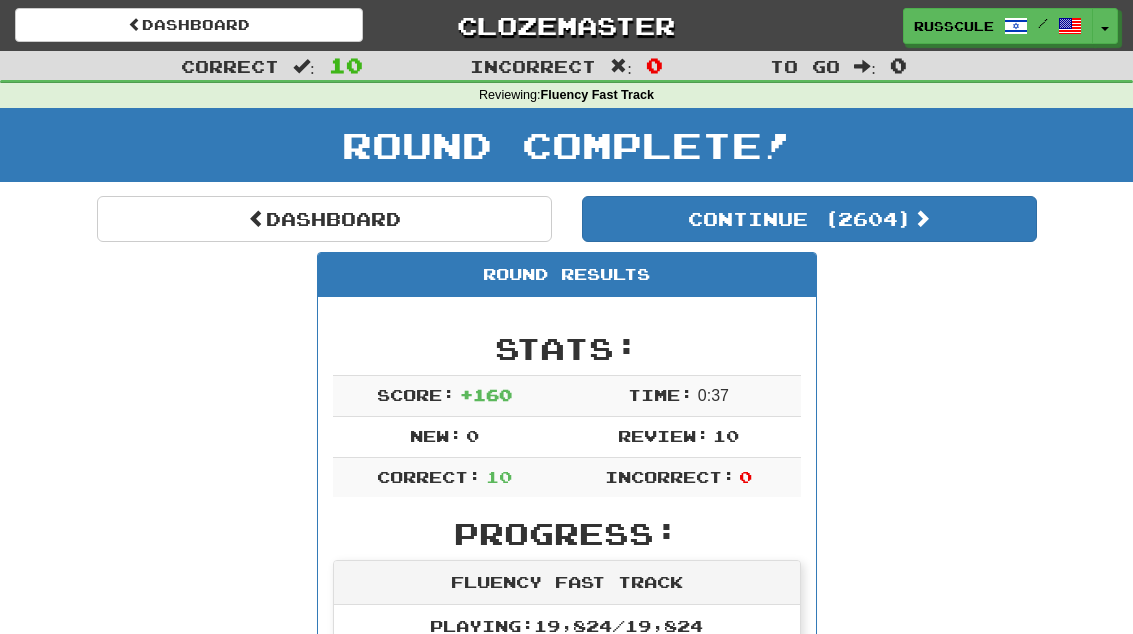 click on "Continue ( 2604 )" at bounding box center [809, 219] 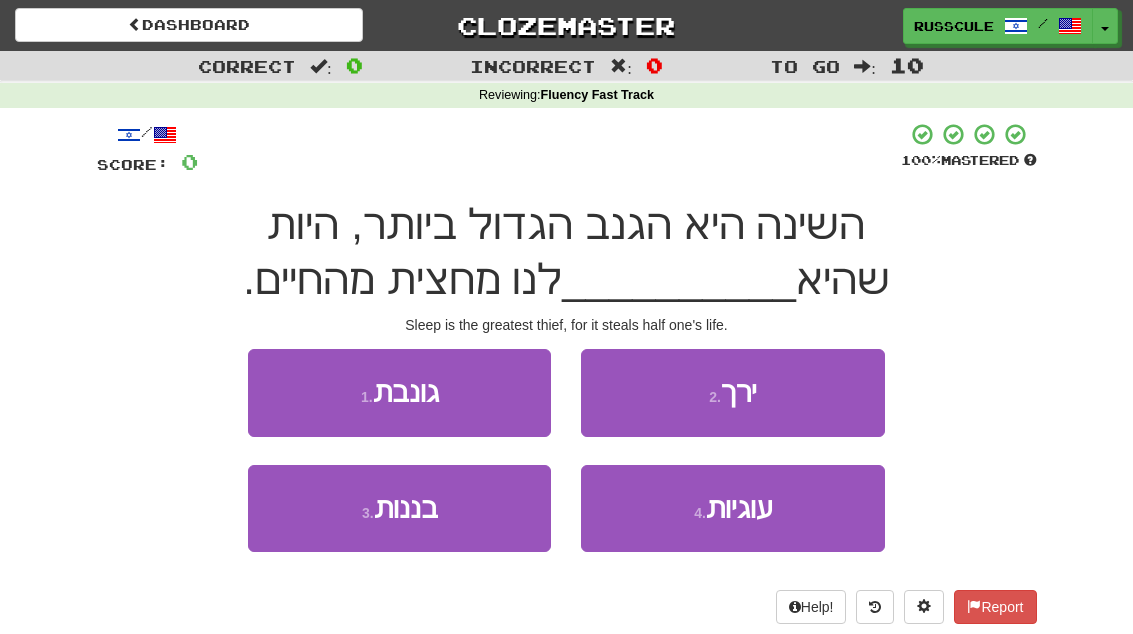 click on "1 .  גונבת" at bounding box center (399, 392) 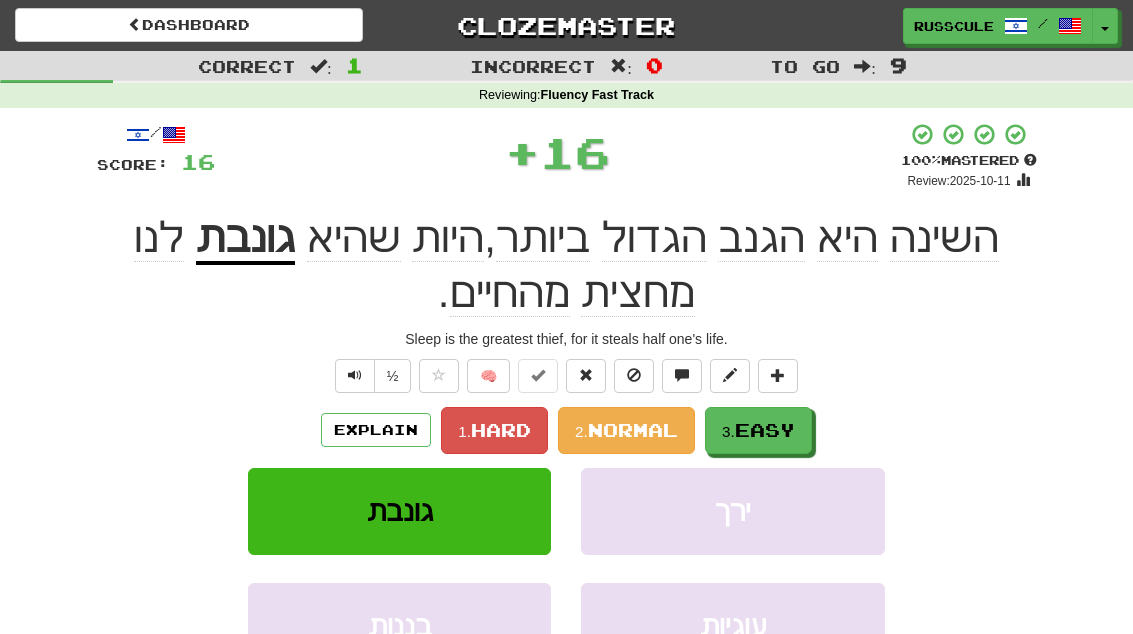 click on "Easy" at bounding box center [765, 430] 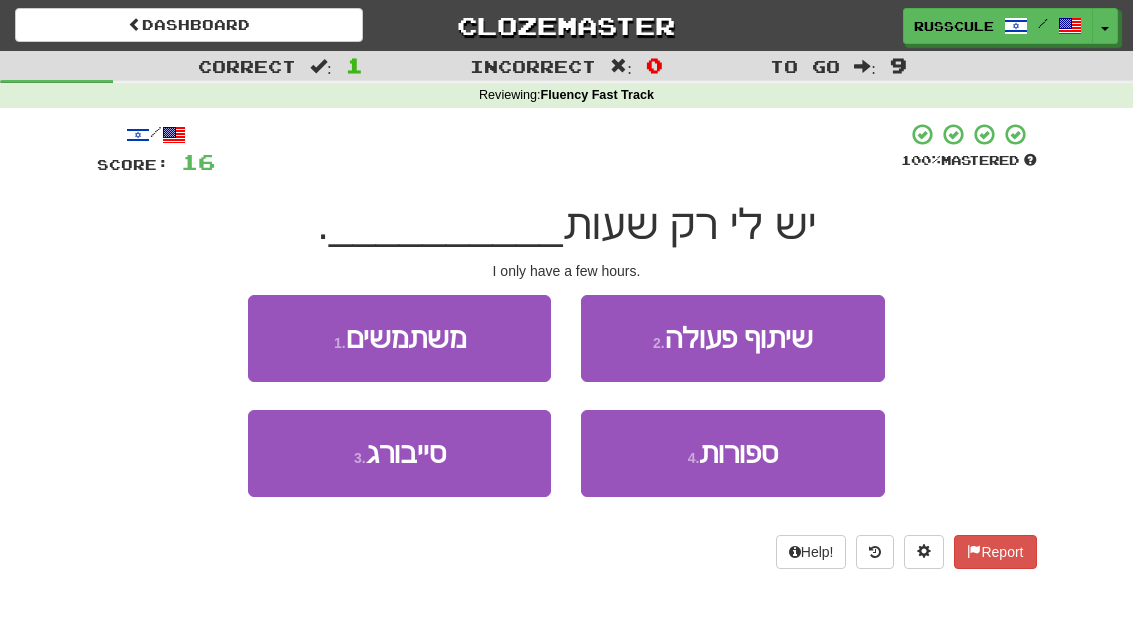 click on "4 .  ספורות" at bounding box center [732, 453] 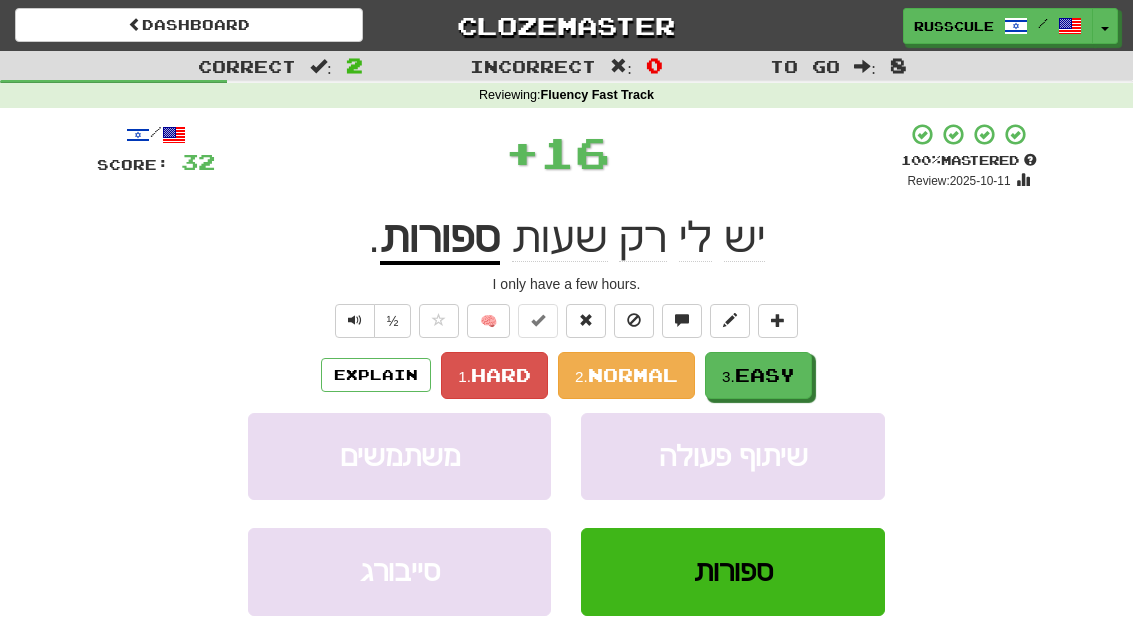 click on "Easy" at bounding box center [765, 375] 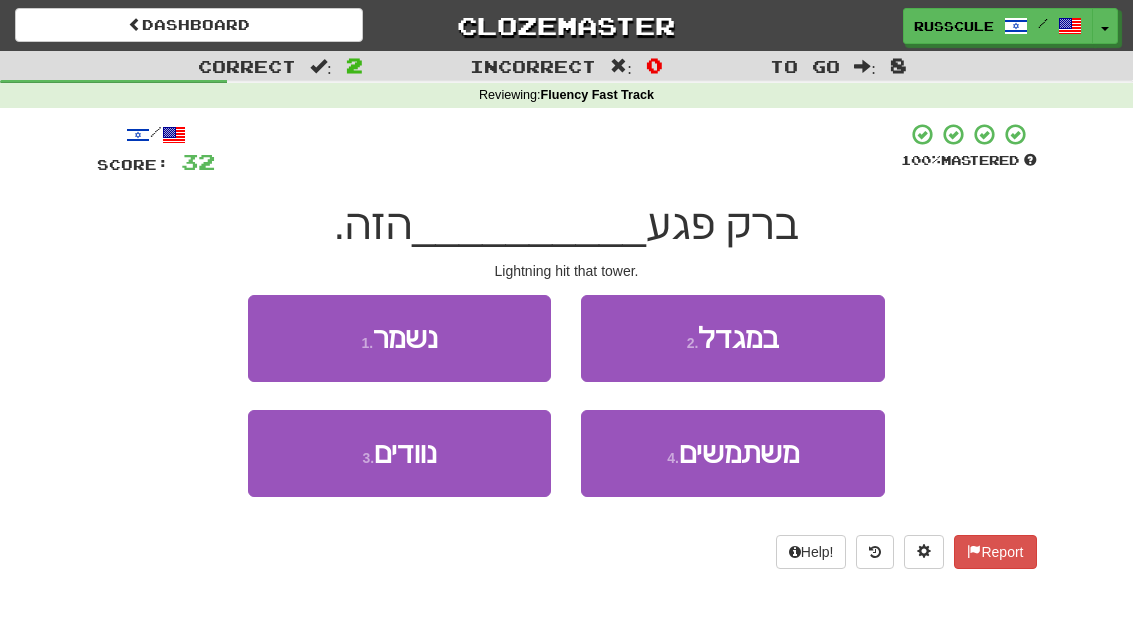 click on "2 .  במגדל" at bounding box center [732, 338] 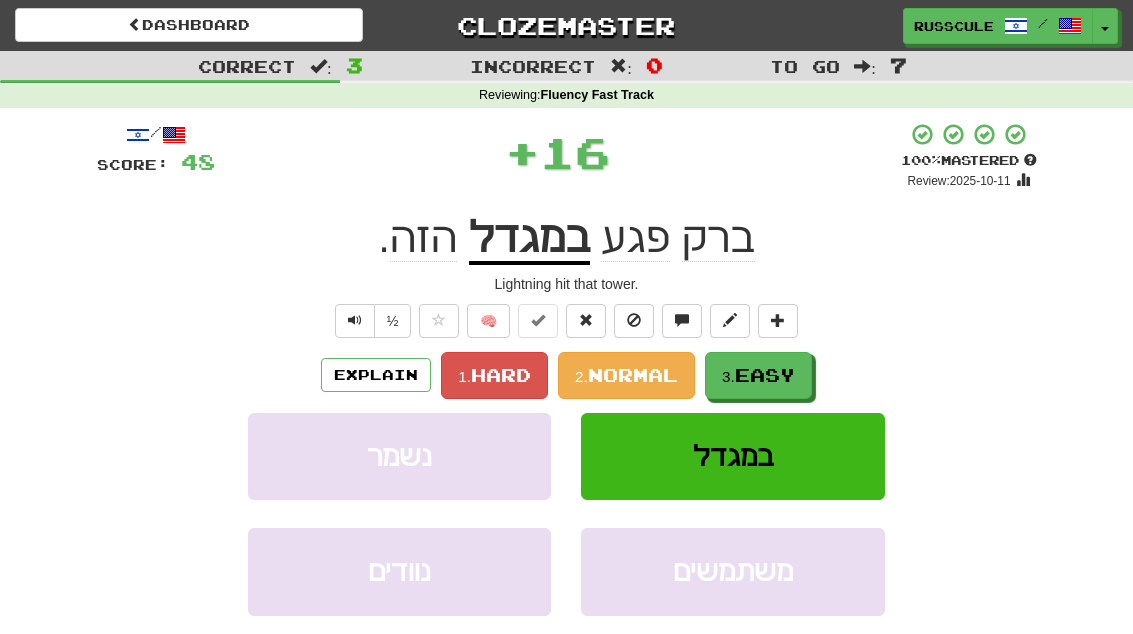 click on "Easy" at bounding box center [765, 375] 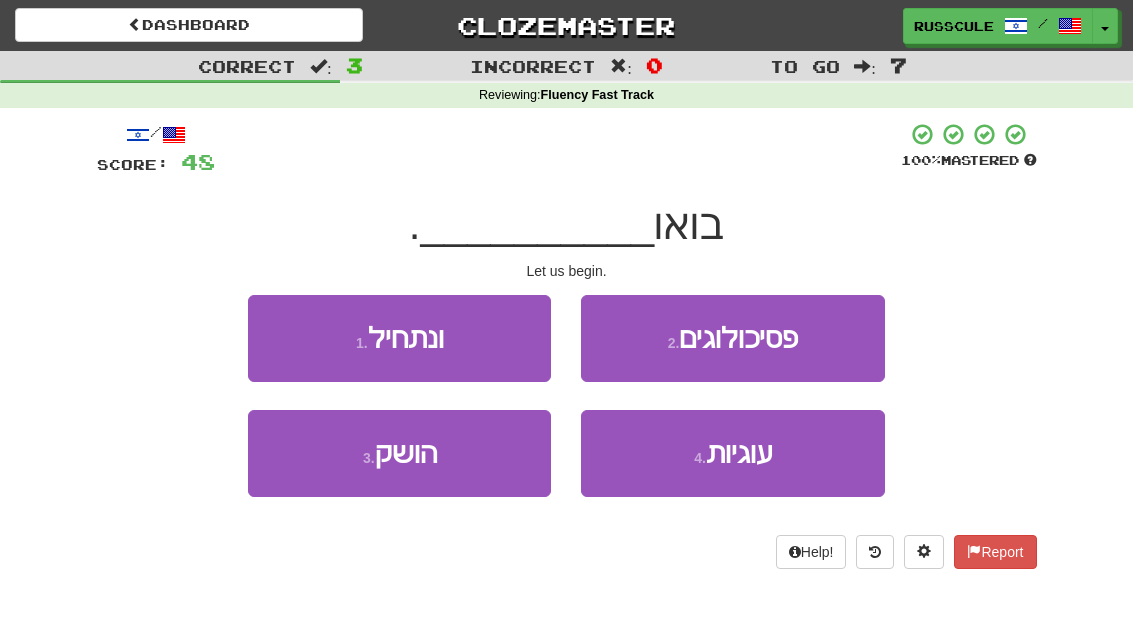 click on "1 .  ונתחיל" at bounding box center (399, 338) 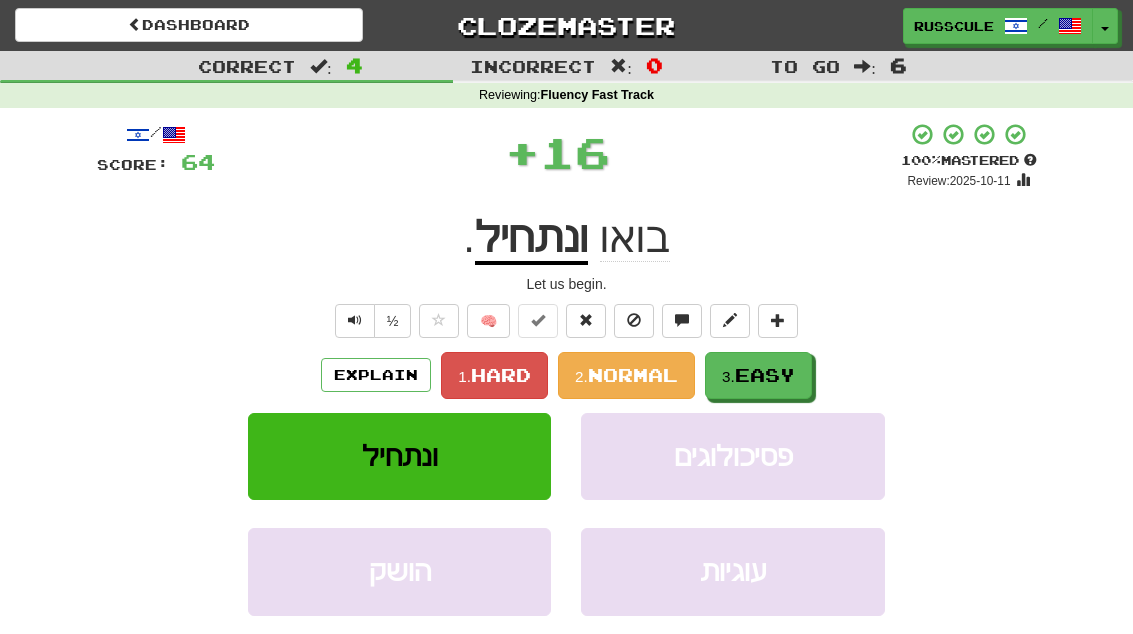 click on "Easy" at bounding box center (765, 375) 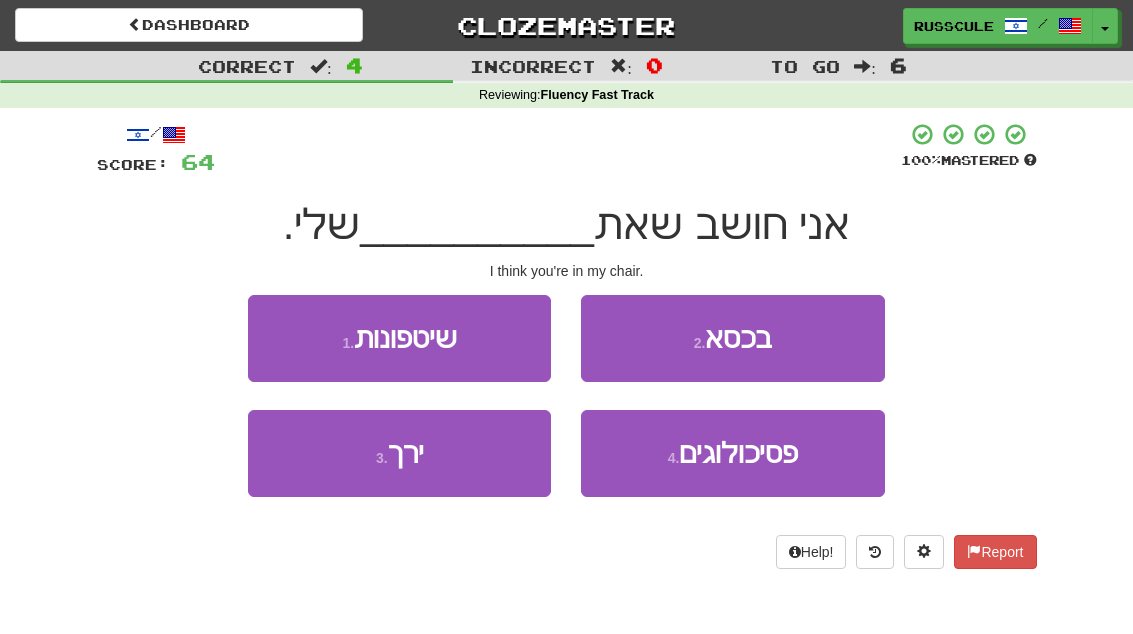 click on "2 .  בכסא" at bounding box center [732, 338] 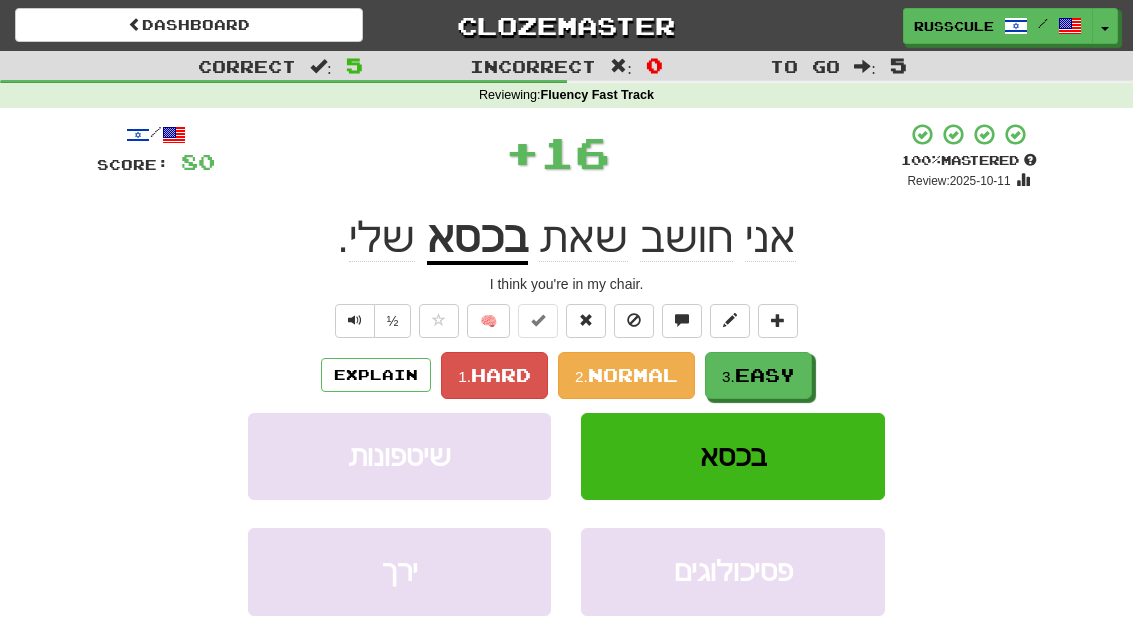 click on "3.  Easy" at bounding box center [758, 375] 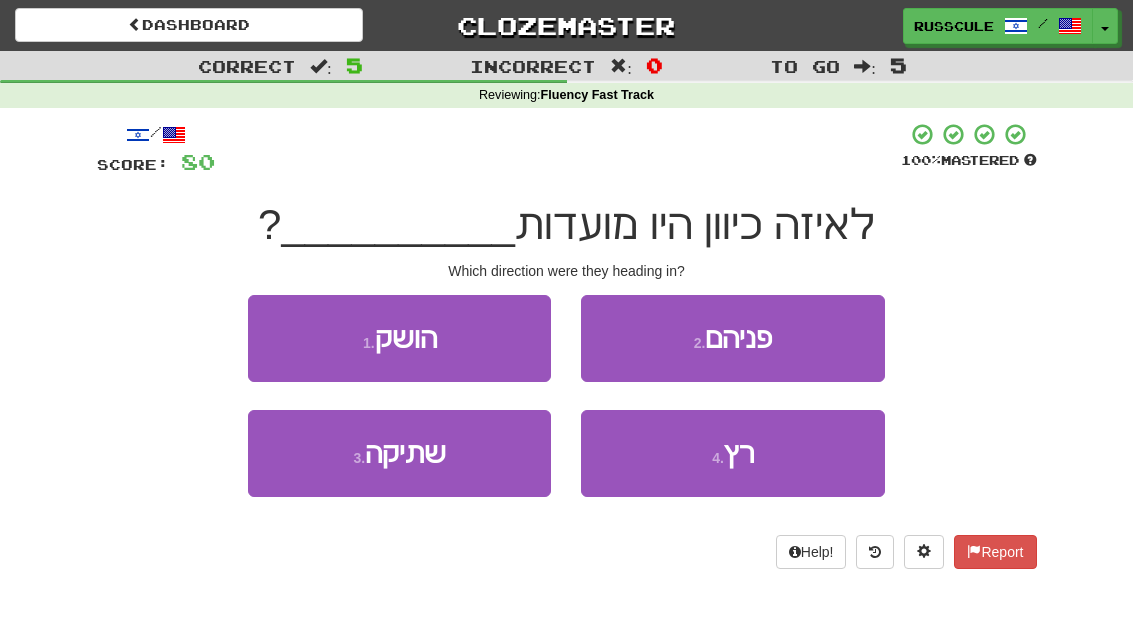 click on "2 .  פניהם" at bounding box center (732, 338) 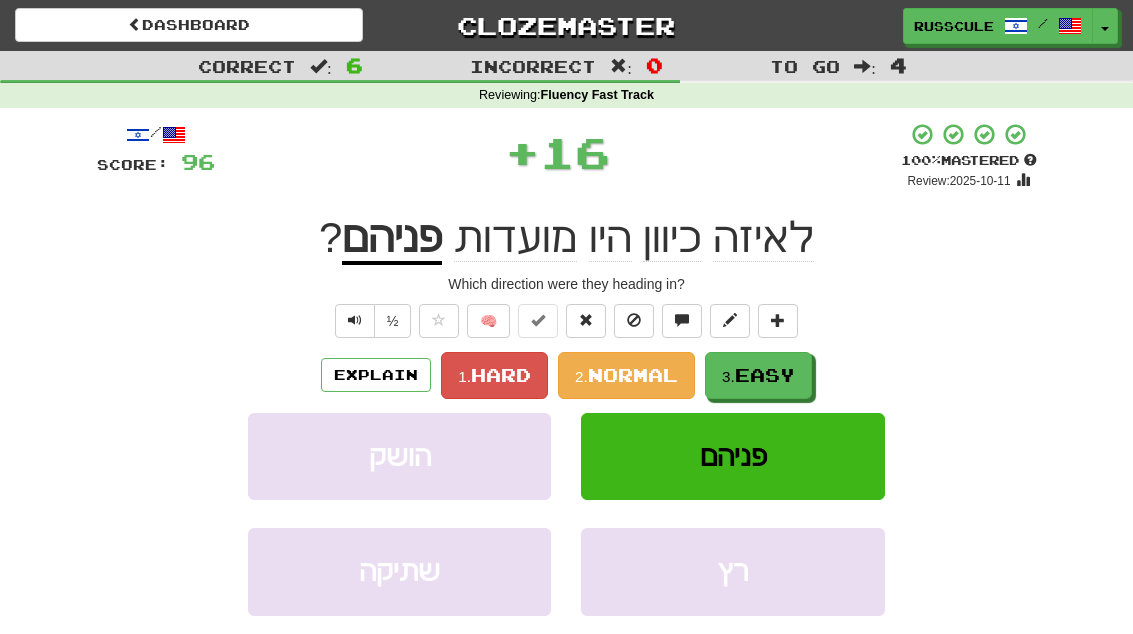 click on "Easy" at bounding box center (765, 375) 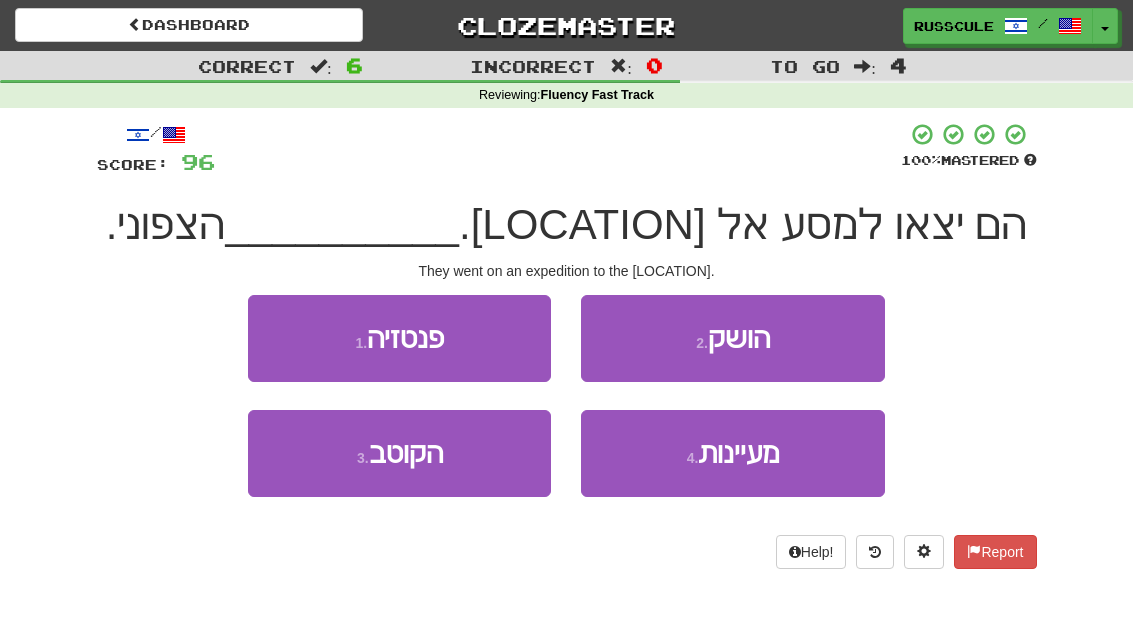 click on "3 .  הקוטב" at bounding box center [399, 453] 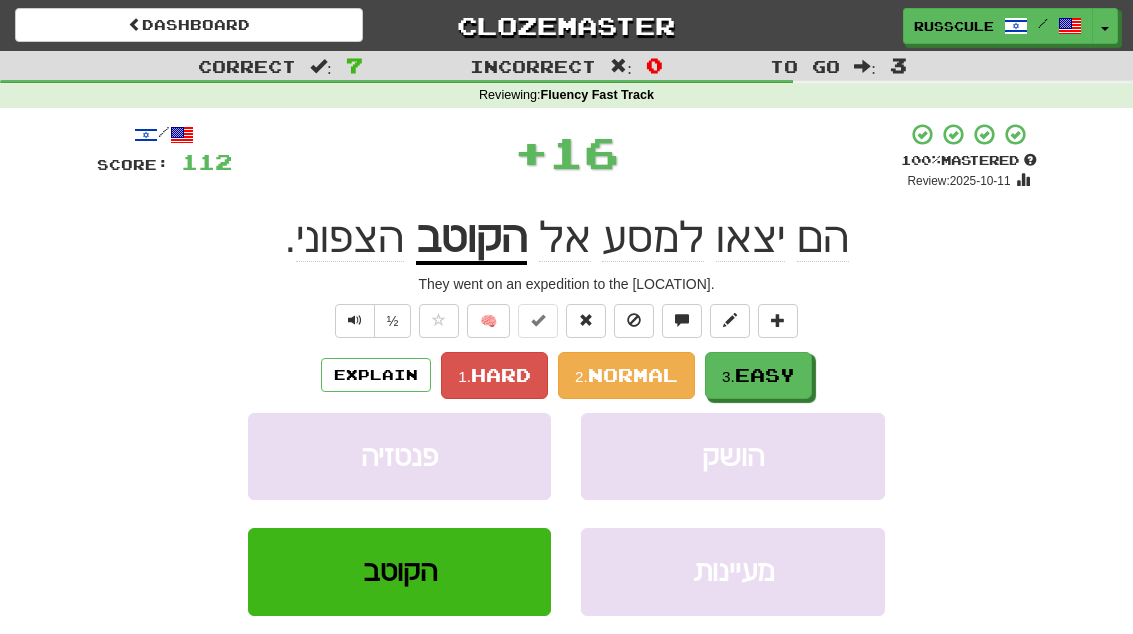 click on "Easy" at bounding box center (765, 375) 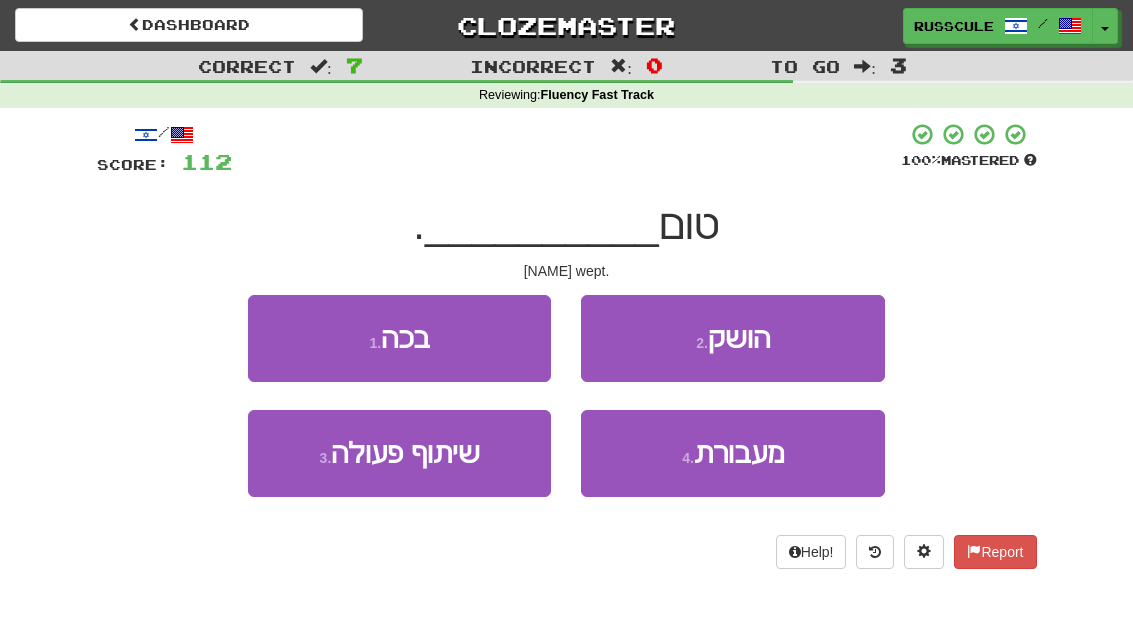 click on "1 .  בכה" at bounding box center [399, 338] 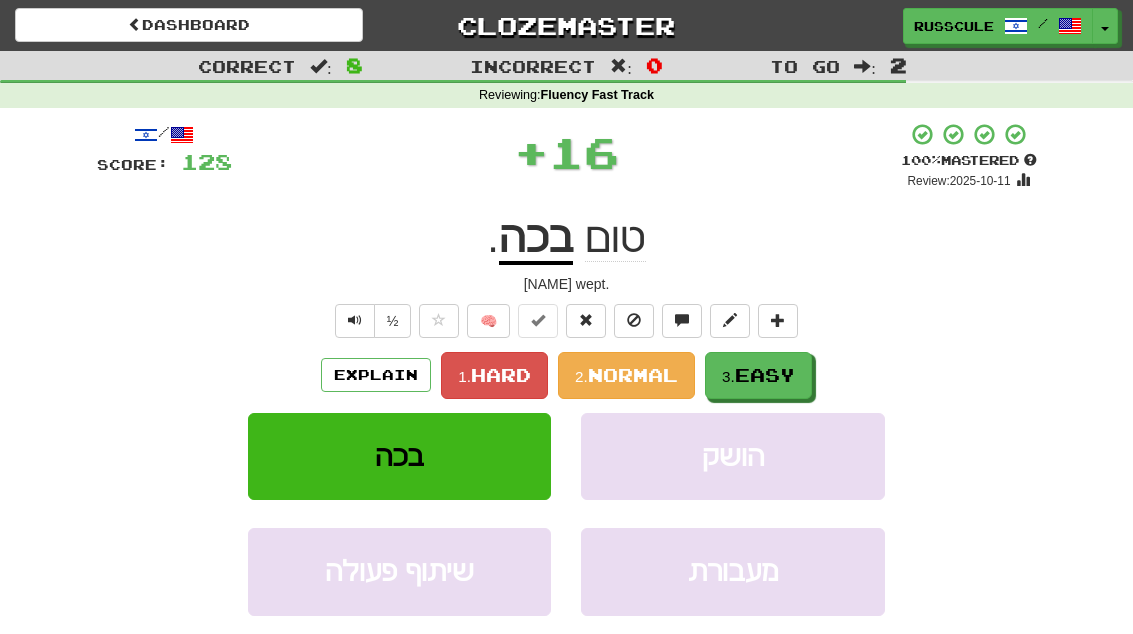 click on "Easy" at bounding box center (765, 375) 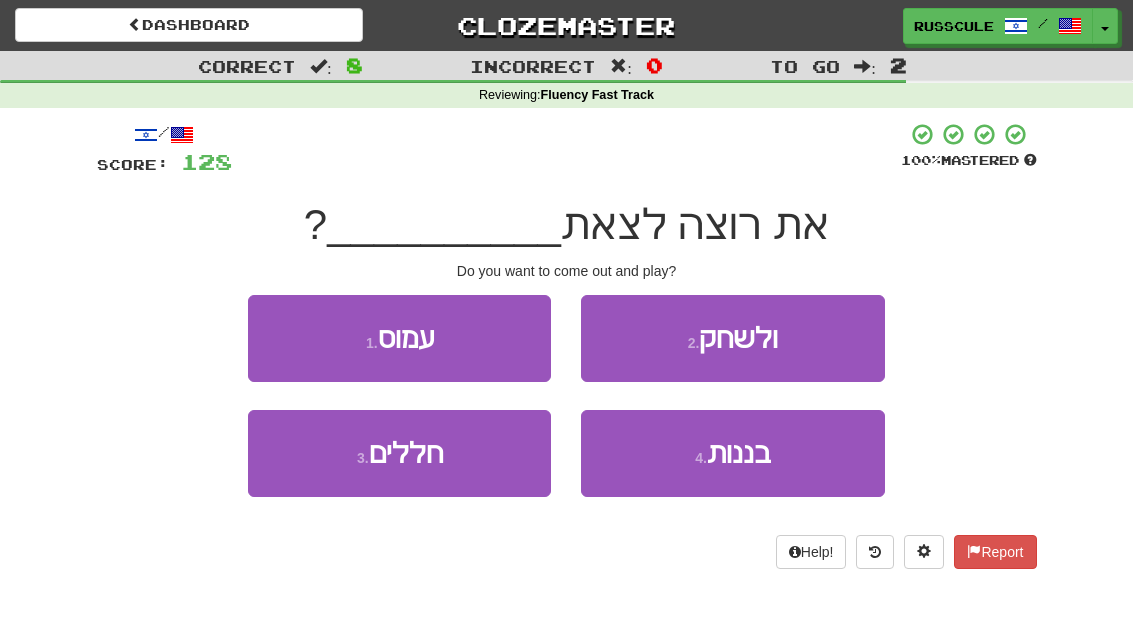 click on "2 .  ולשחק" at bounding box center (732, 338) 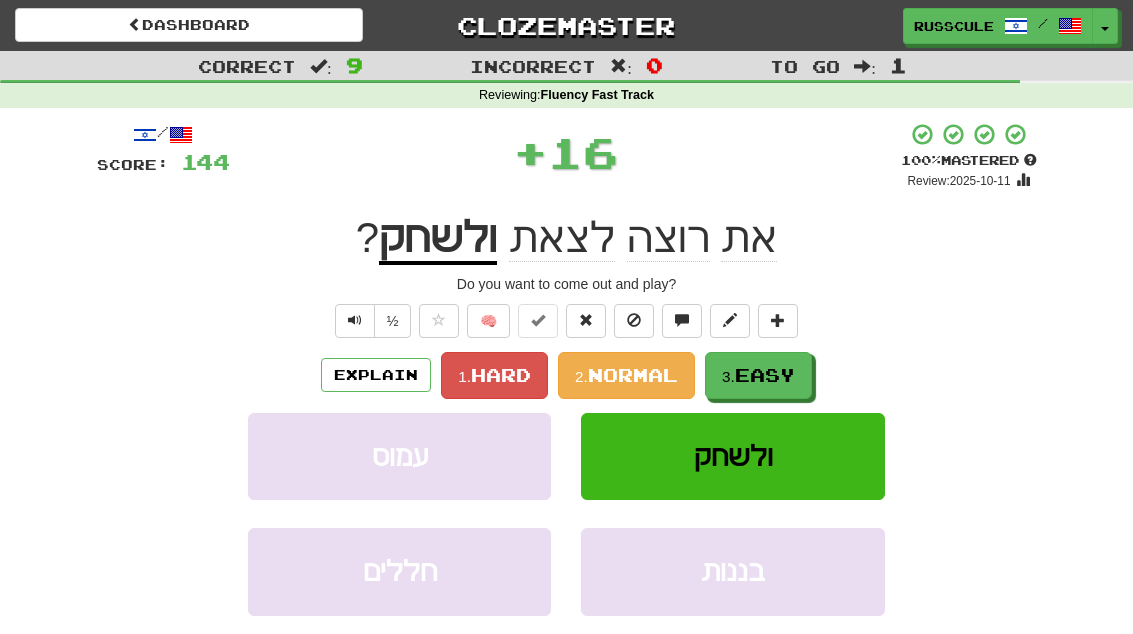 click on "Easy" at bounding box center (765, 375) 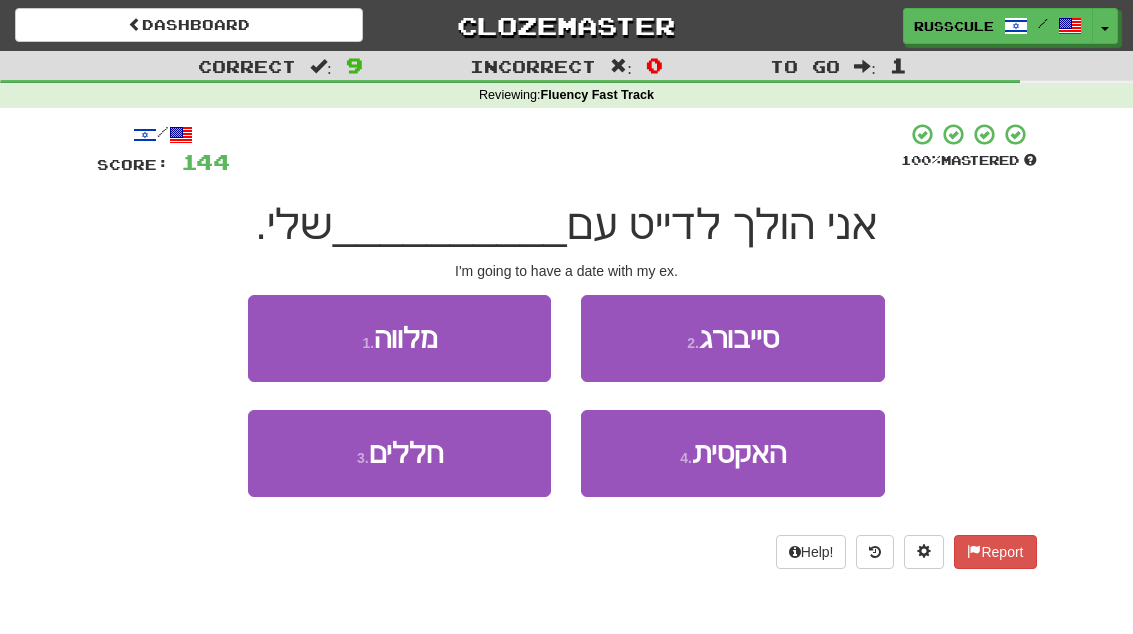 click on "האקסית" at bounding box center [739, 453] 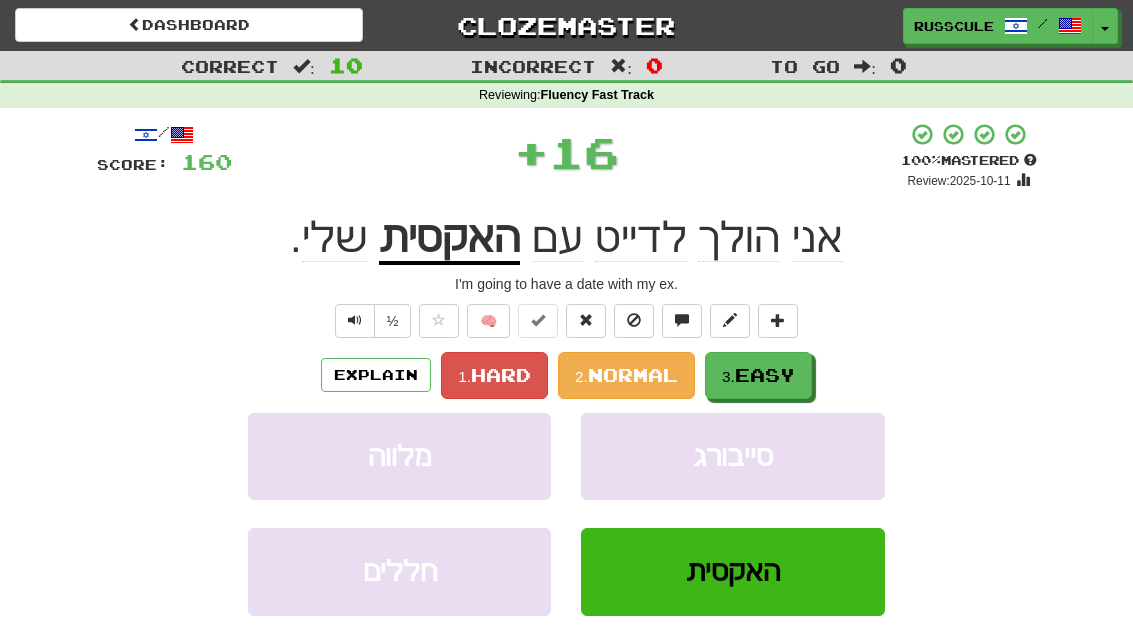 click on "Easy" at bounding box center (765, 375) 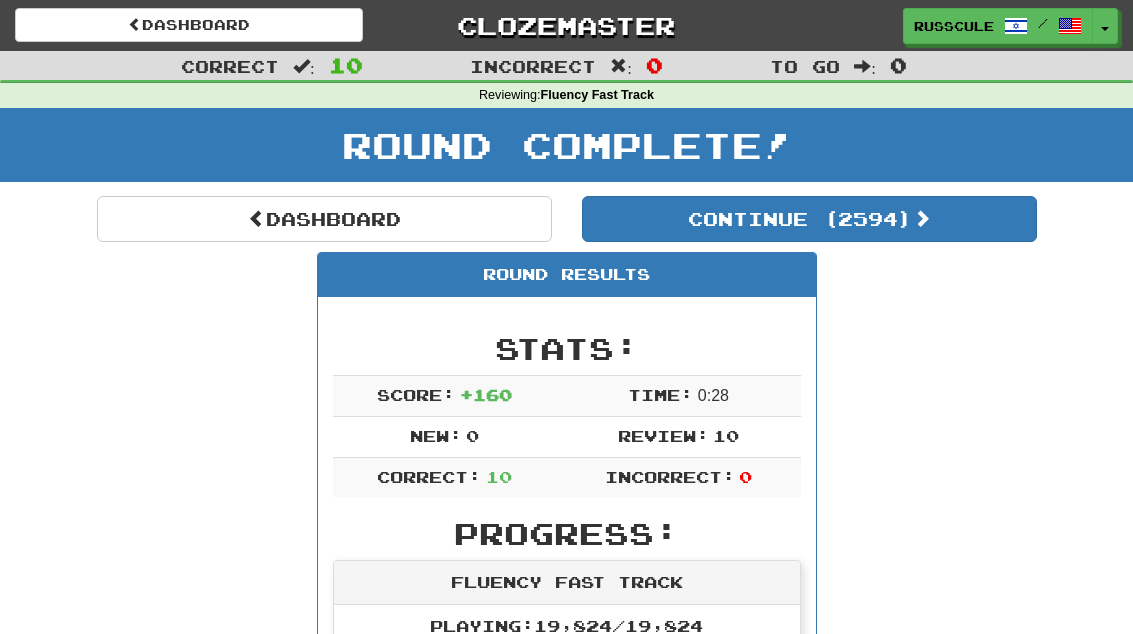 click on "Continue ( 2594 )" at bounding box center [809, 219] 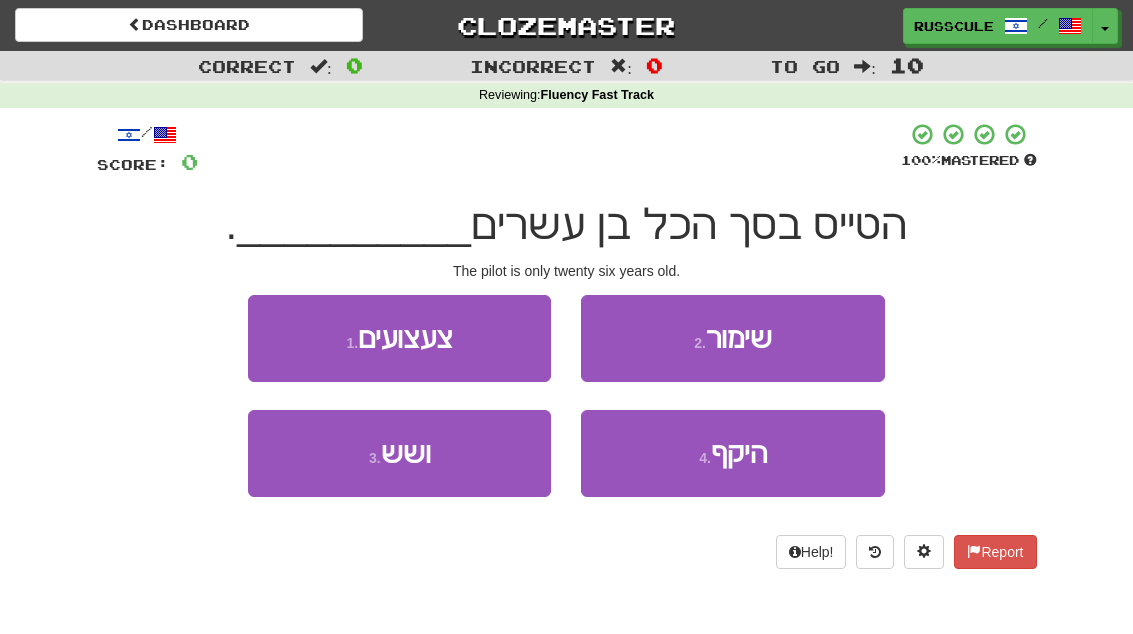 click on "3 .  ושש" at bounding box center [399, 453] 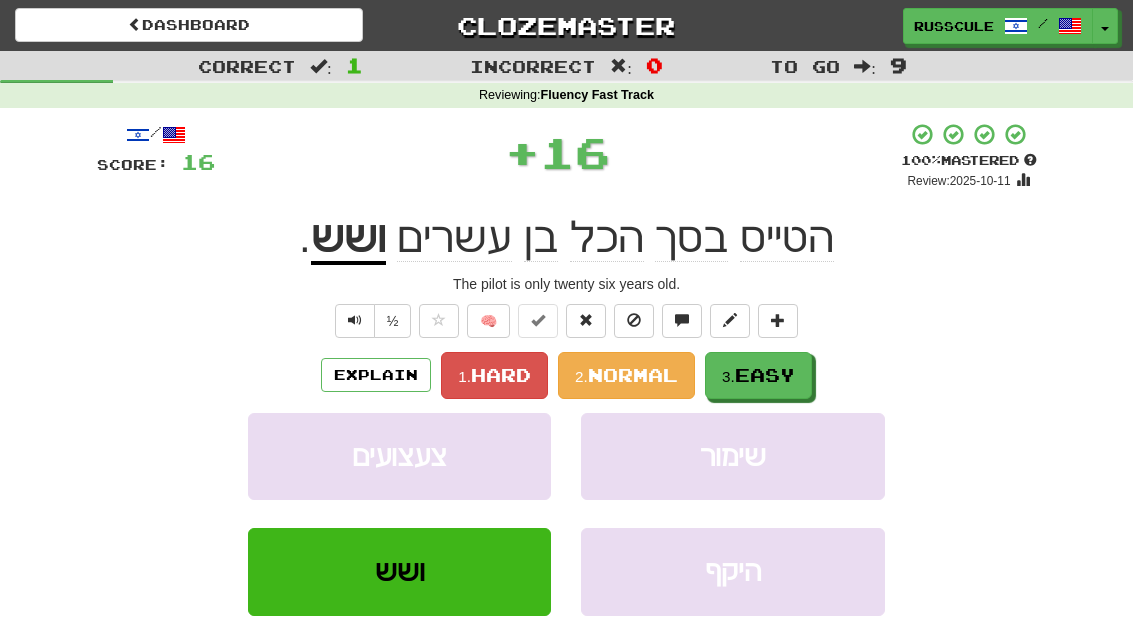 click on "3.  Easy" at bounding box center [758, 375] 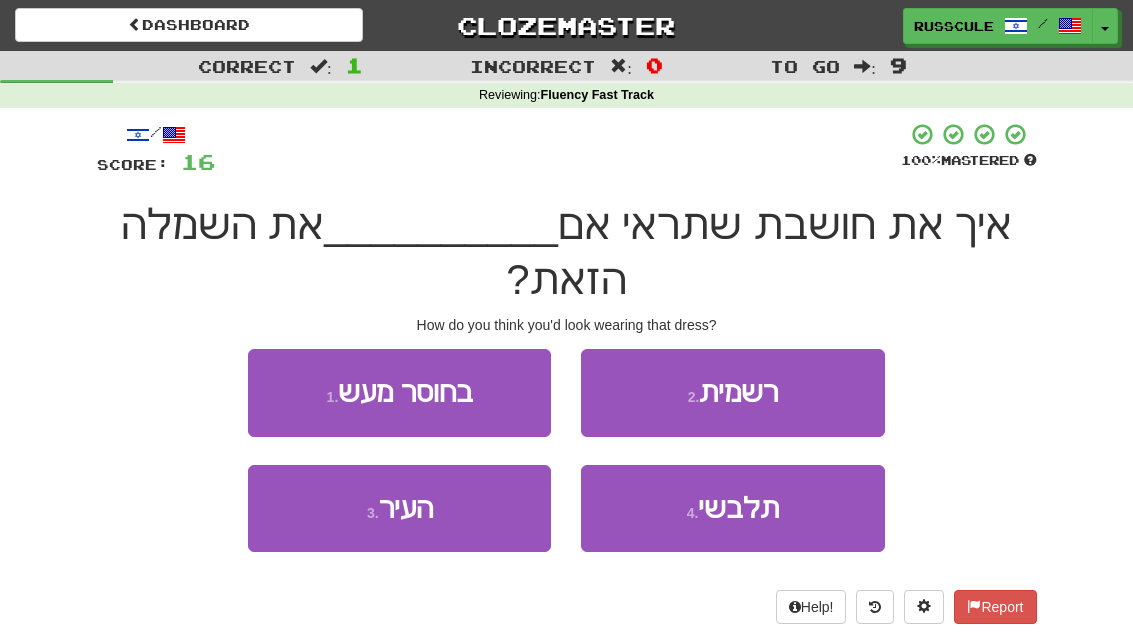 click on "תלבשי" at bounding box center (738, 508) 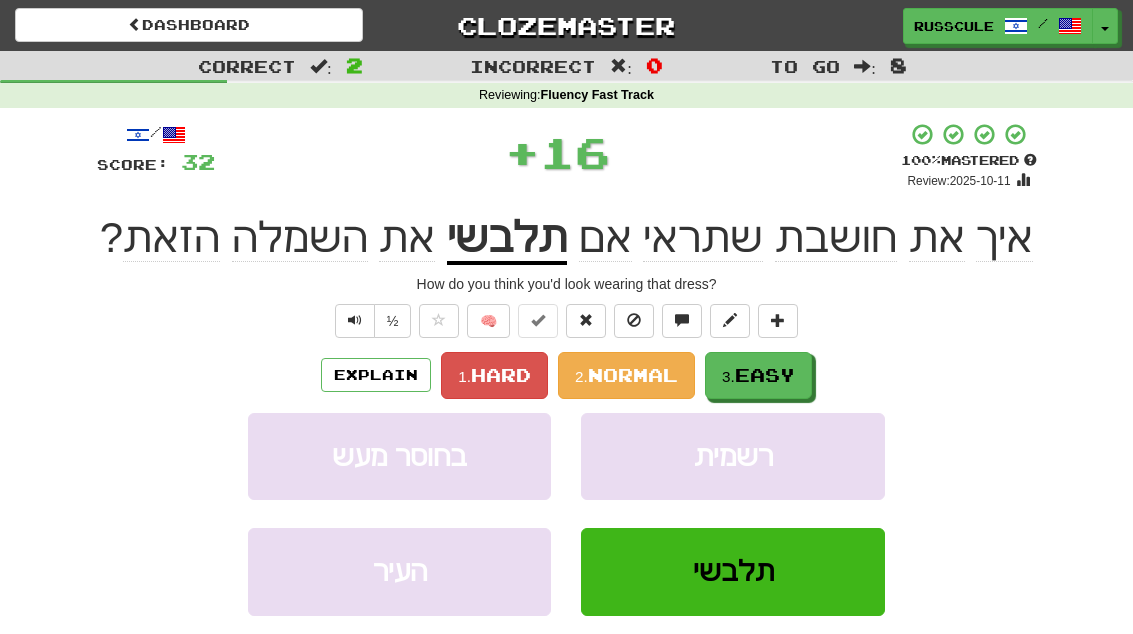 click on "Easy" at bounding box center [765, 375] 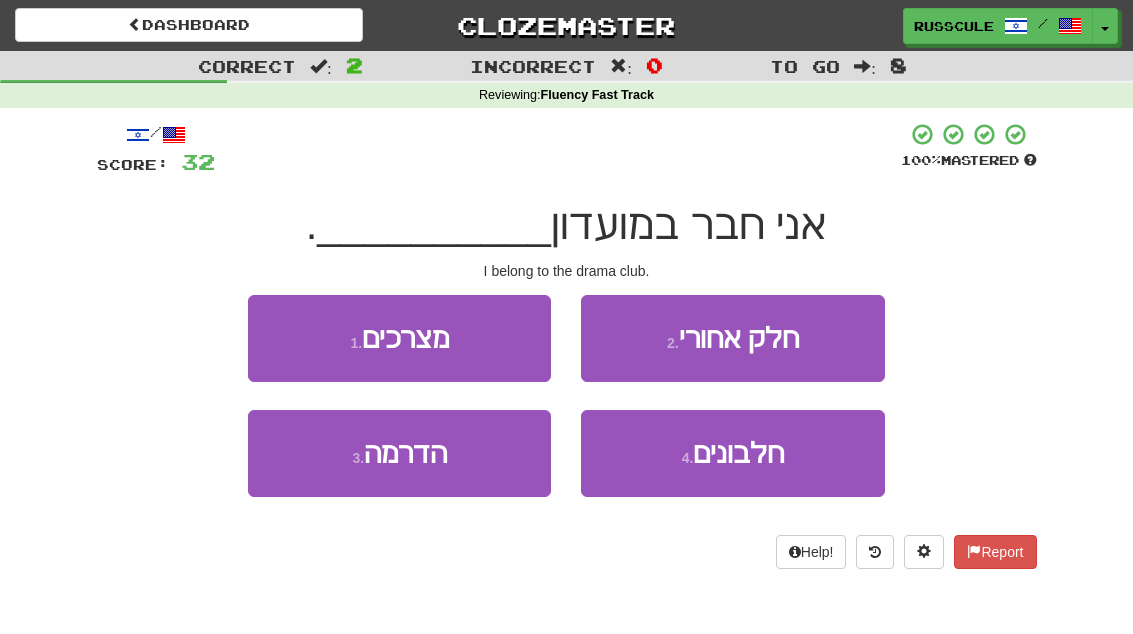 click on "3 .  הדרמה" at bounding box center [399, 453] 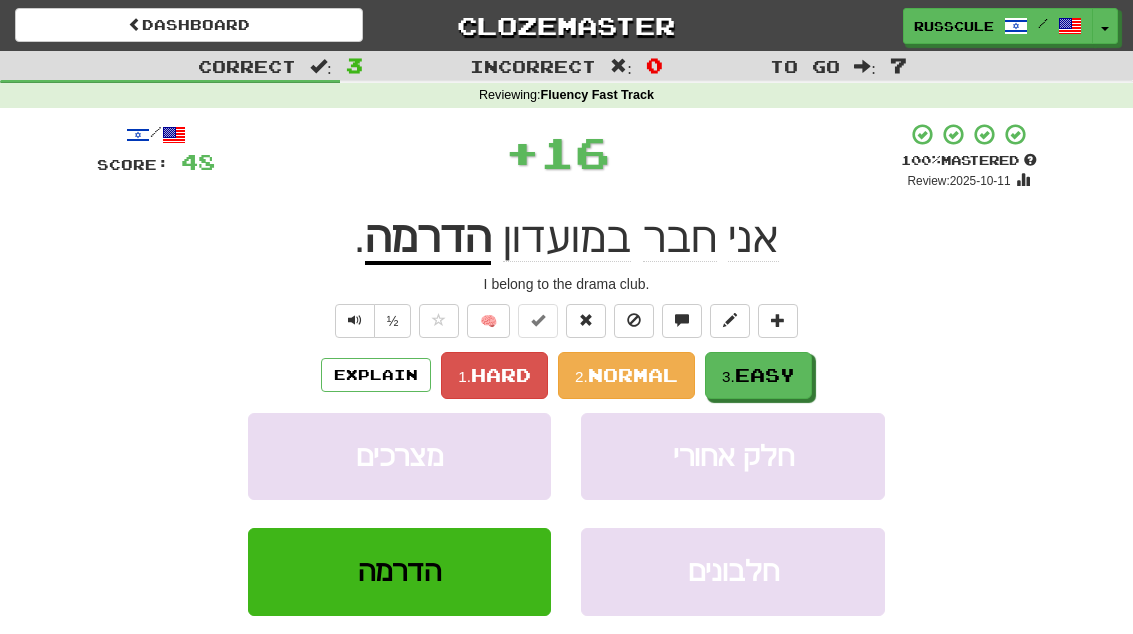 click on "Easy" at bounding box center (765, 375) 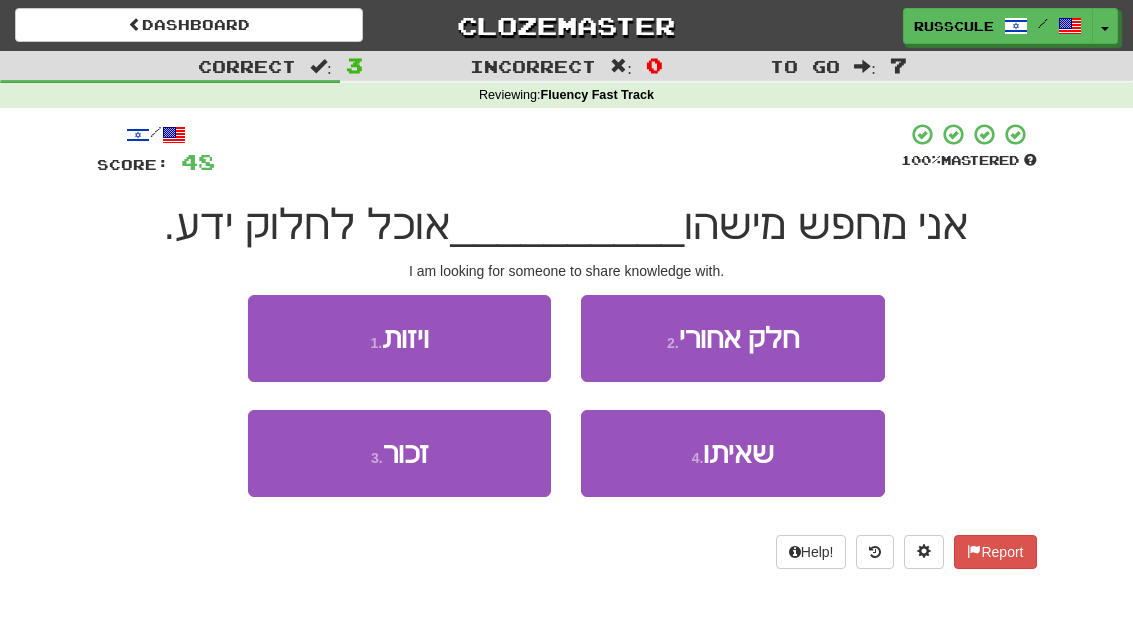 click on "4 .  שאיתו" at bounding box center (732, 453) 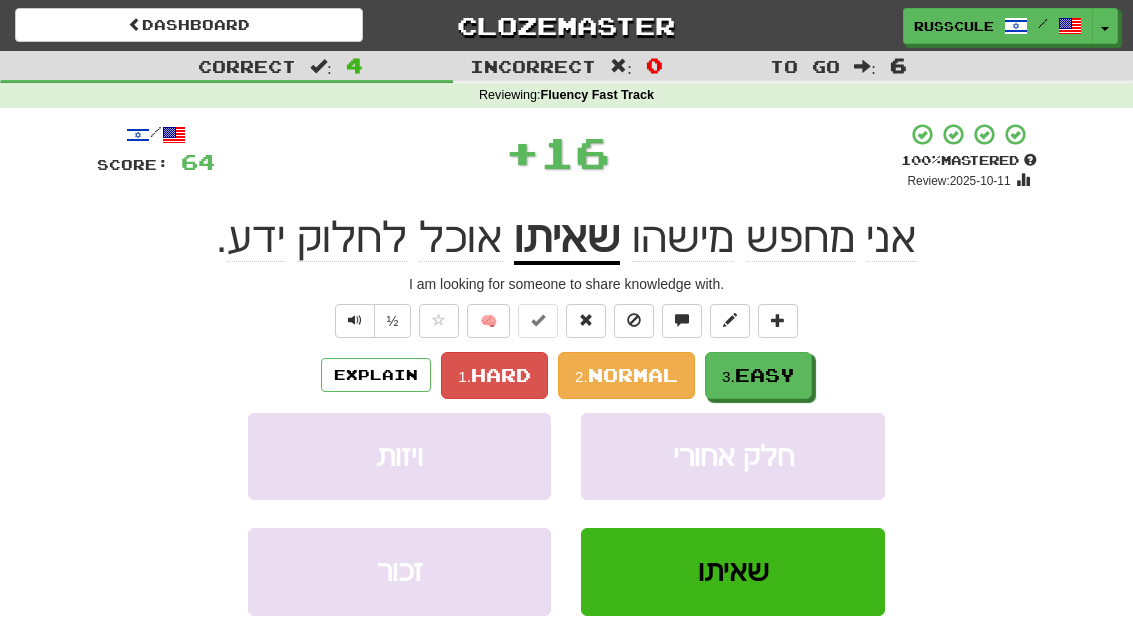 click on "Easy" at bounding box center [765, 375] 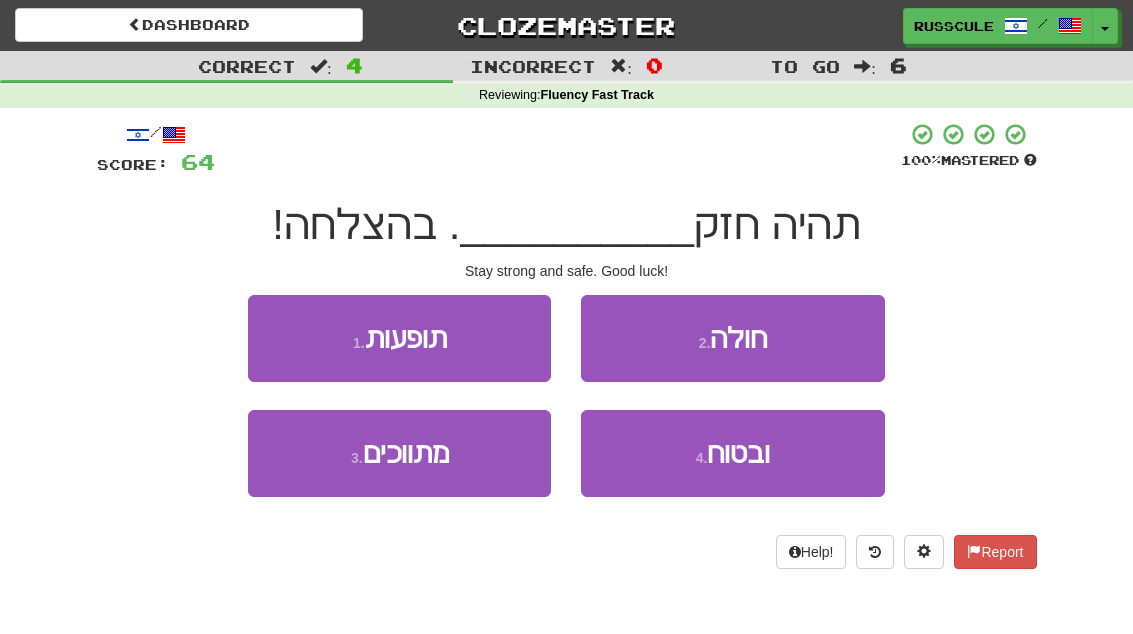 click on "ובטוח" at bounding box center [738, 453] 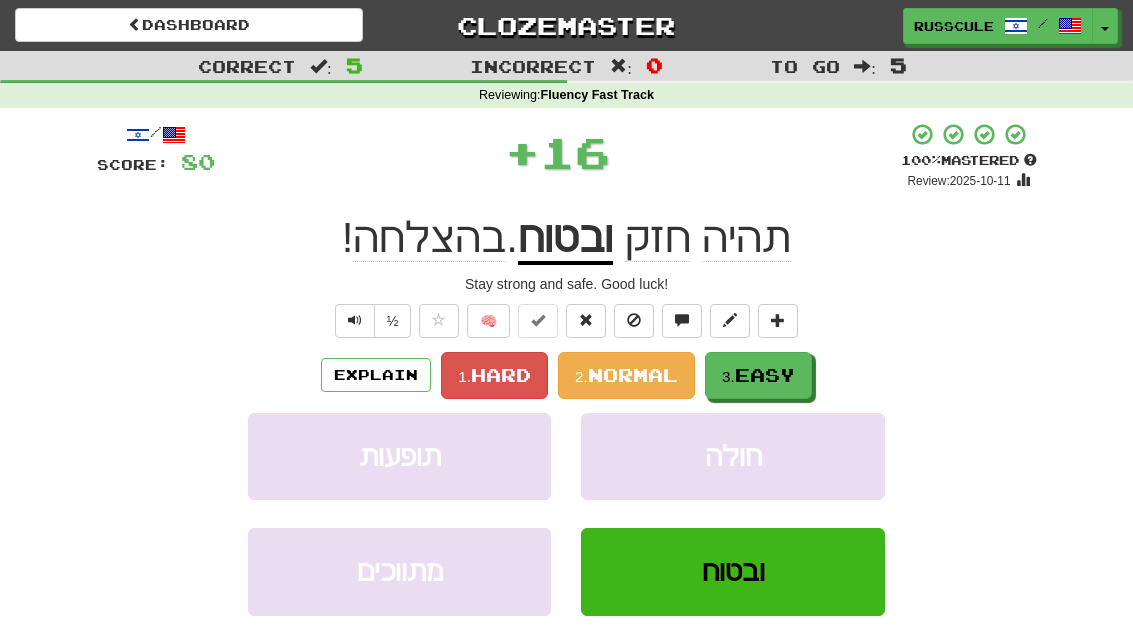 click on "Easy" at bounding box center [765, 375] 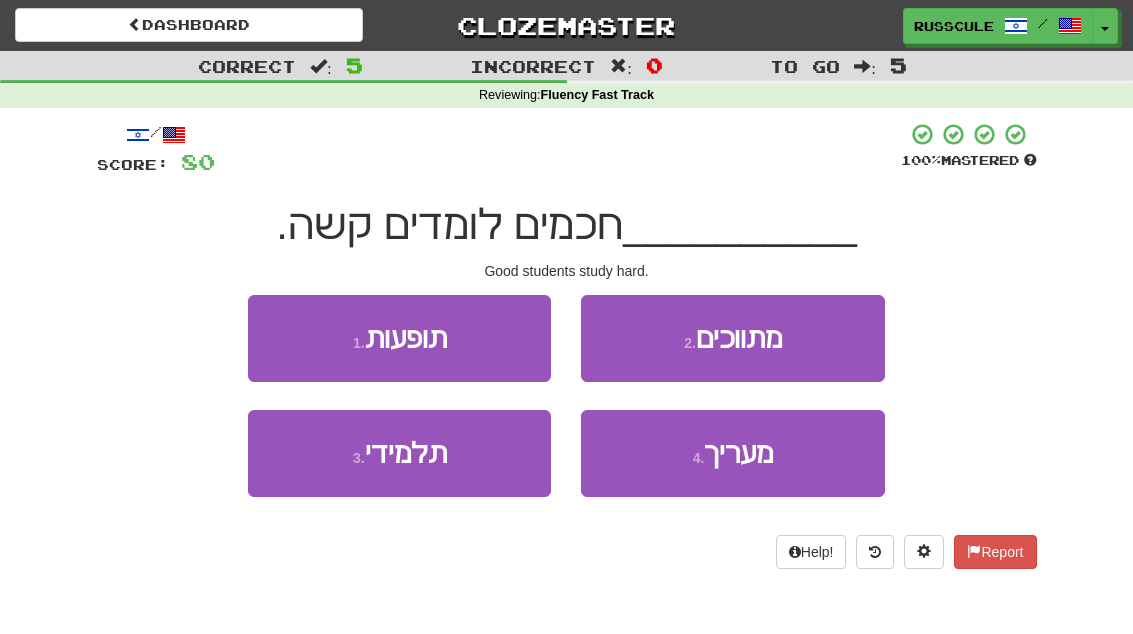 click on "3 .  תלמידי" at bounding box center [399, 453] 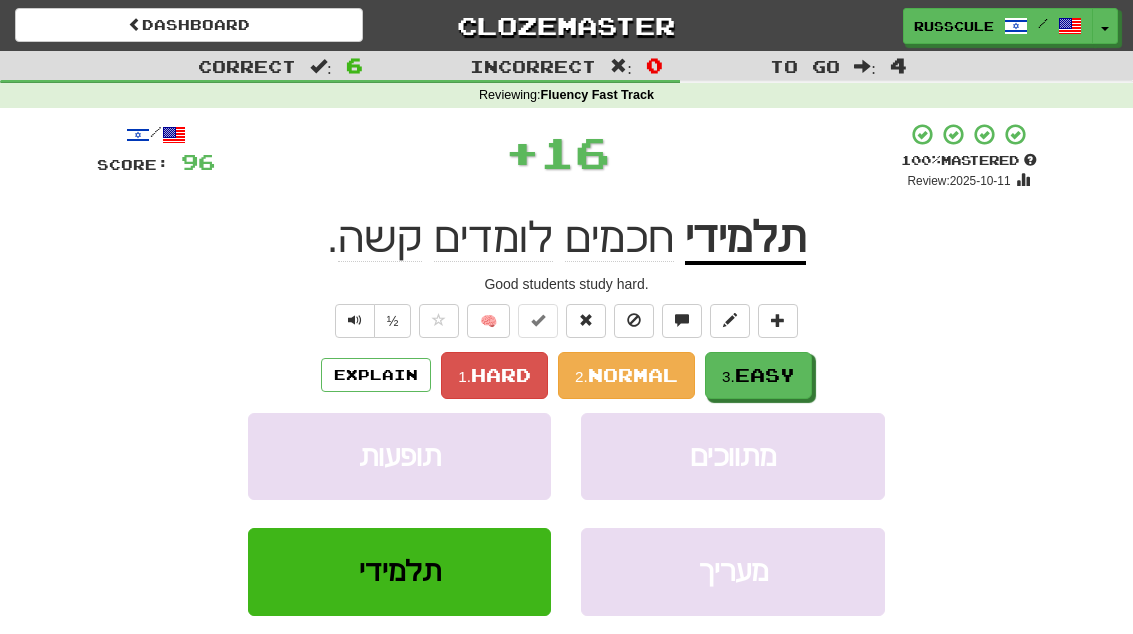 click on "Easy" at bounding box center [765, 375] 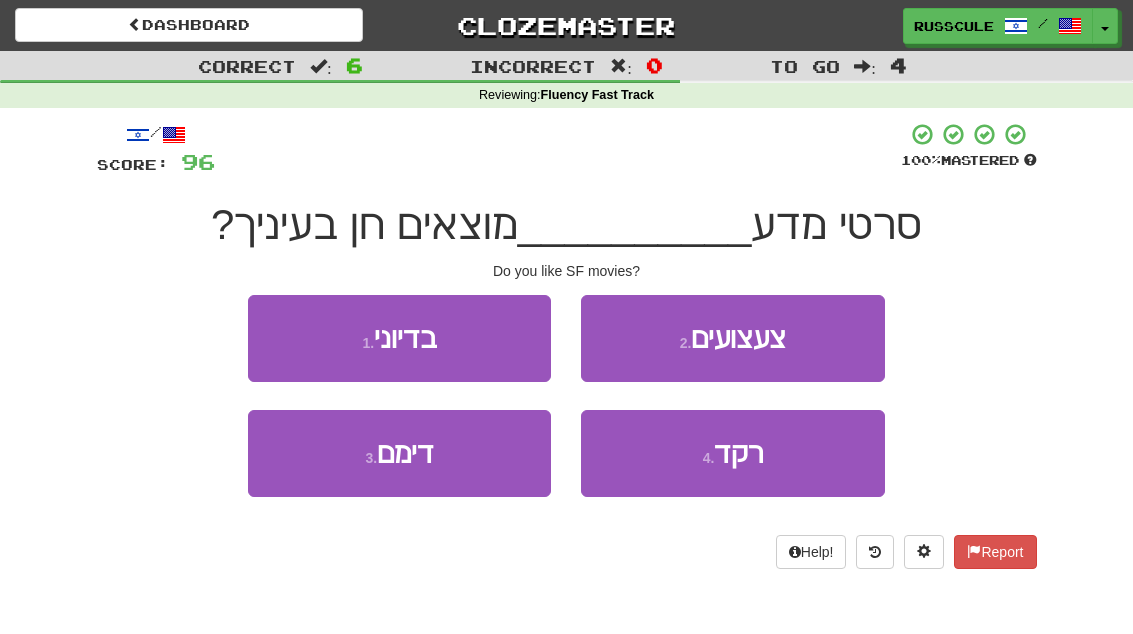 click on "1 .  בדיוני" at bounding box center (399, 338) 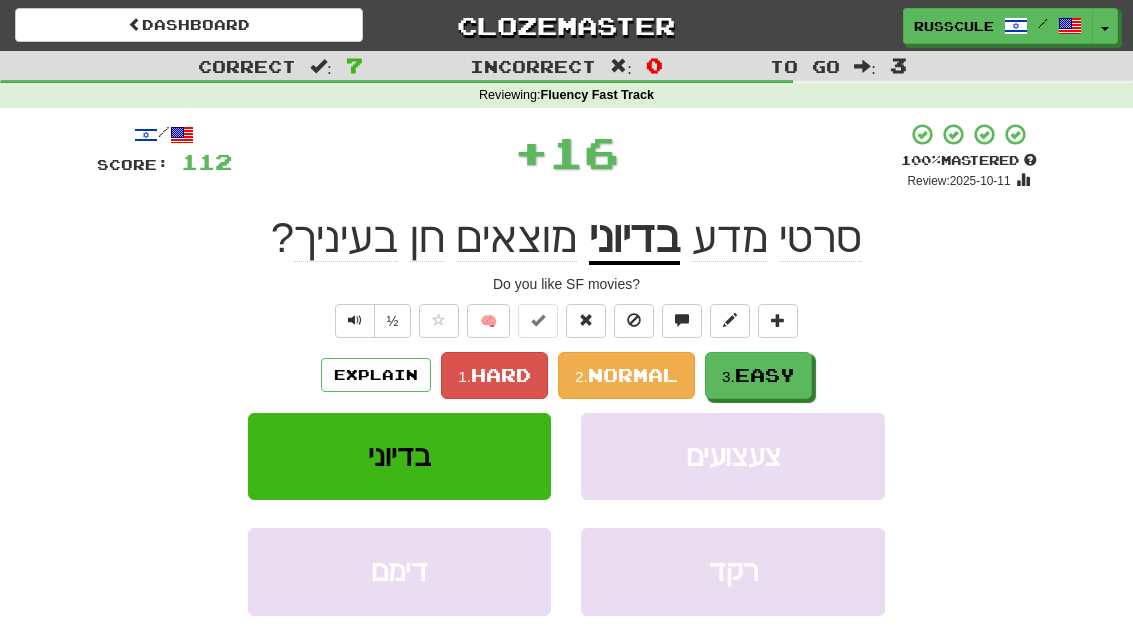 click on "Easy" at bounding box center (765, 375) 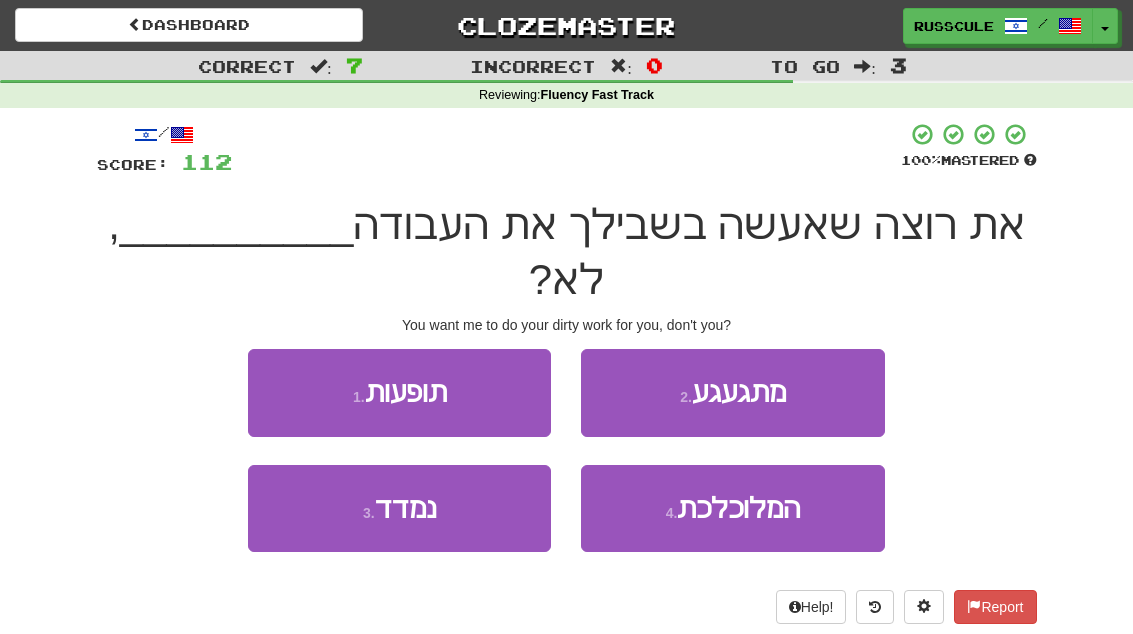 click on "4 .  המלוכלכת" at bounding box center [732, 508] 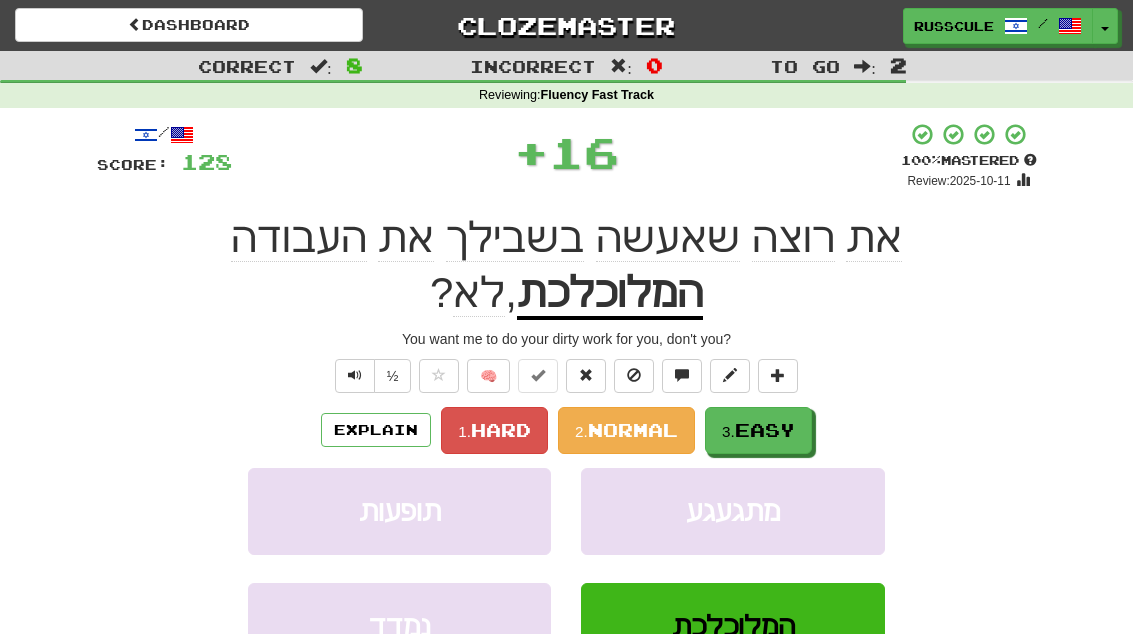 click on "Easy" at bounding box center [765, 430] 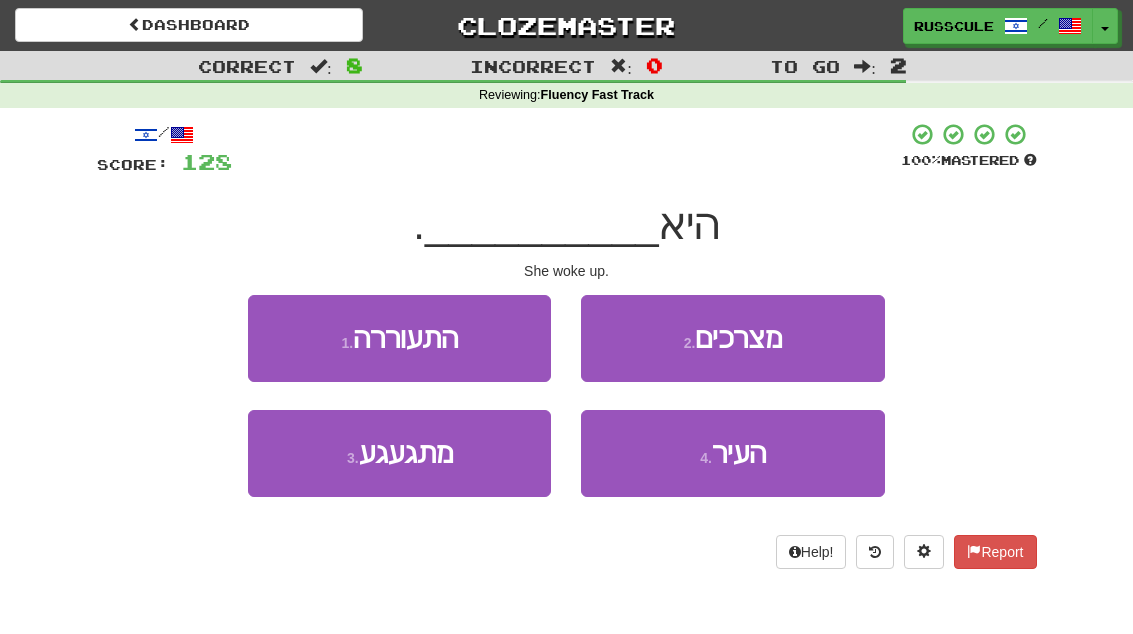 click on "1 .  התעוררה" at bounding box center (399, 338) 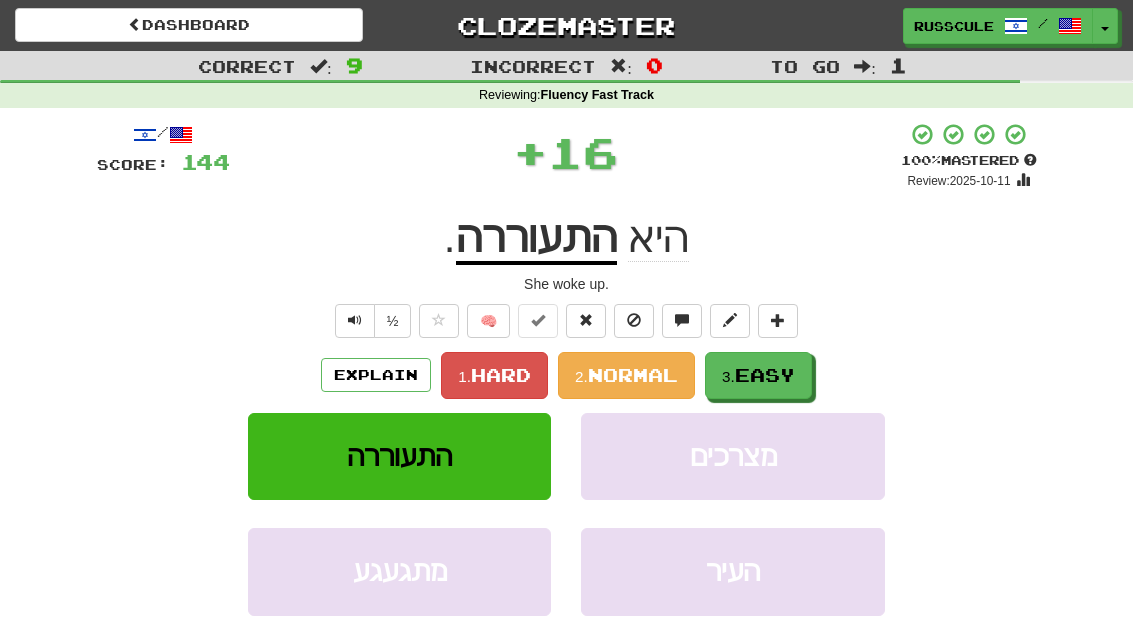 click on "Easy" at bounding box center (765, 375) 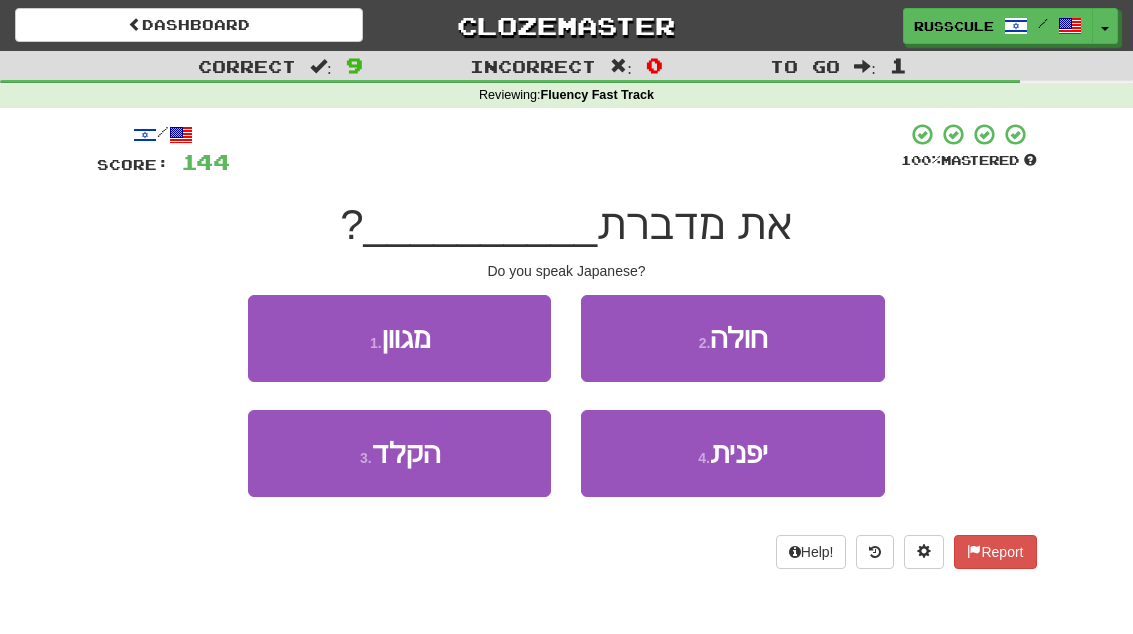 click on "4 .  יפנית" at bounding box center (732, 453) 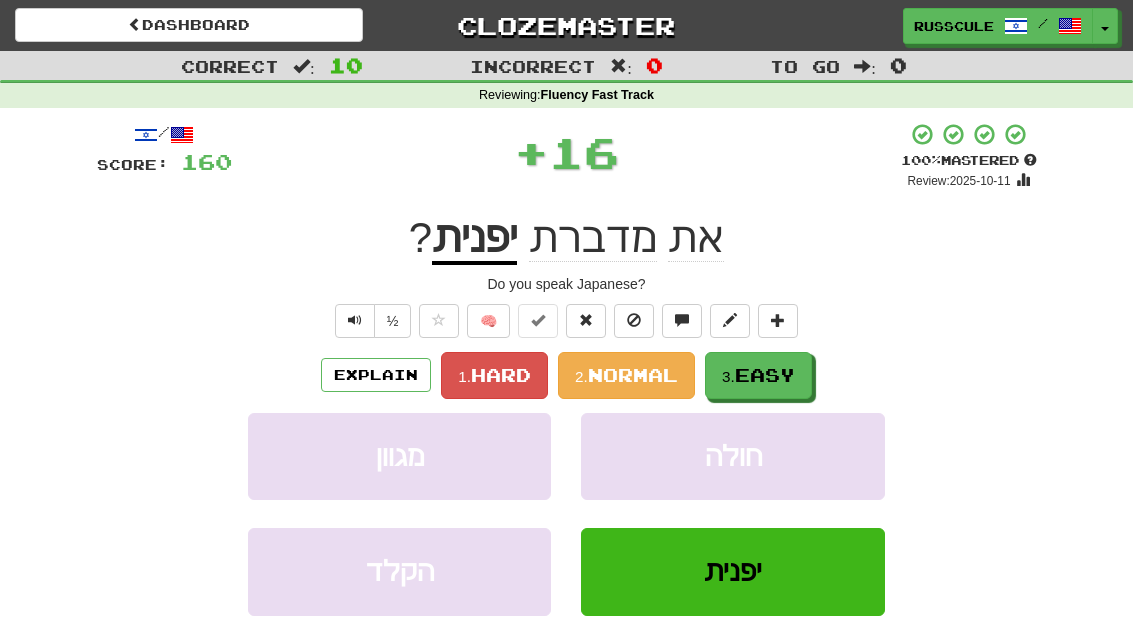 click on "Easy" at bounding box center [765, 375] 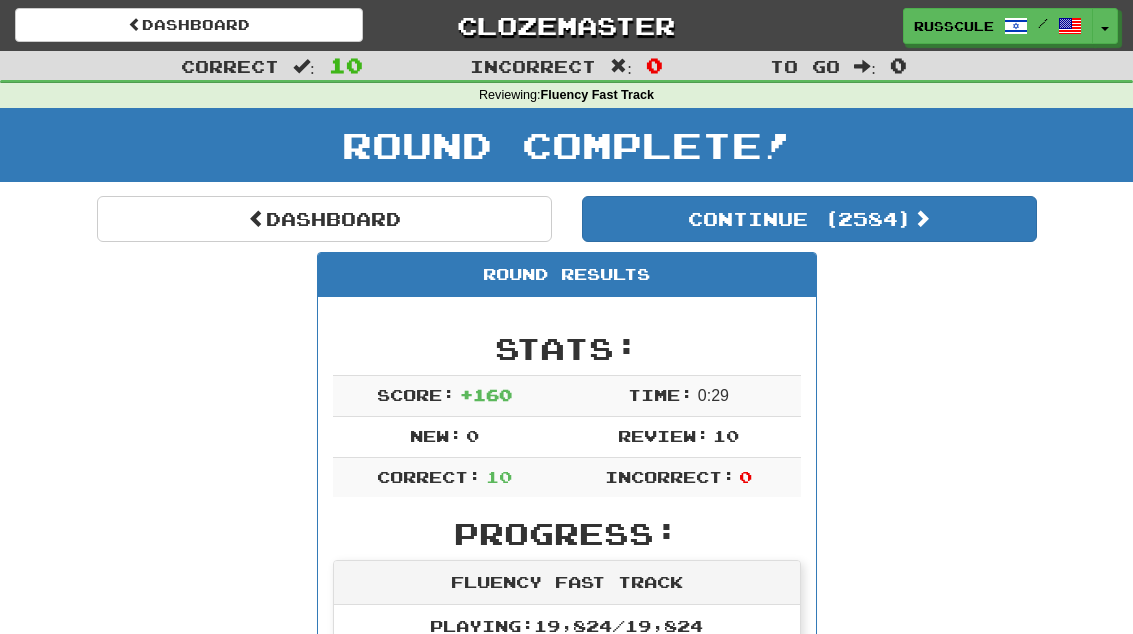 click on "Continue ( [NUMBER] )" at bounding box center (809, 219) 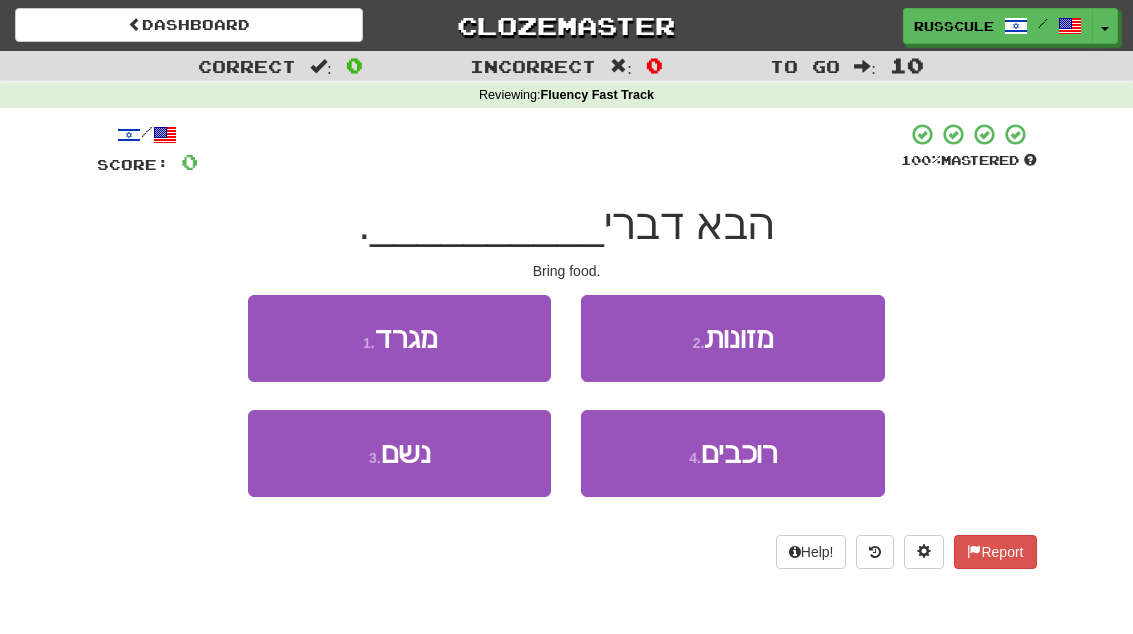 click on "2 .  מזונות" at bounding box center [732, 338] 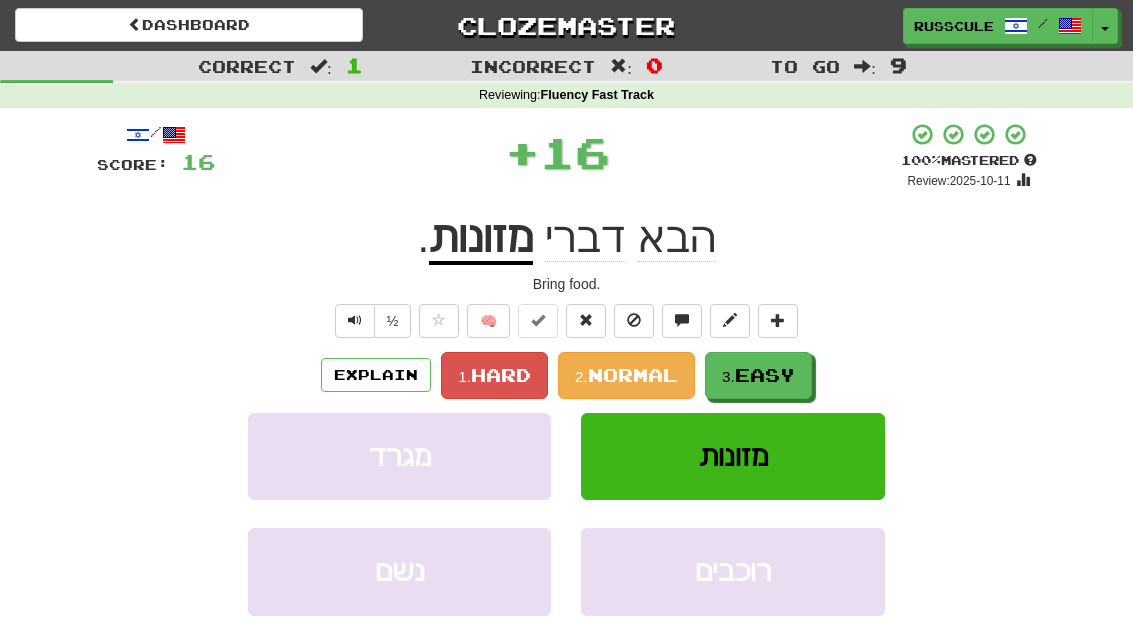 click on "Easy" at bounding box center (765, 375) 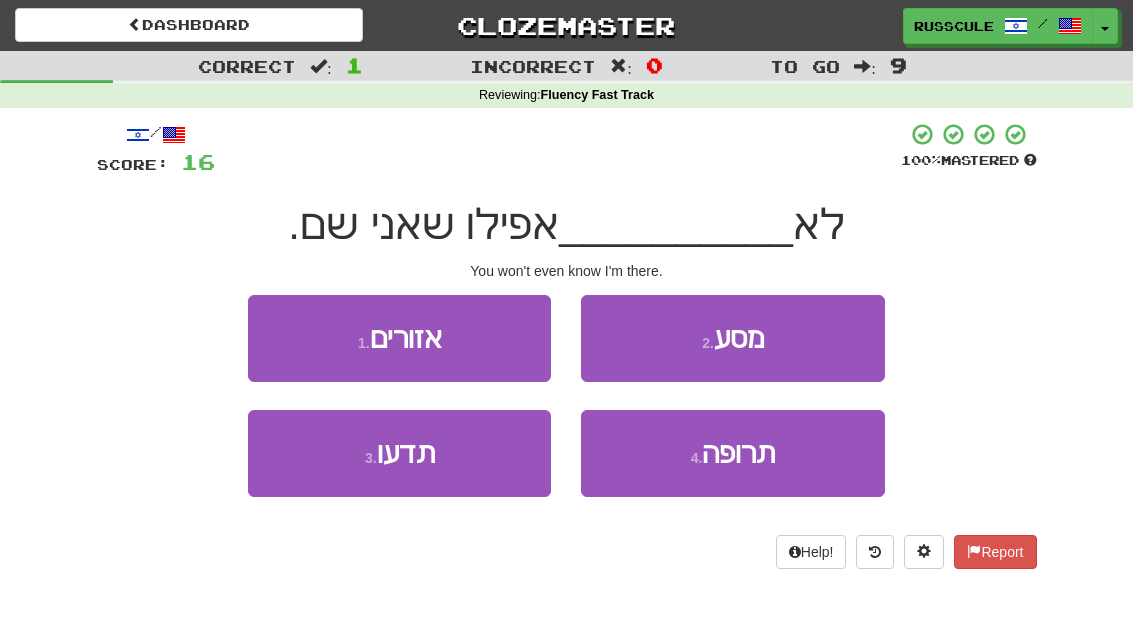 click on "3 .  תדעו" at bounding box center (399, 453) 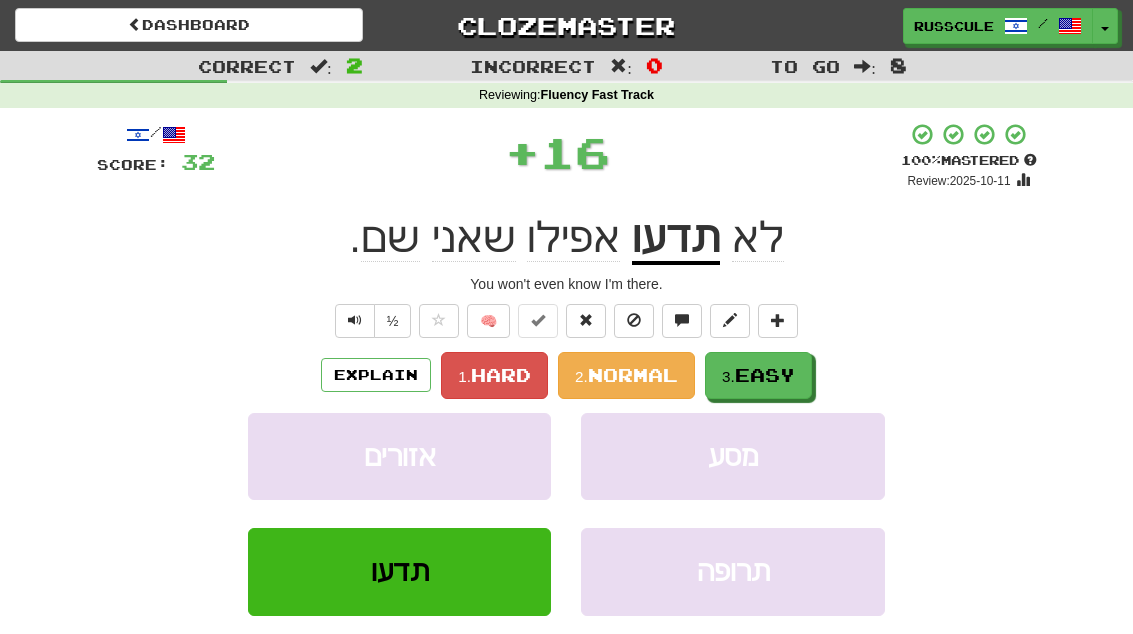 click on "Easy" at bounding box center (765, 375) 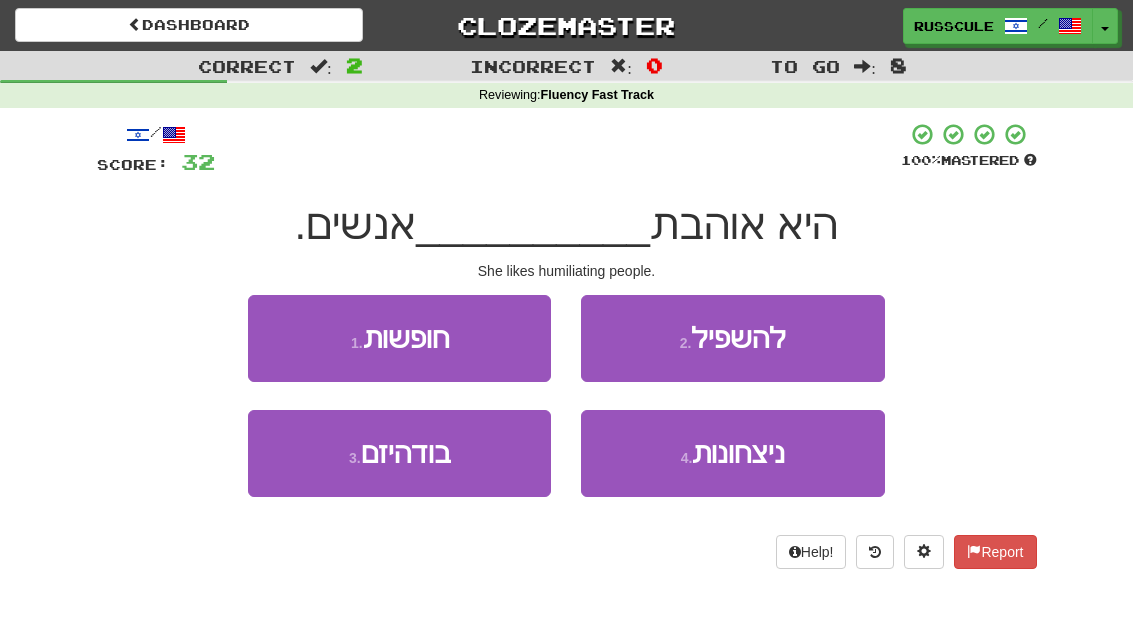 click on "2 .  להשפיל" at bounding box center (732, 338) 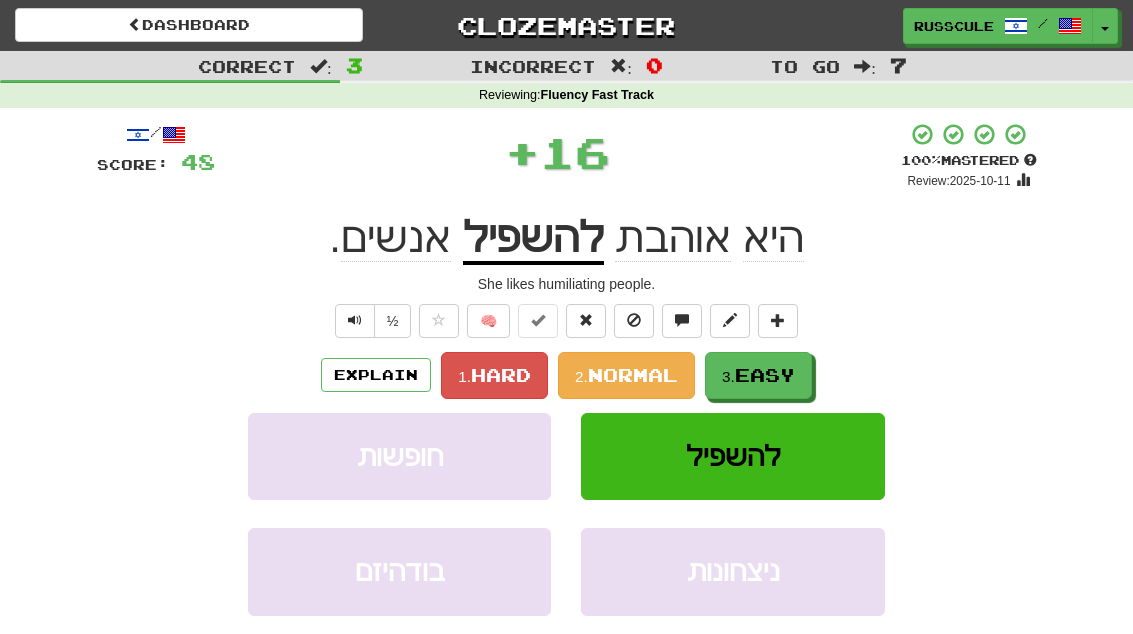 click on "Easy" at bounding box center [765, 375] 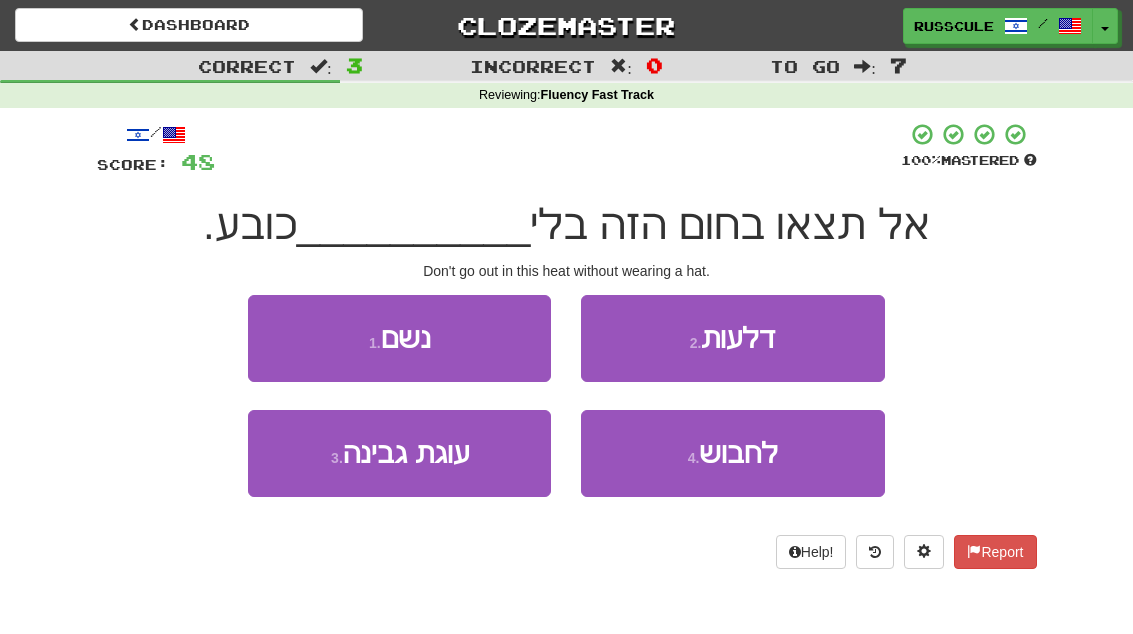 click on "4 .  לחבוש" at bounding box center (732, 453) 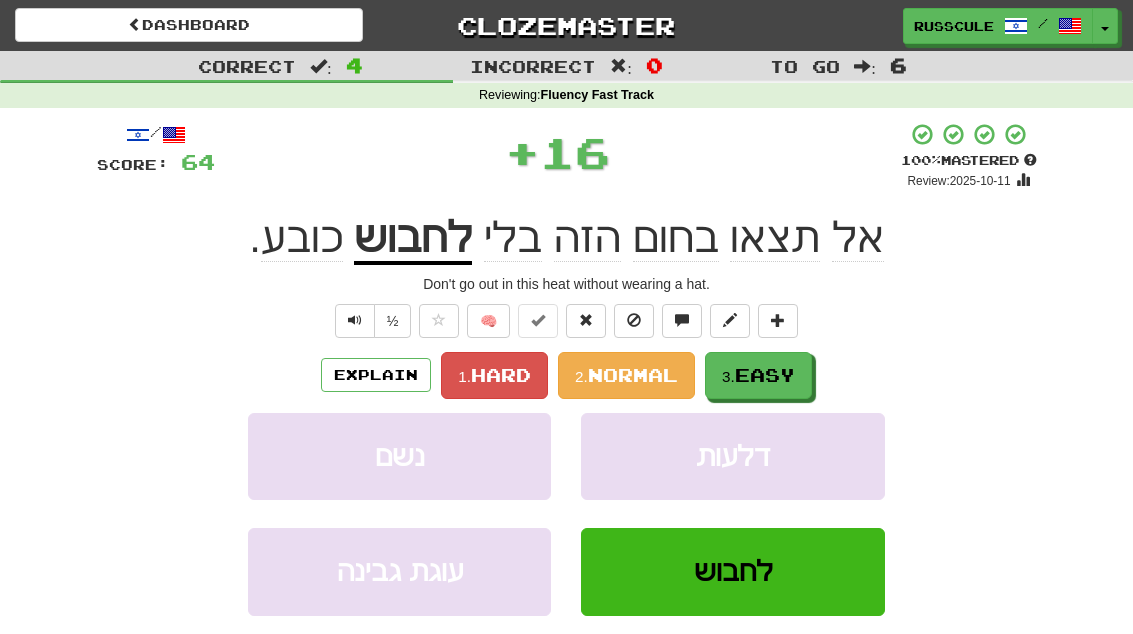 click on "Easy" at bounding box center (765, 375) 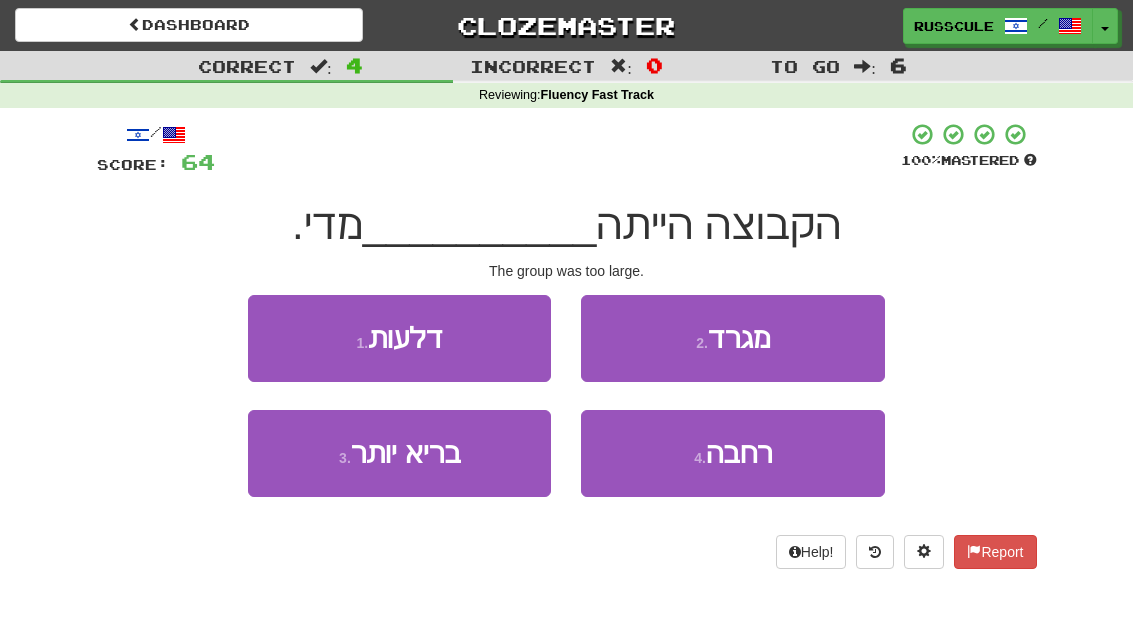 click on "רחבה" at bounding box center (739, 453) 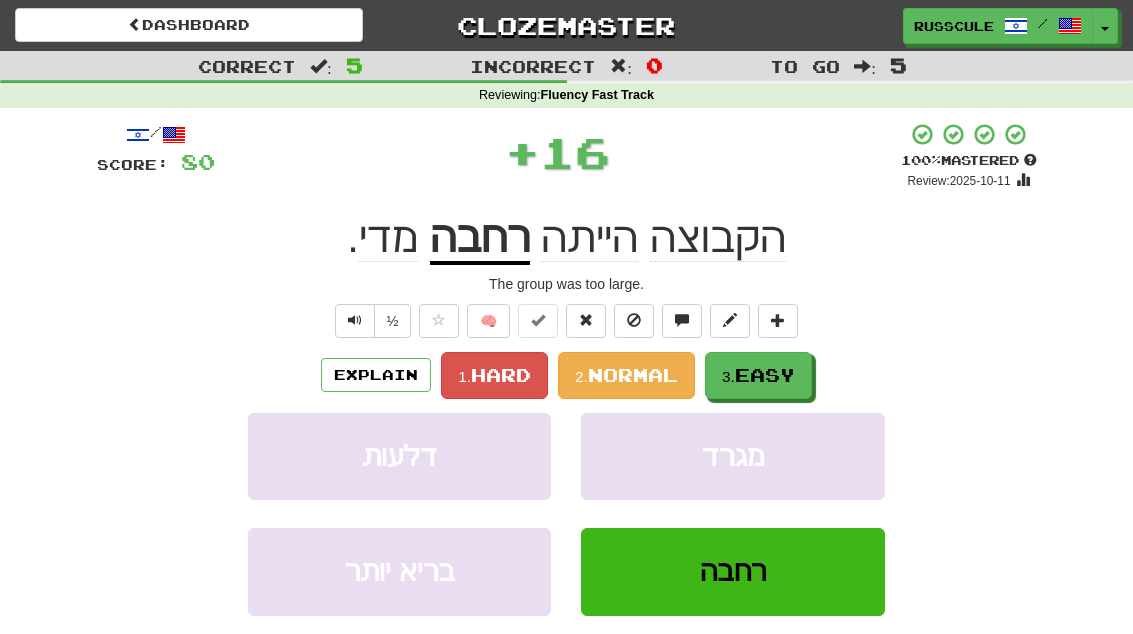 click on "3.  Easy" at bounding box center (758, 375) 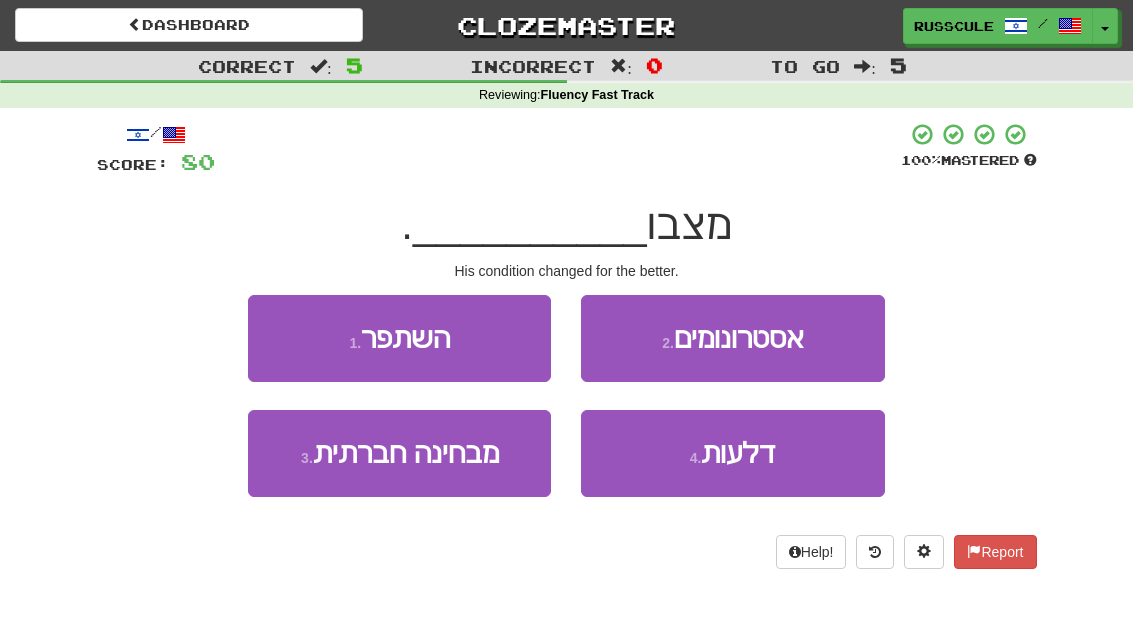 click on "1 .  השתפר" at bounding box center (399, 338) 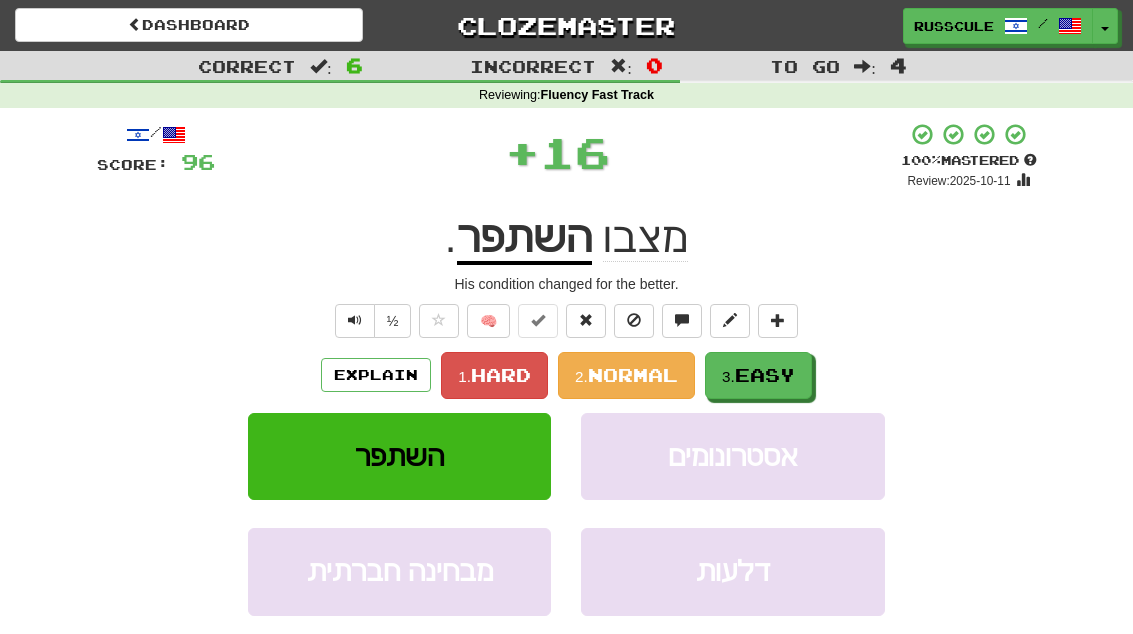 click on "3.  Easy" at bounding box center (758, 375) 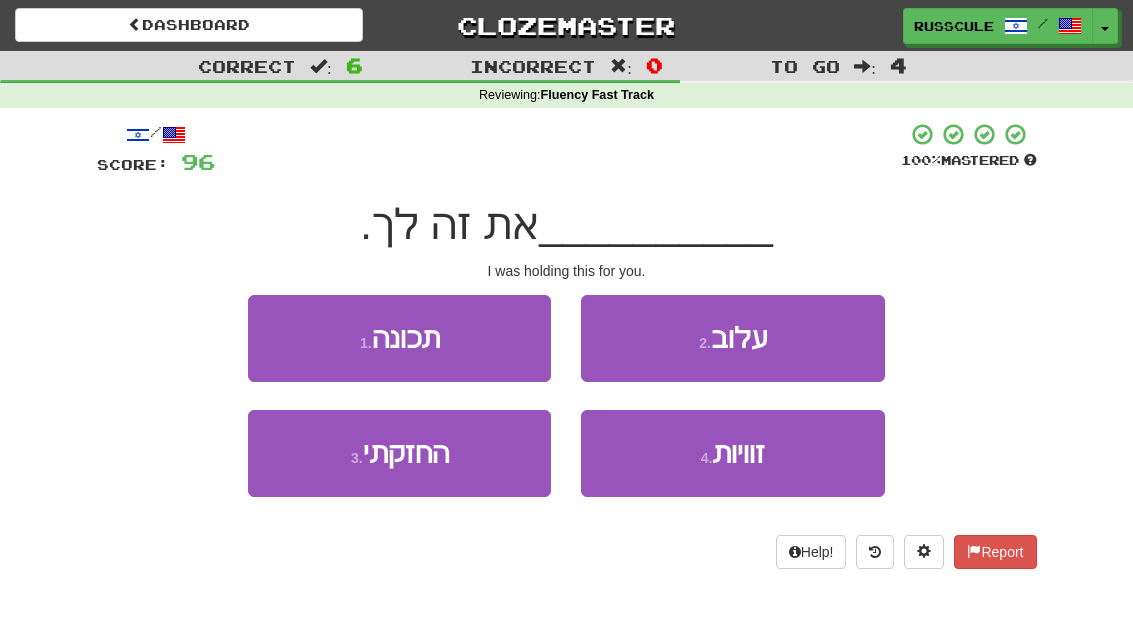 click on "3 .  החזקתי" at bounding box center (399, 453) 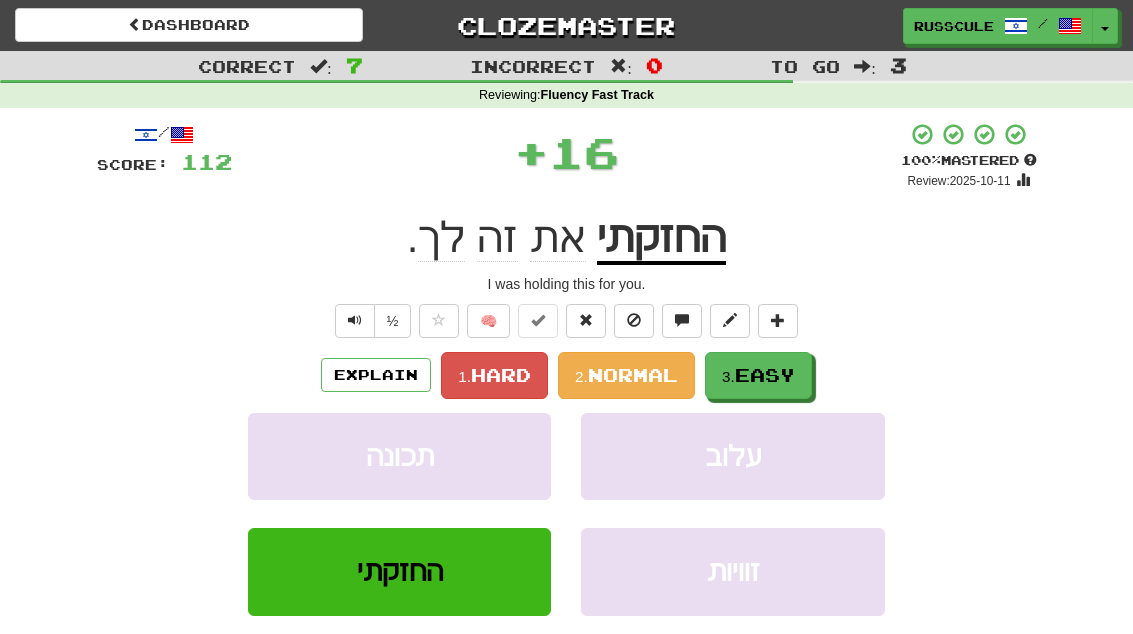 click on "Easy" at bounding box center [765, 375] 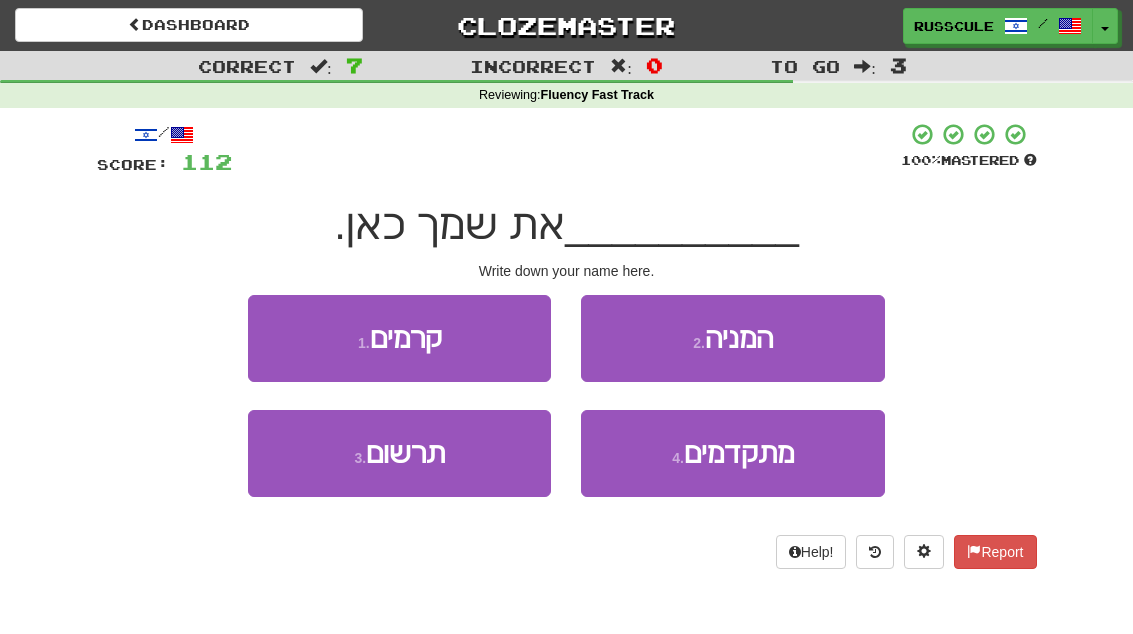 click on "3 .  תרשום" at bounding box center (399, 453) 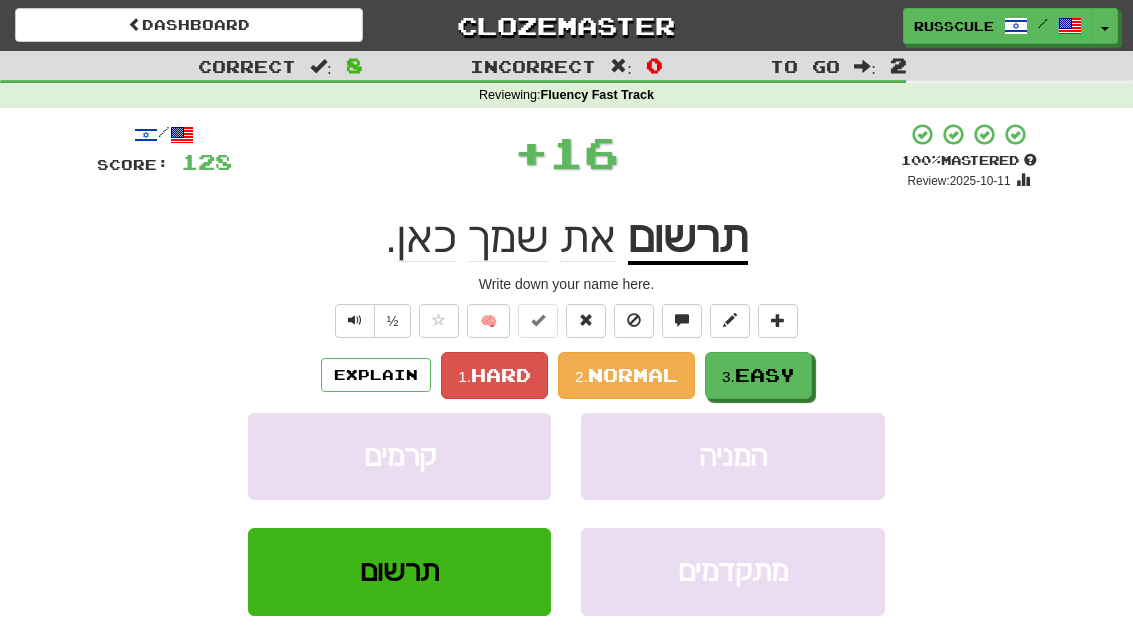 click on "3.  Easy" at bounding box center (758, 375) 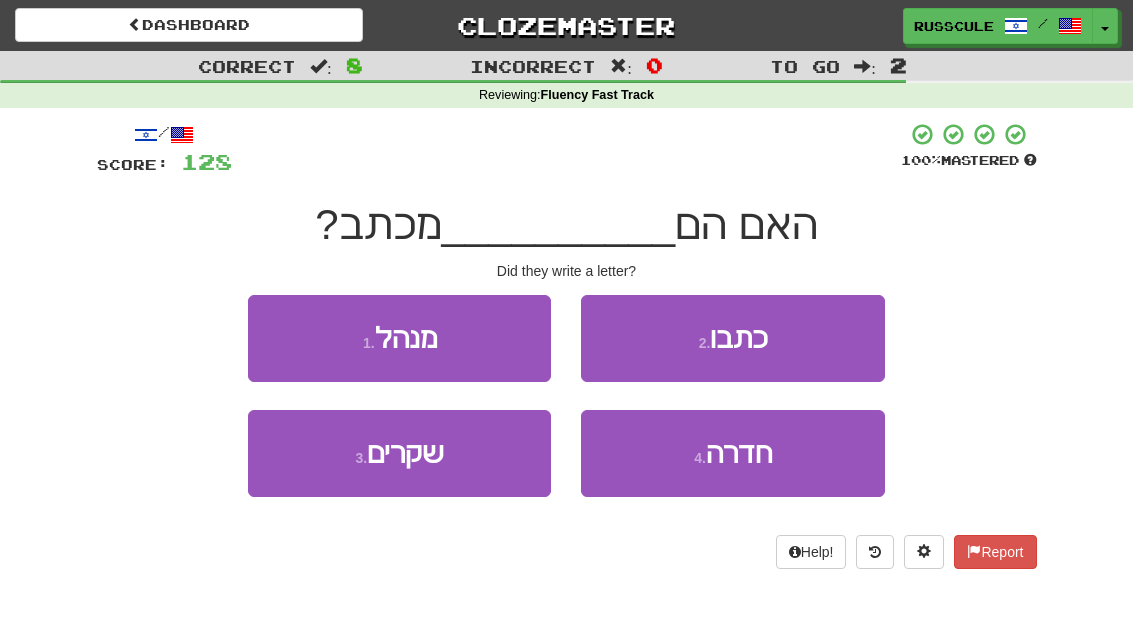 click on "2 .  כתבו" at bounding box center [732, 338] 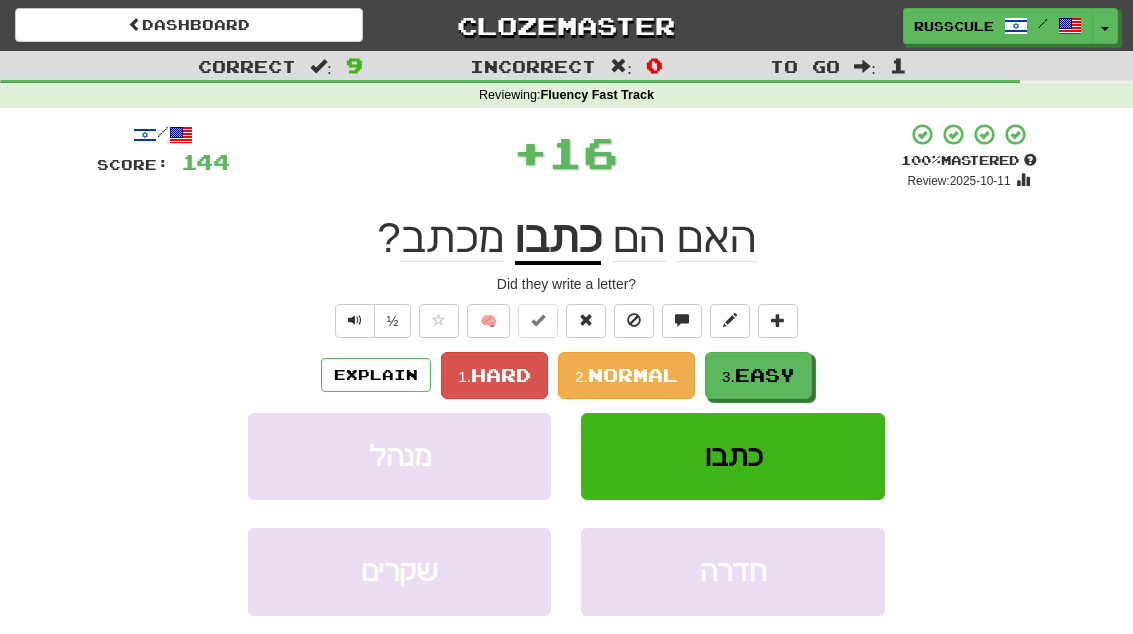 click on "Easy" at bounding box center [765, 375] 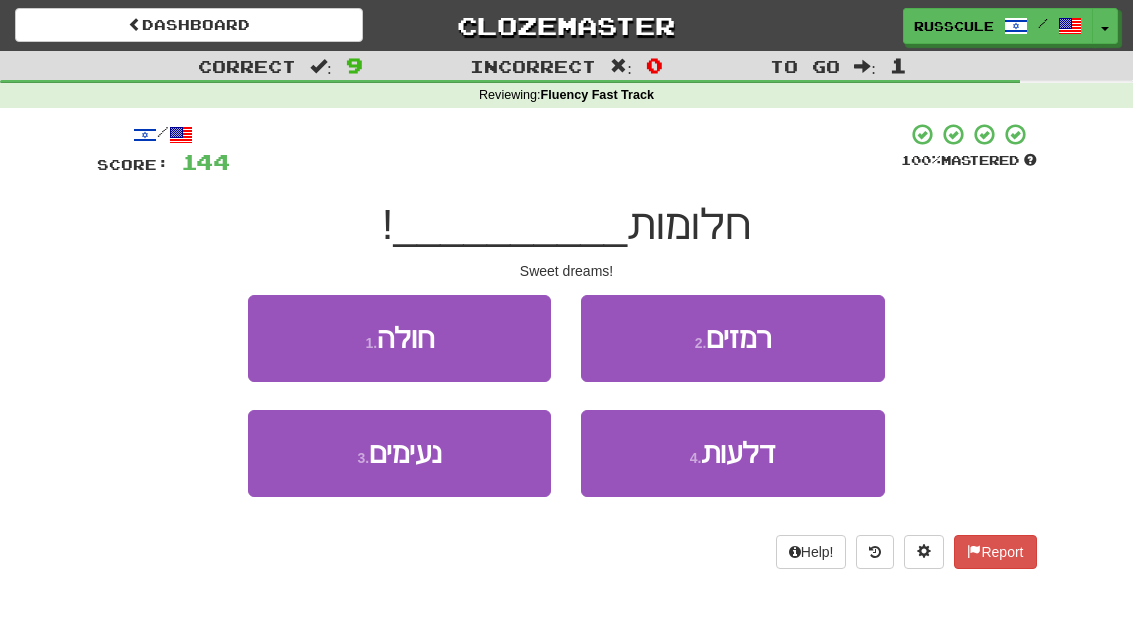 click on "3 .  נעימים" at bounding box center [399, 453] 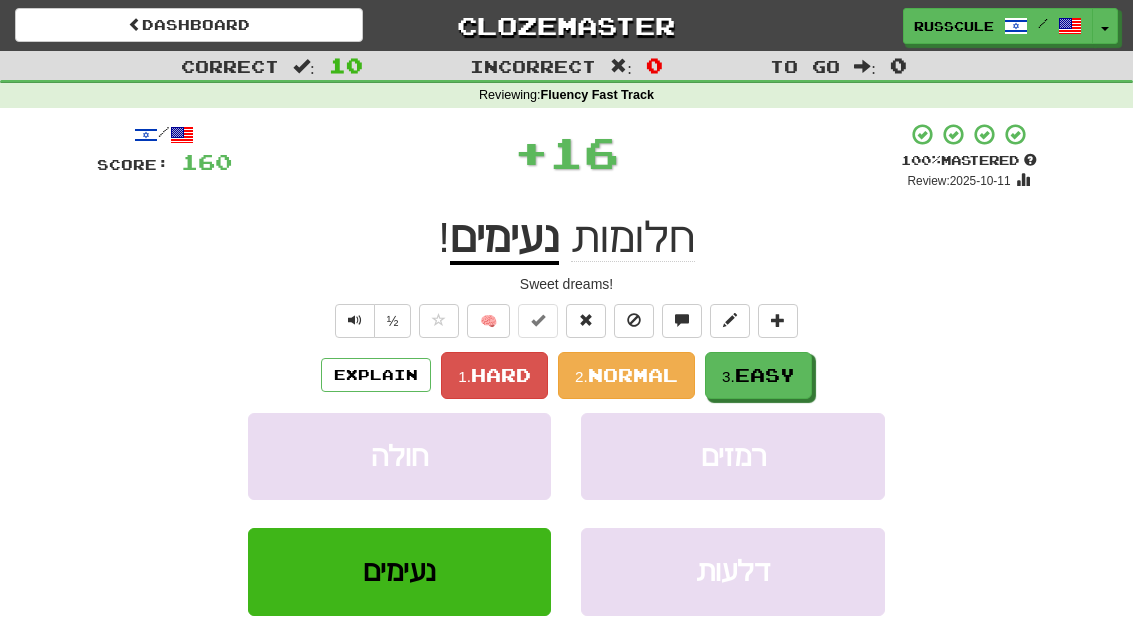 click on "Easy" at bounding box center (765, 375) 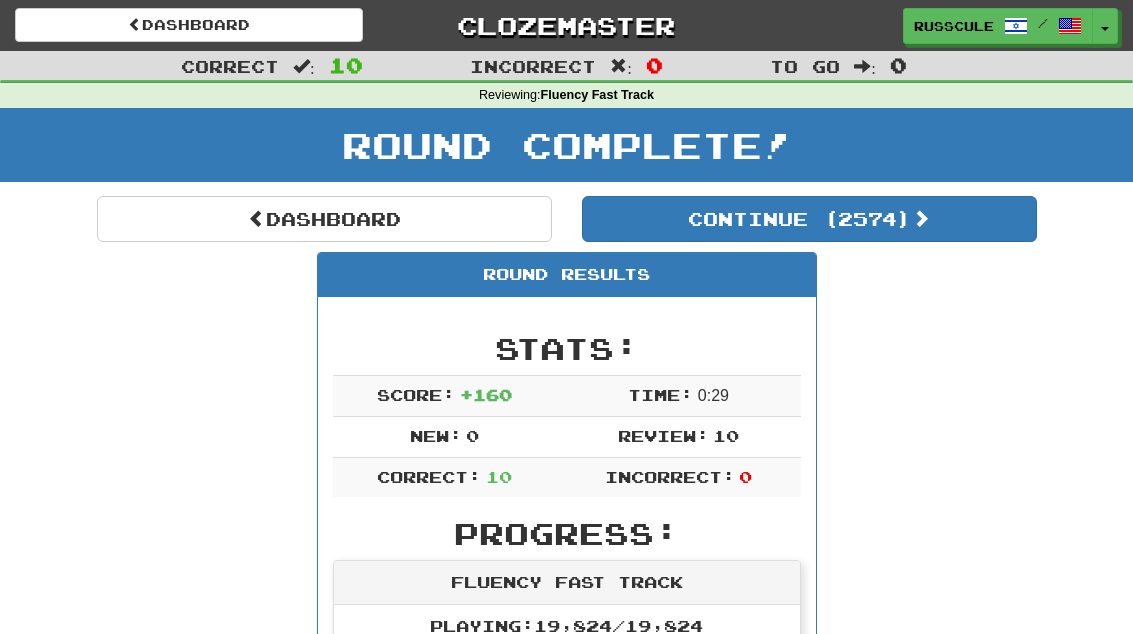 click on "Continue ( [NUMBER] )" at bounding box center [809, 219] 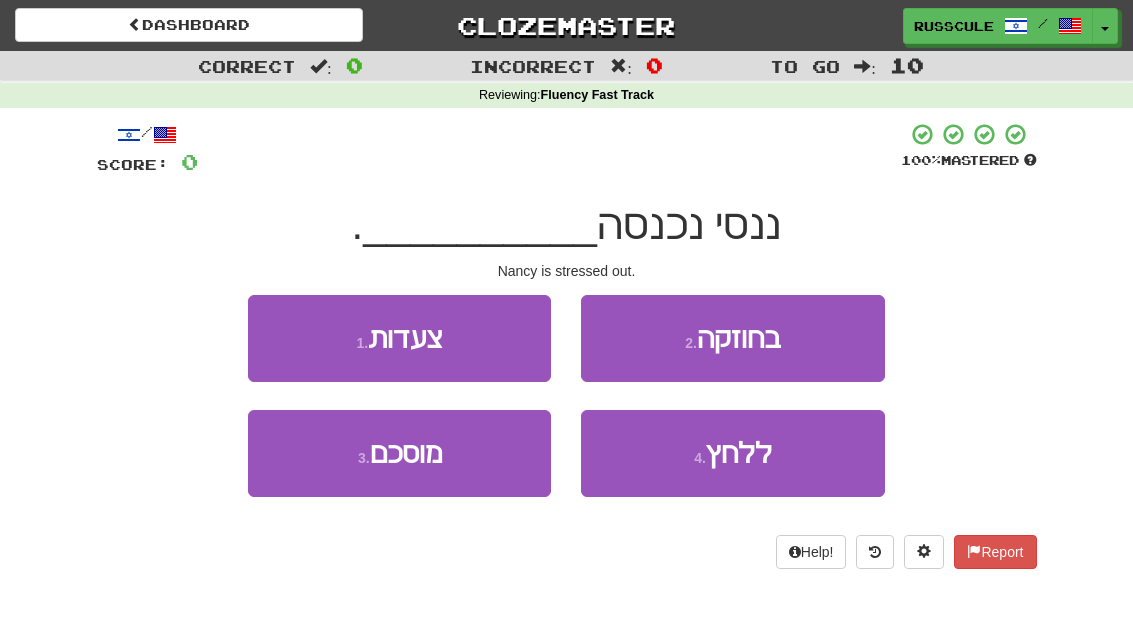 click on "4 .  ללחץ" at bounding box center (732, 453) 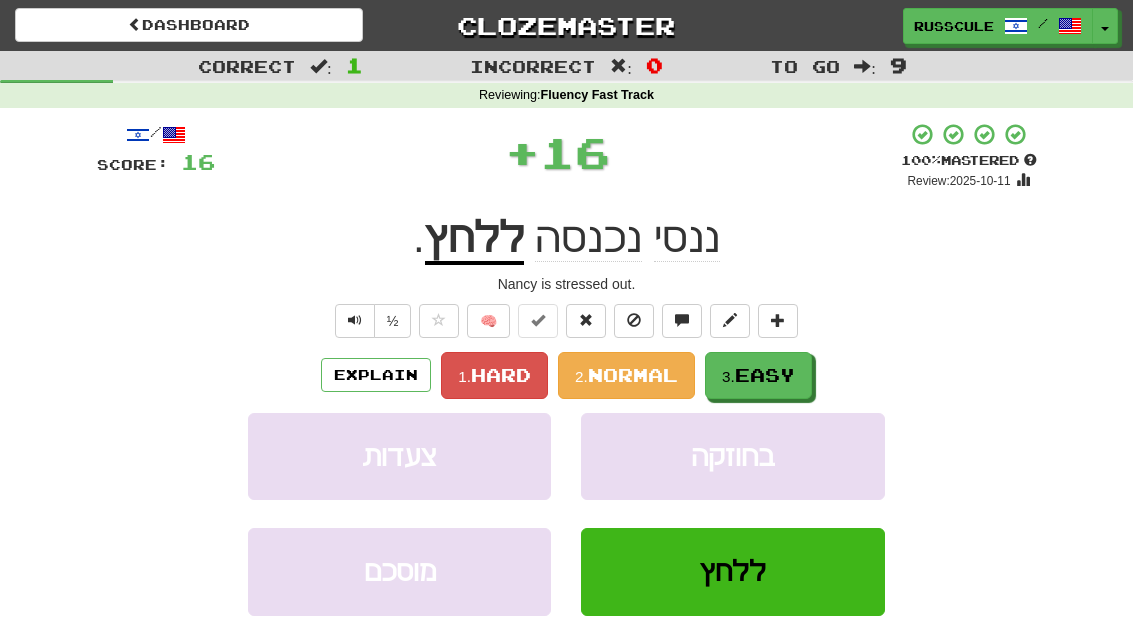 click on "Easy" at bounding box center (765, 375) 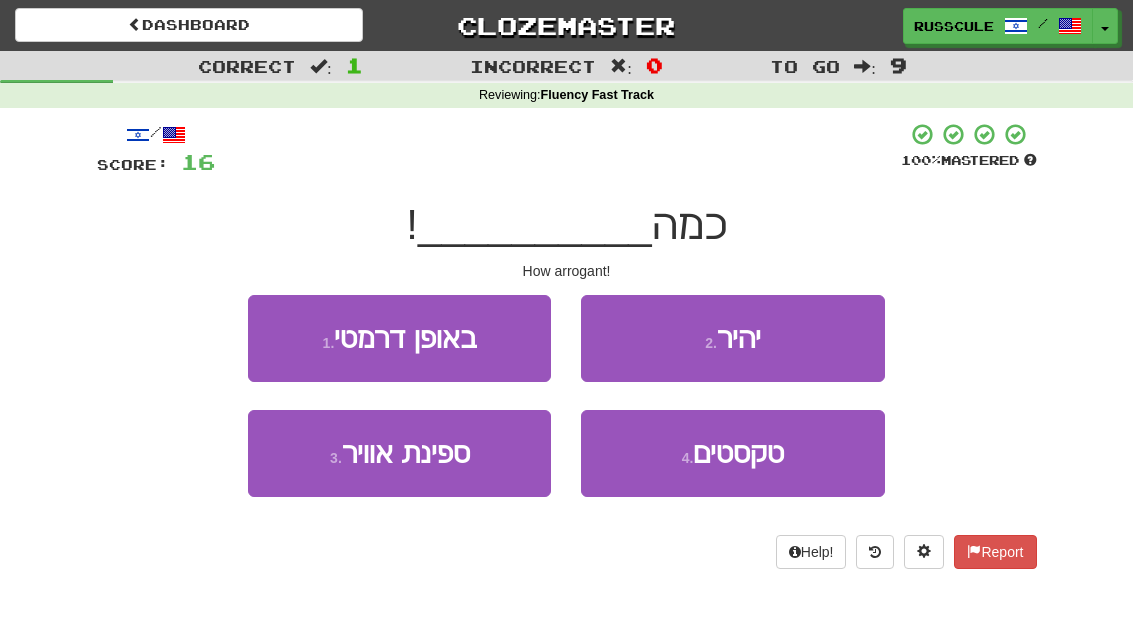 click on "2 .  יהיר" at bounding box center [732, 338] 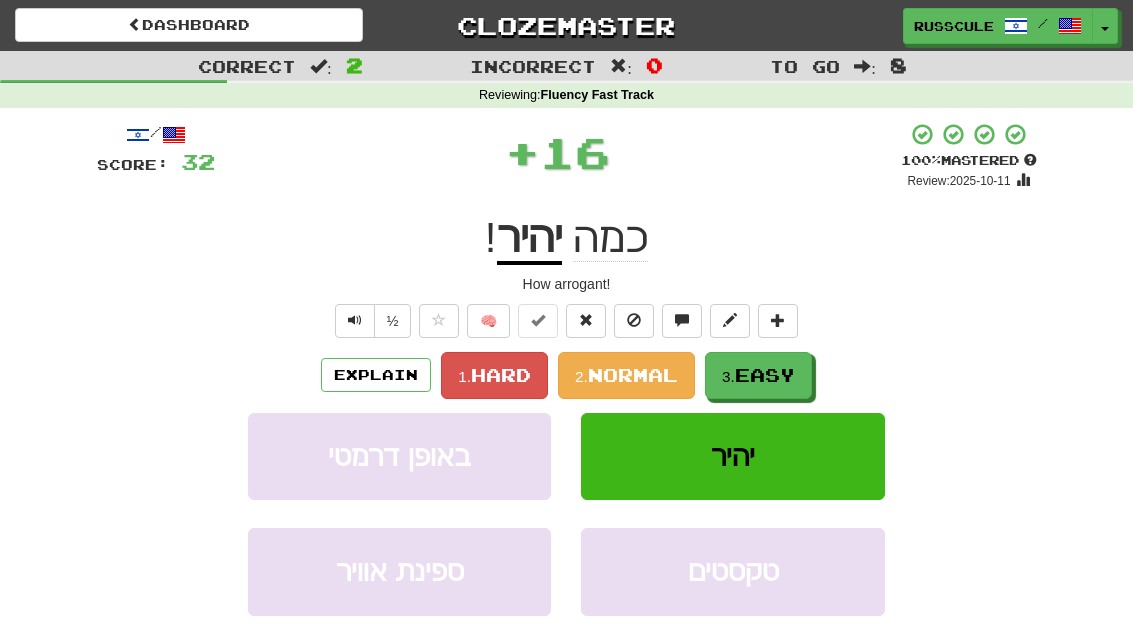 click on "Easy" at bounding box center (765, 375) 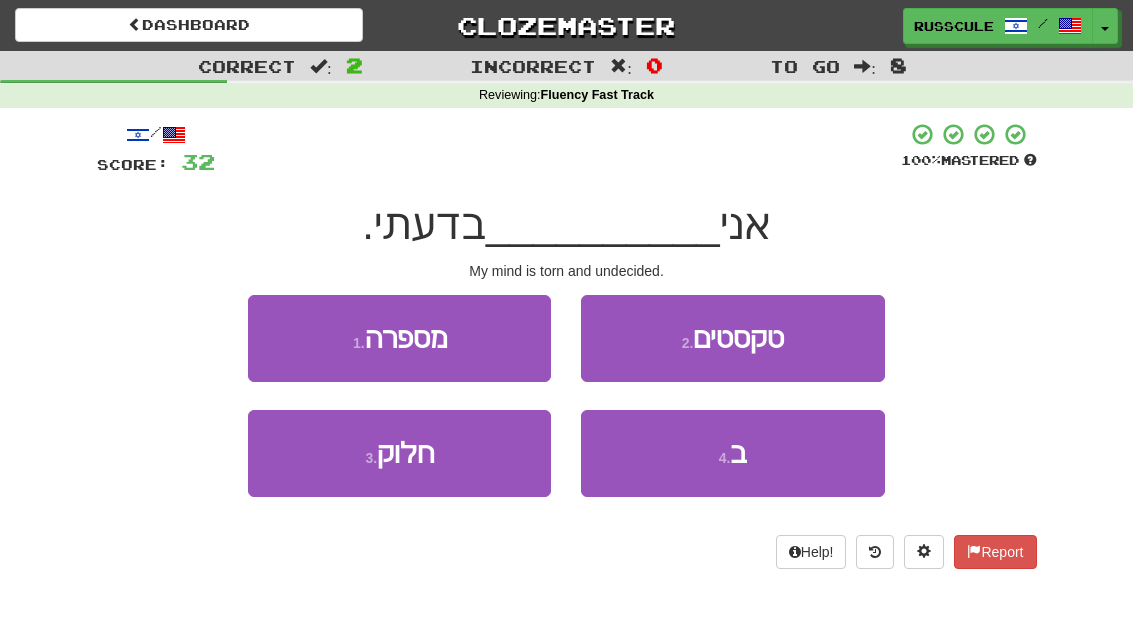 click on "3 .  חלוק" at bounding box center [399, 453] 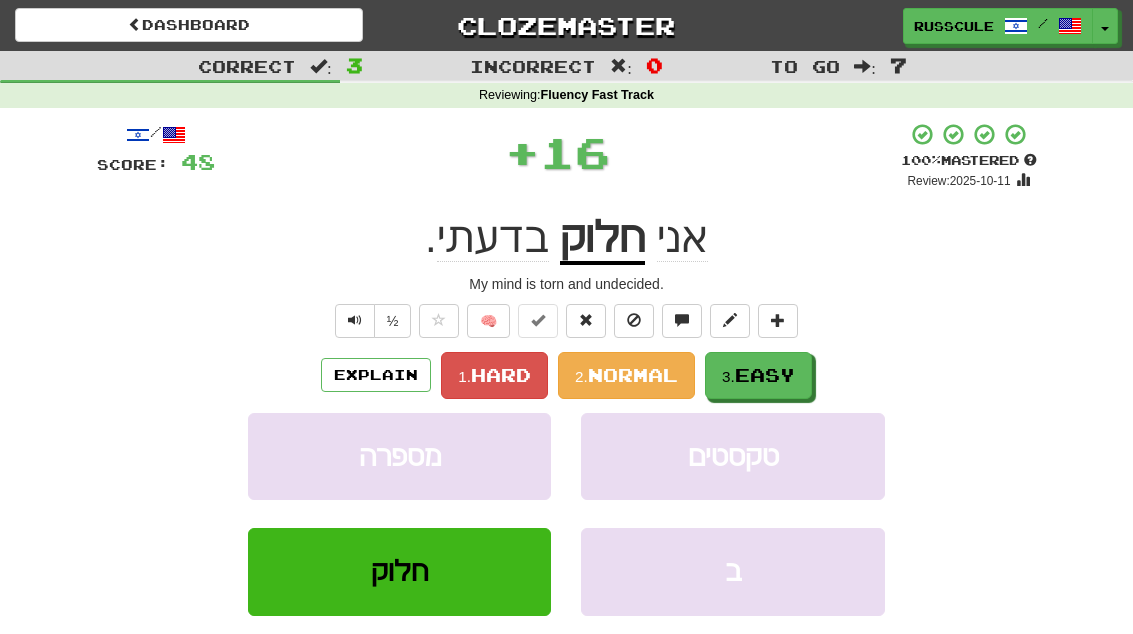 click on "3.  Easy" at bounding box center [758, 375] 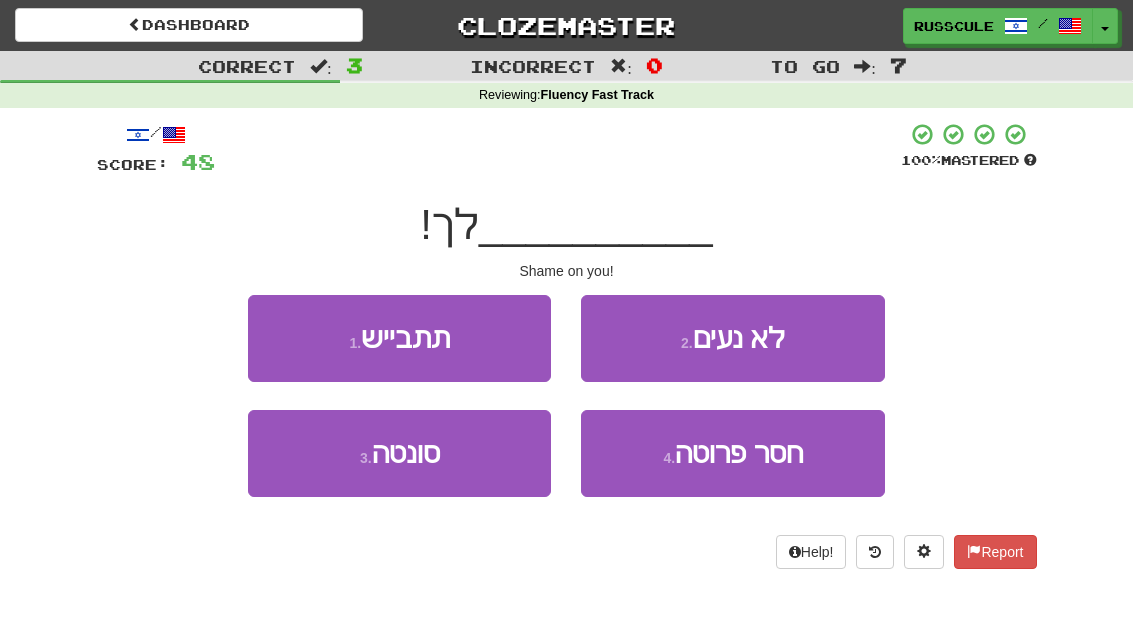 click on "1 .  תתבייש" at bounding box center (399, 338) 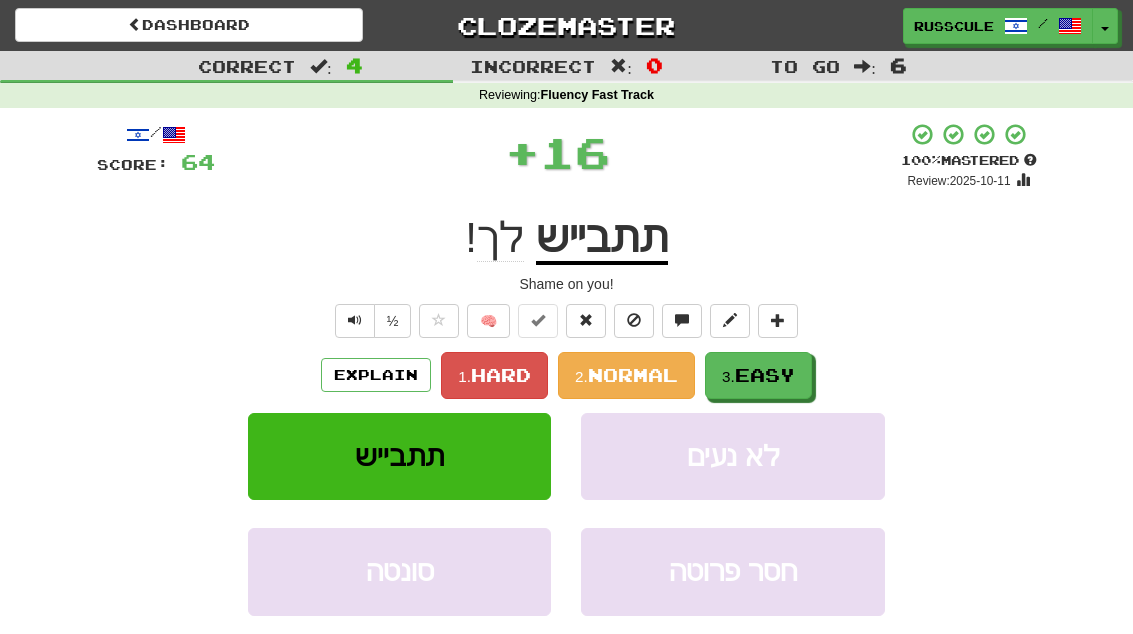 click on "3.  Easy" at bounding box center (758, 375) 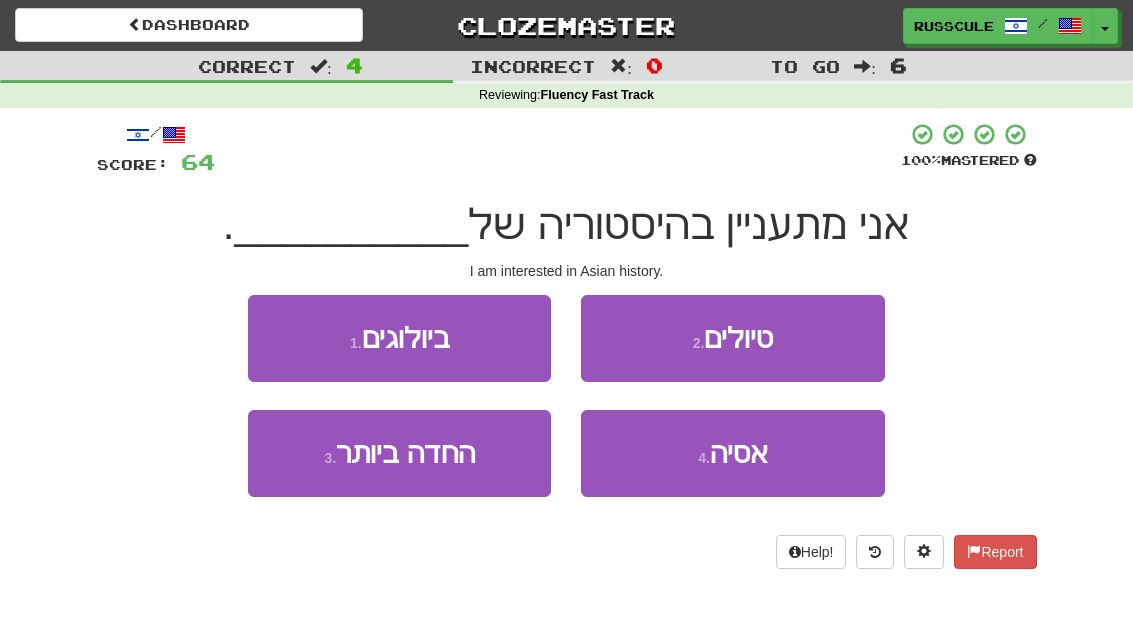click on "4 .  אסיה" at bounding box center [732, 453] 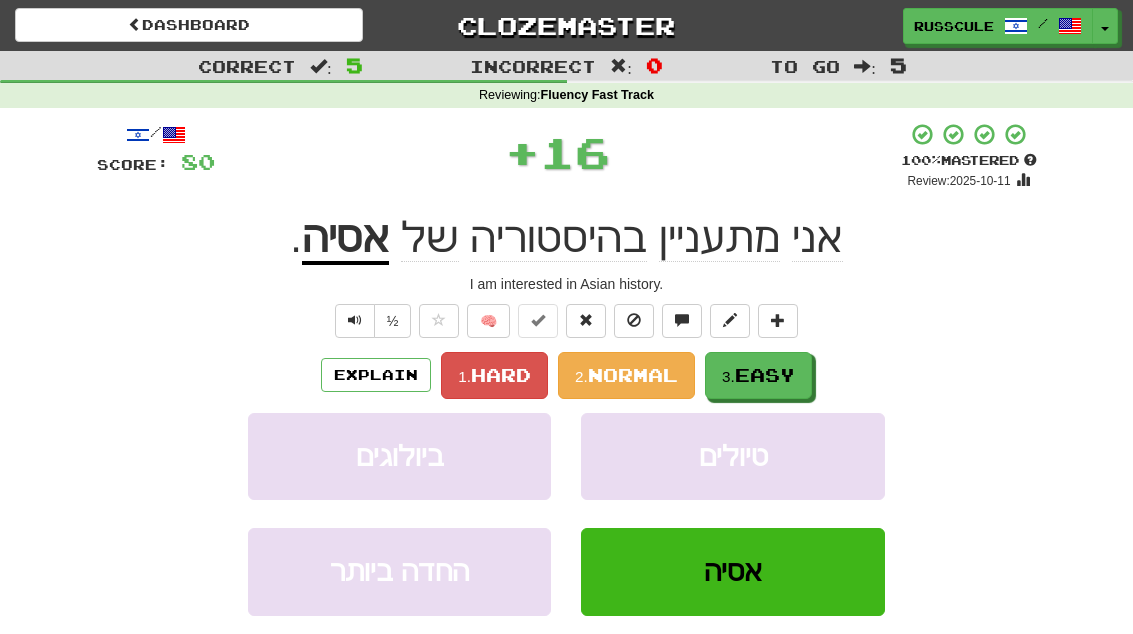 click on "Easy" at bounding box center (765, 375) 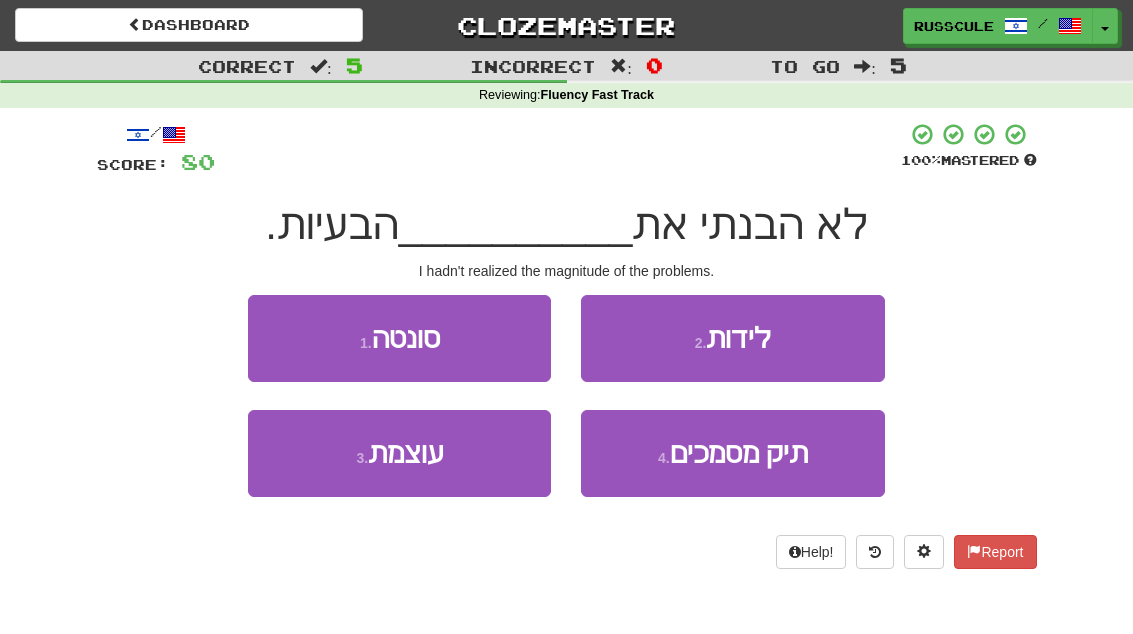 click on "3 .  עוצמת" at bounding box center [399, 453] 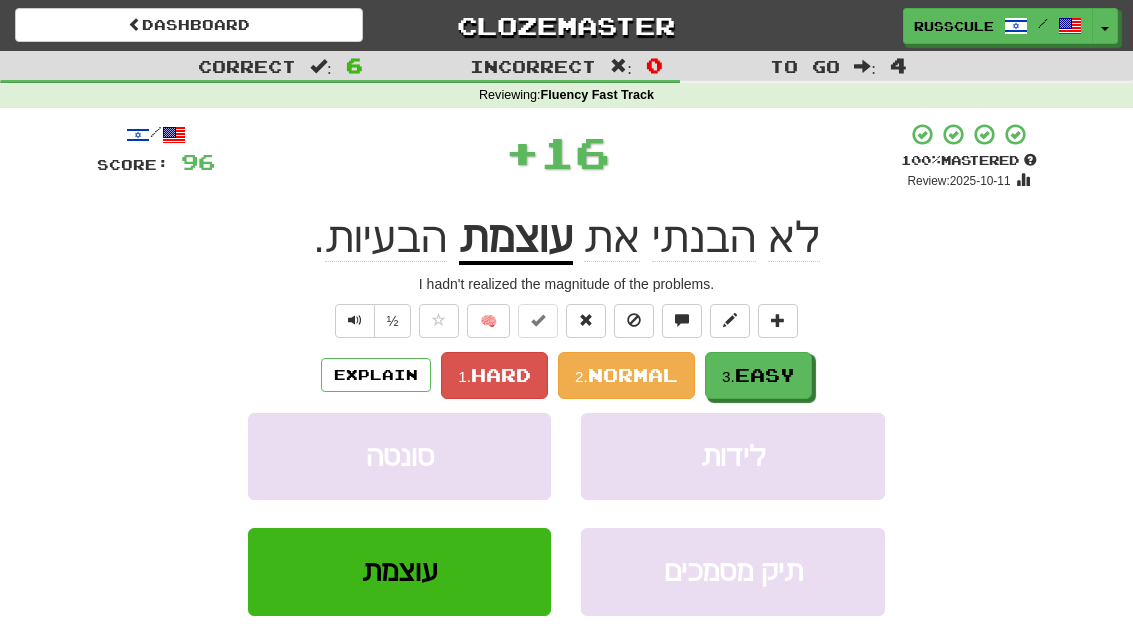 click on "Easy" at bounding box center (765, 375) 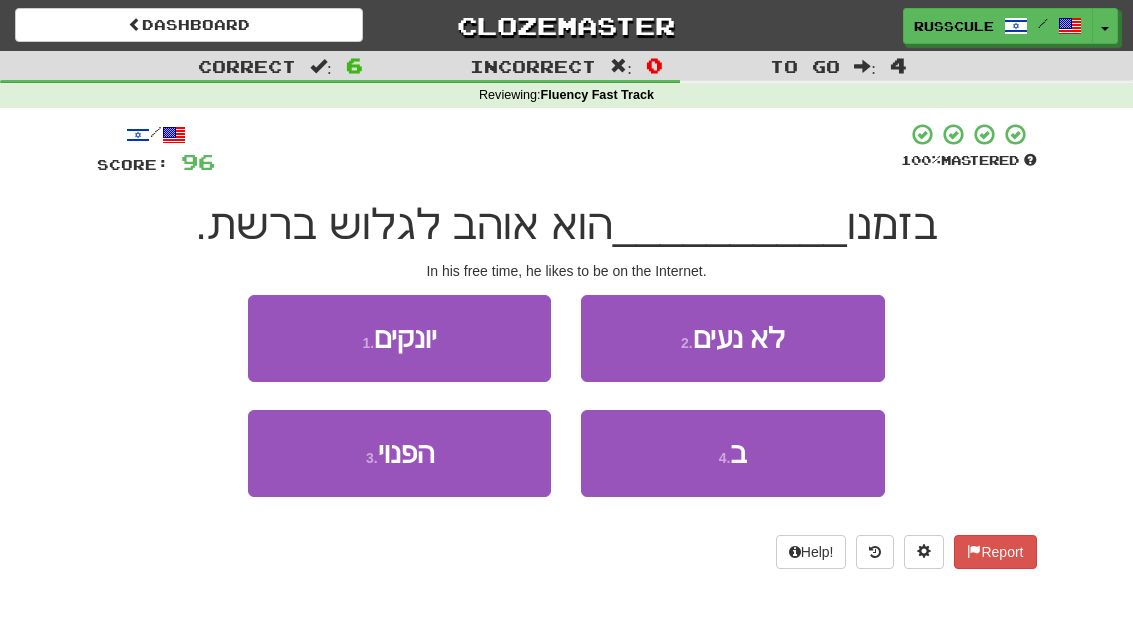 click on "3 .  הפנוי" at bounding box center [399, 453] 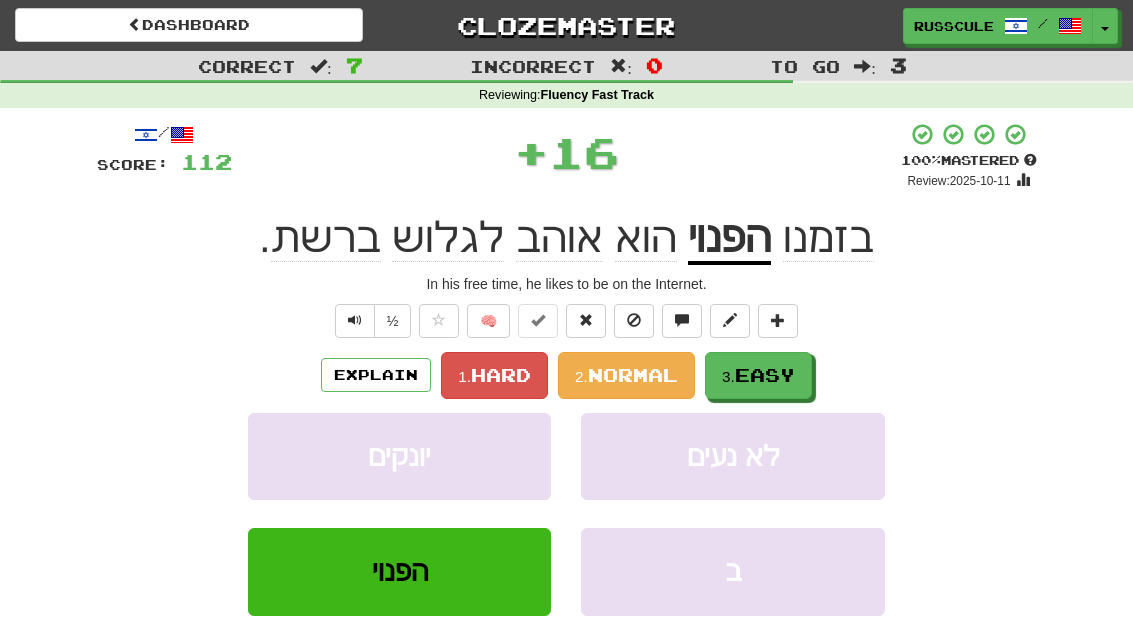 click on "Easy" at bounding box center [765, 375] 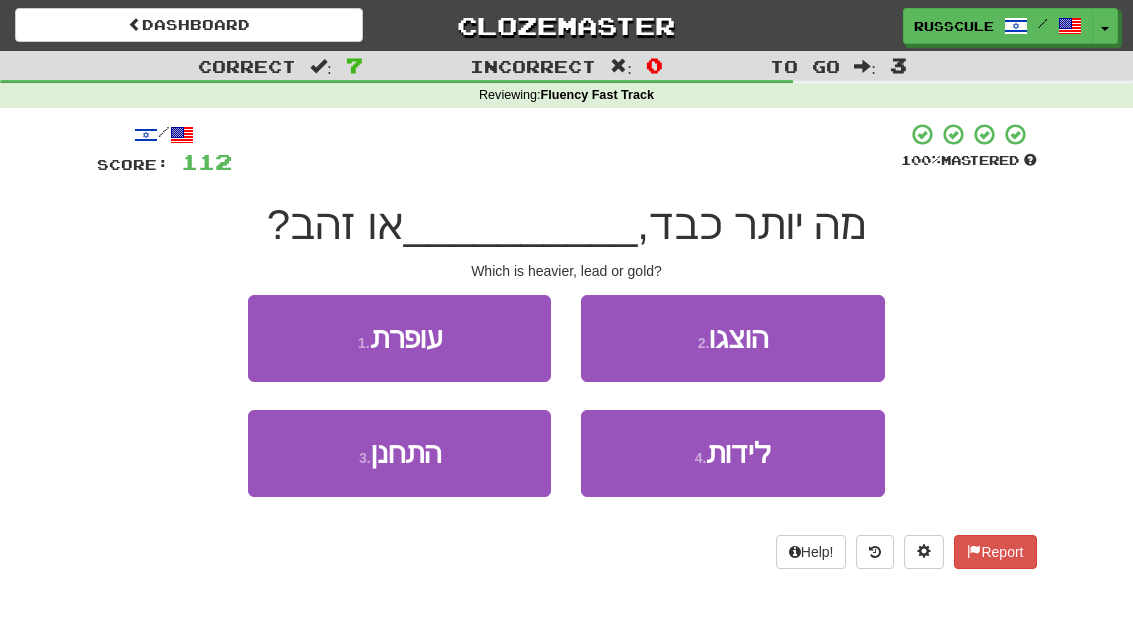 click on "1 .  עופרת" at bounding box center (399, 338) 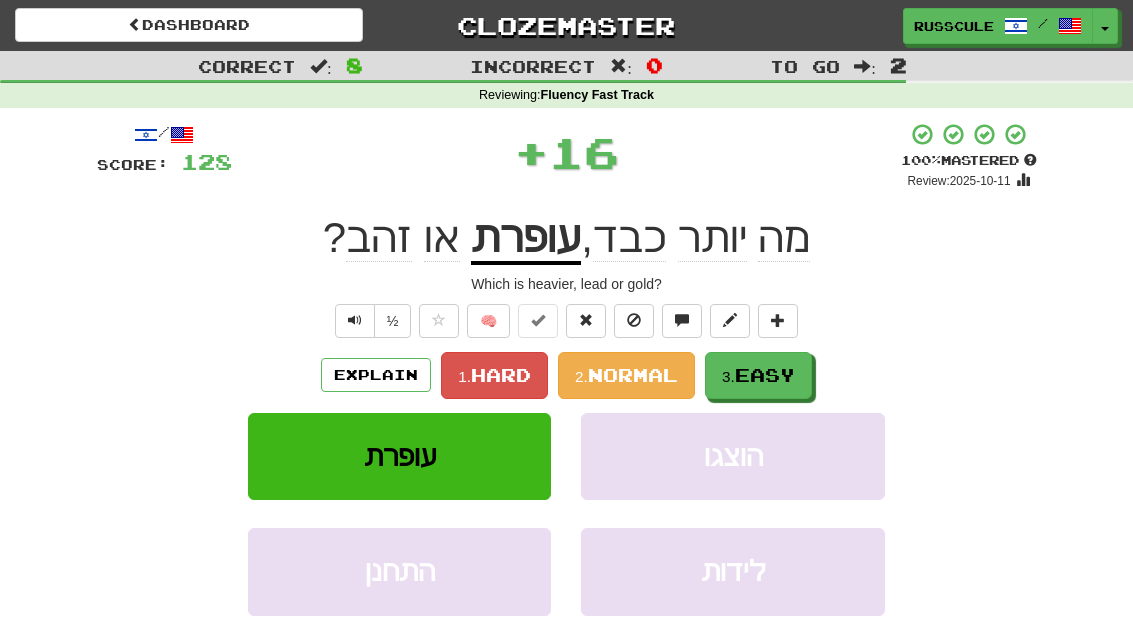 click on "Easy" at bounding box center [765, 375] 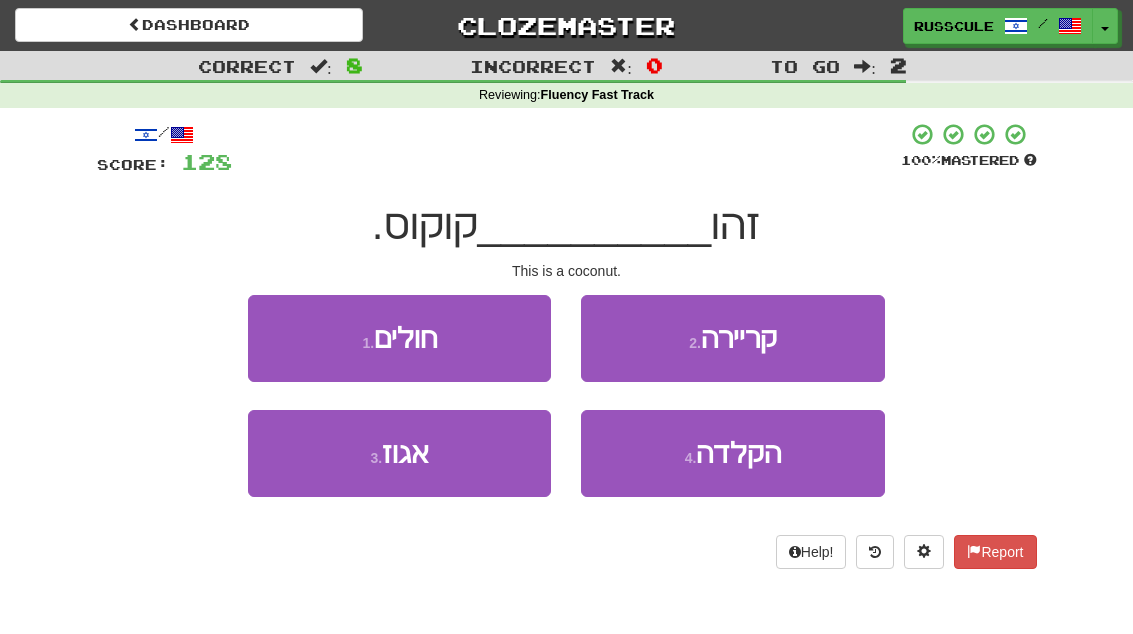 click on "3 .  אגוז" at bounding box center [399, 453] 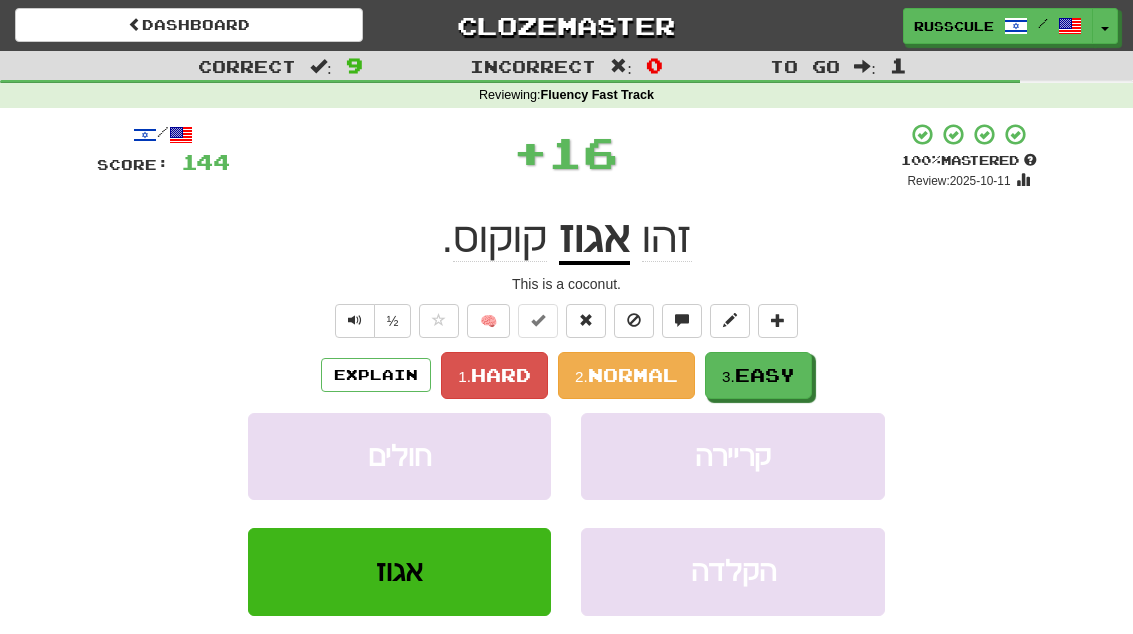 click on "Easy" at bounding box center [765, 375] 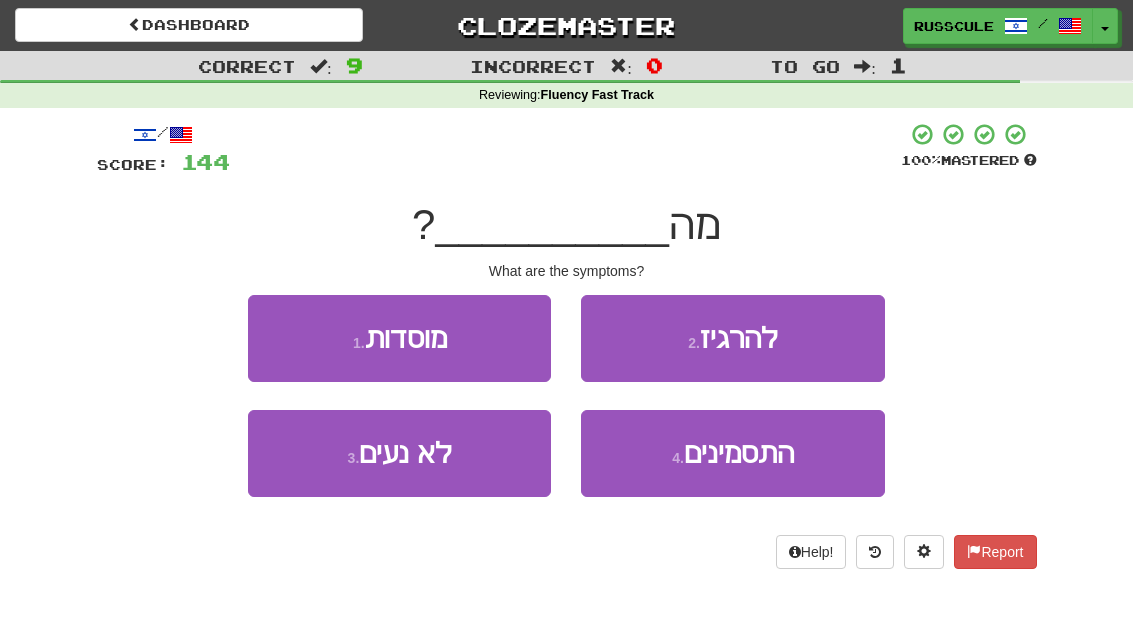 click on "התסמינים" at bounding box center (739, 453) 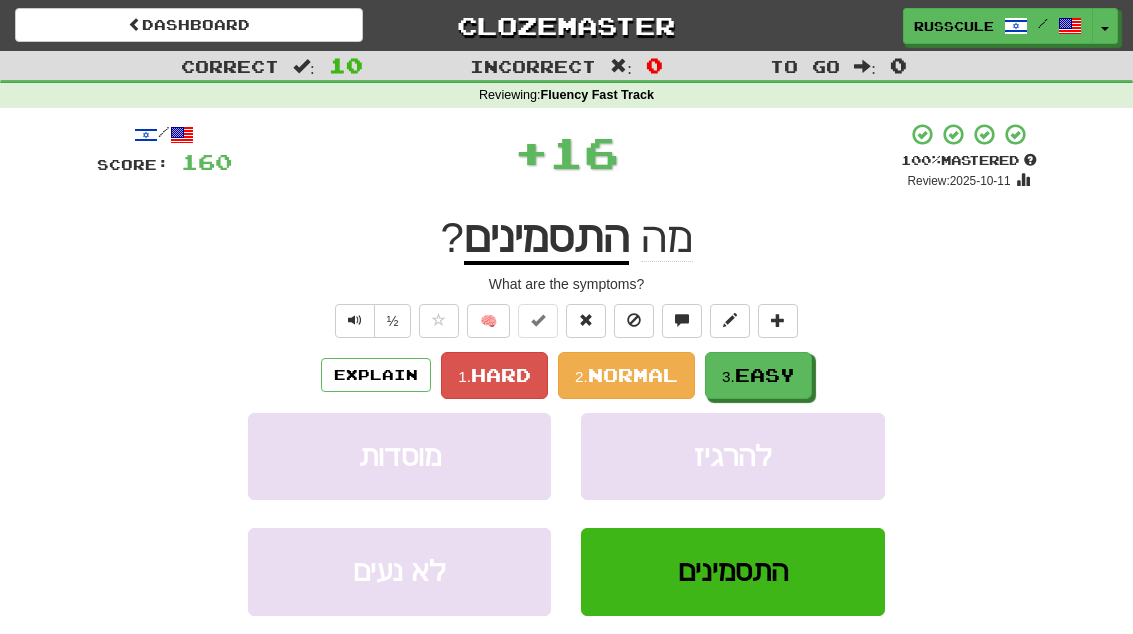 click on "3.  Easy" at bounding box center [758, 375] 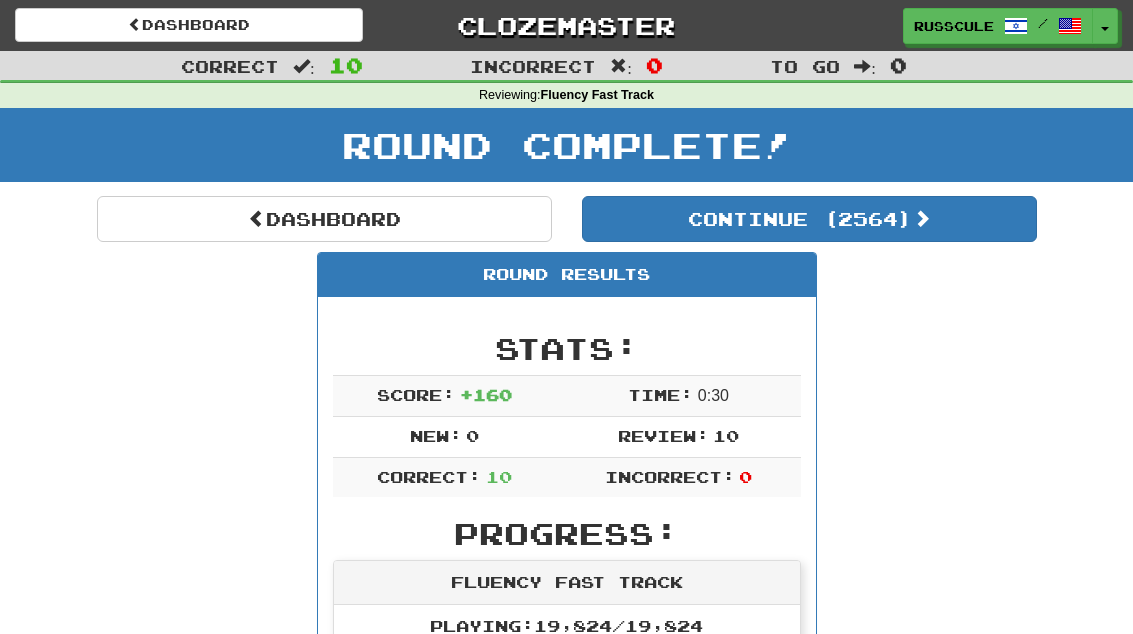 click on "Continue ( [NUMBER] )" at bounding box center [809, 219] 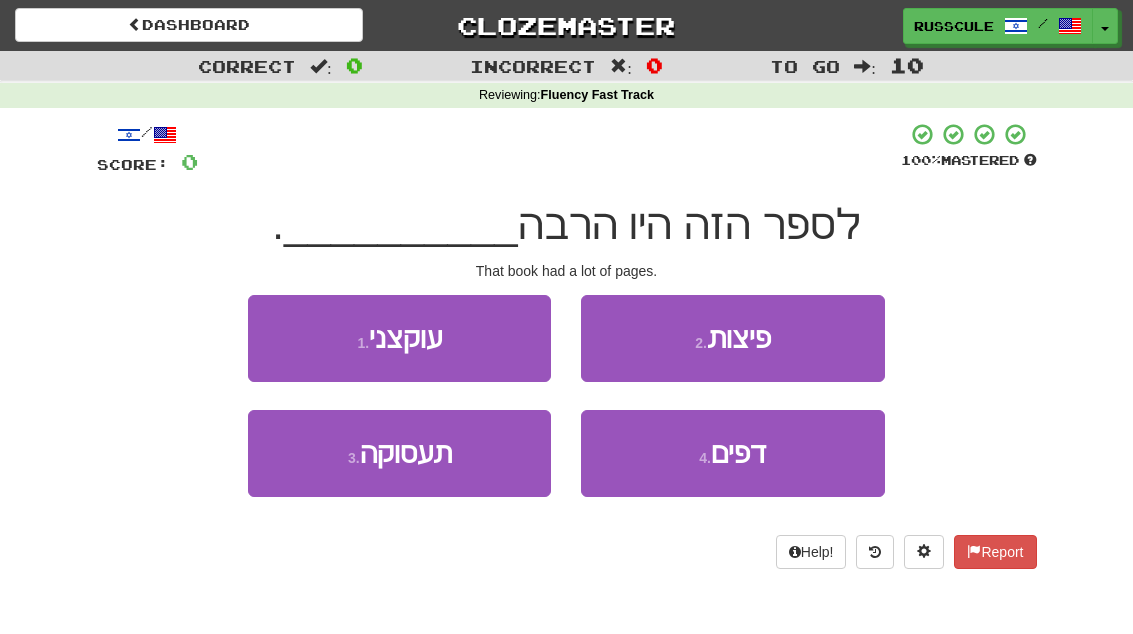click on "4 .  דפים" at bounding box center [732, 453] 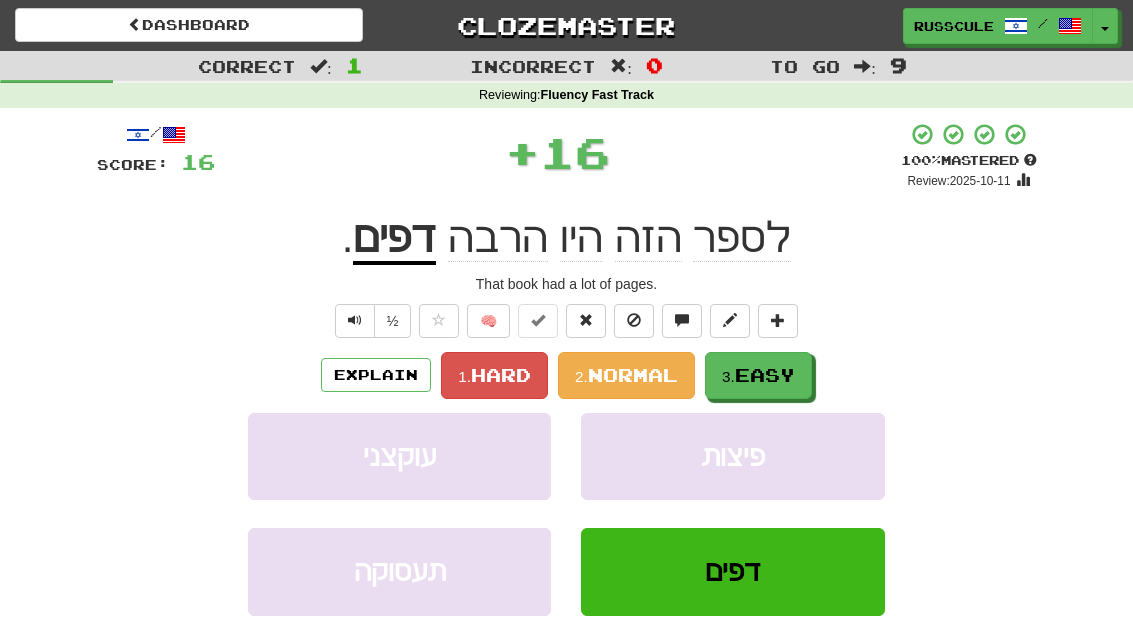 click on "Easy" at bounding box center (765, 375) 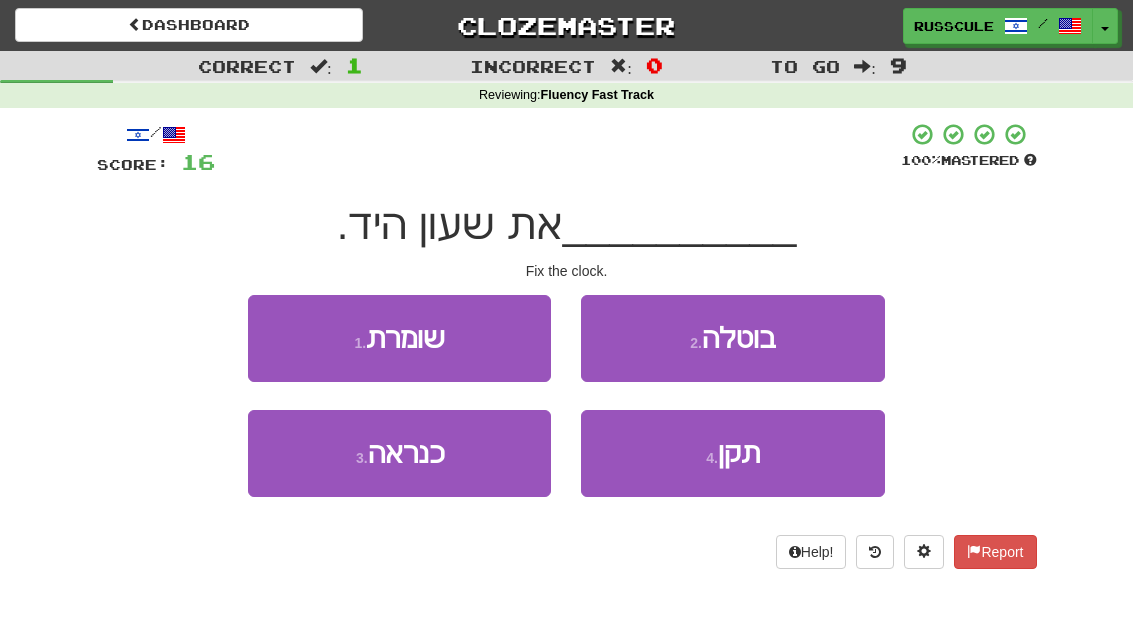 click on "4 .  תקן" at bounding box center (732, 453) 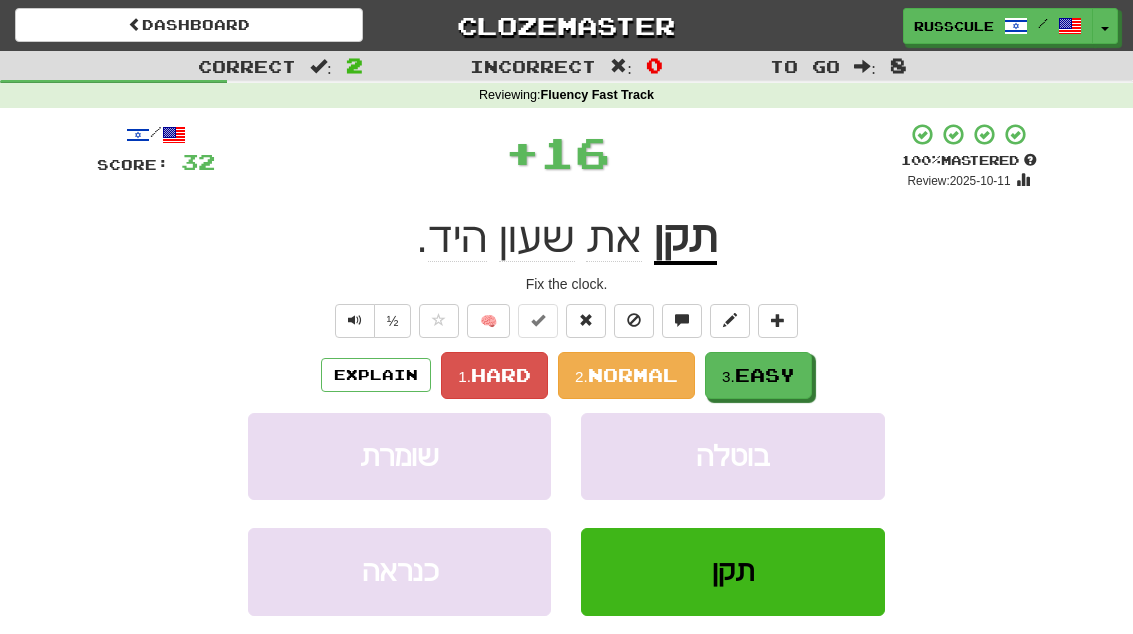 click on "Easy" at bounding box center (765, 375) 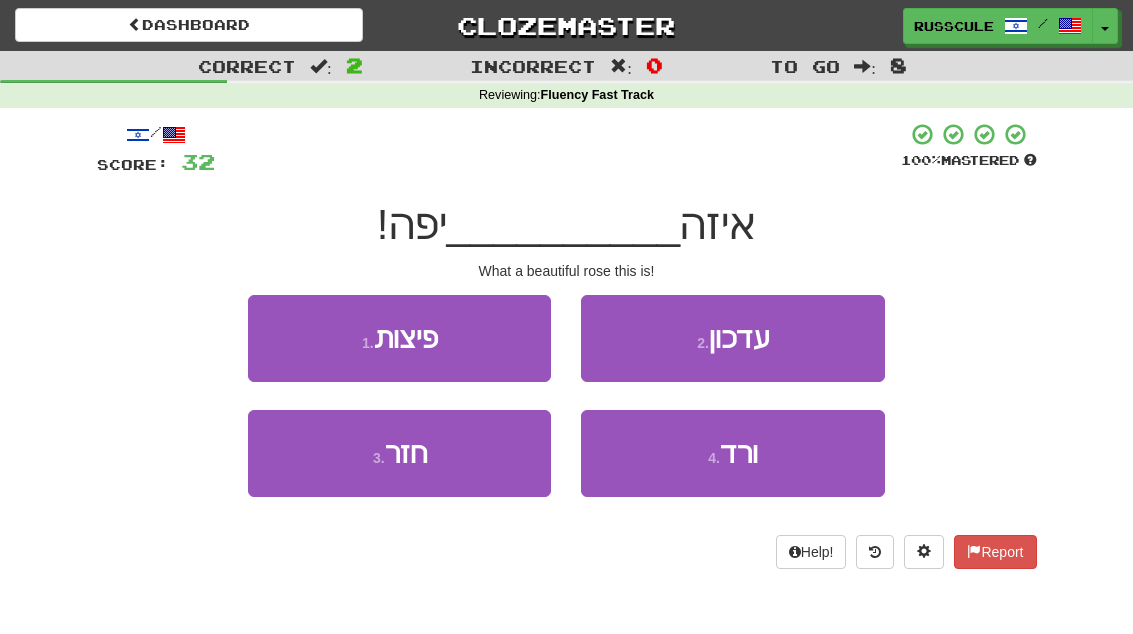 click on "4 .  ורד" at bounding box center [732, 453] 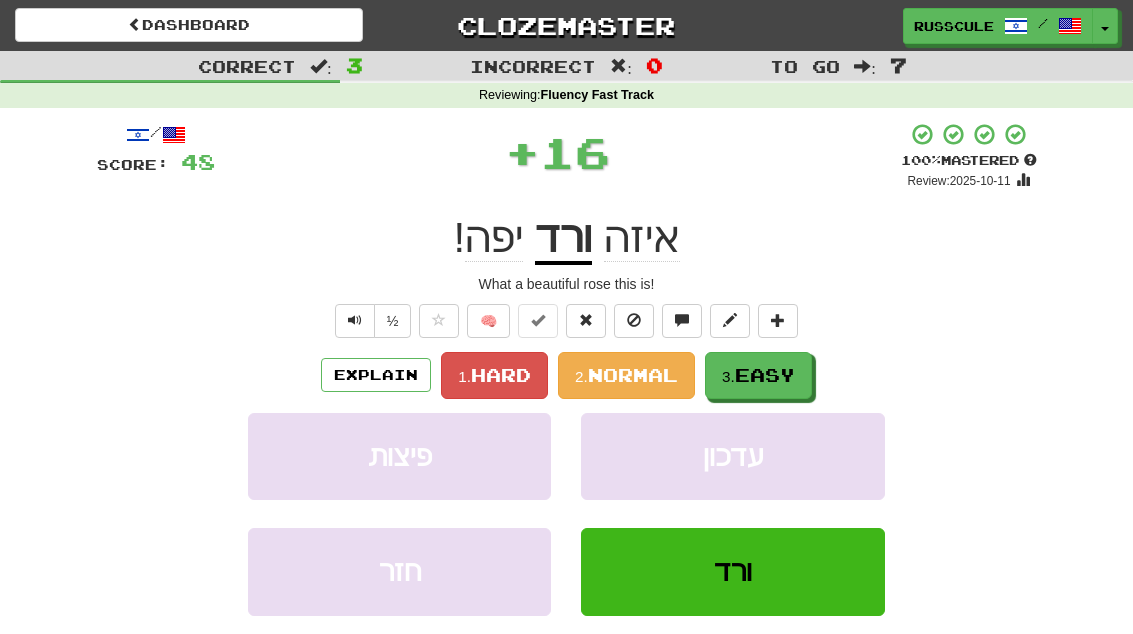 click on "Easy" at bounding box center [765, 375] 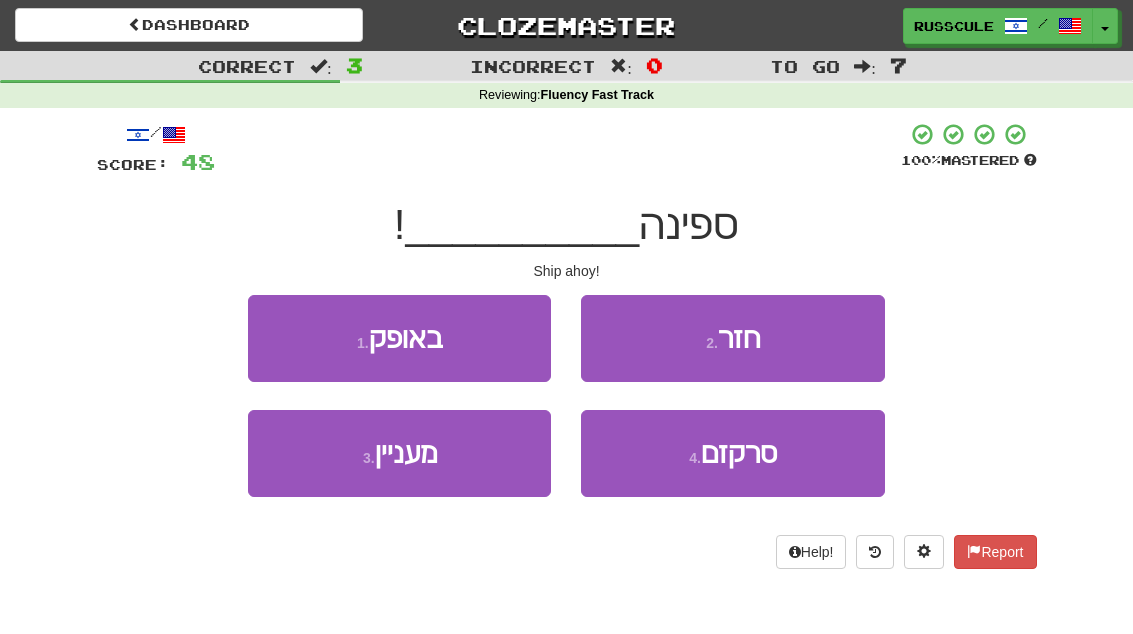 click on "1 .  באופק" at bounding box center [399, 338] 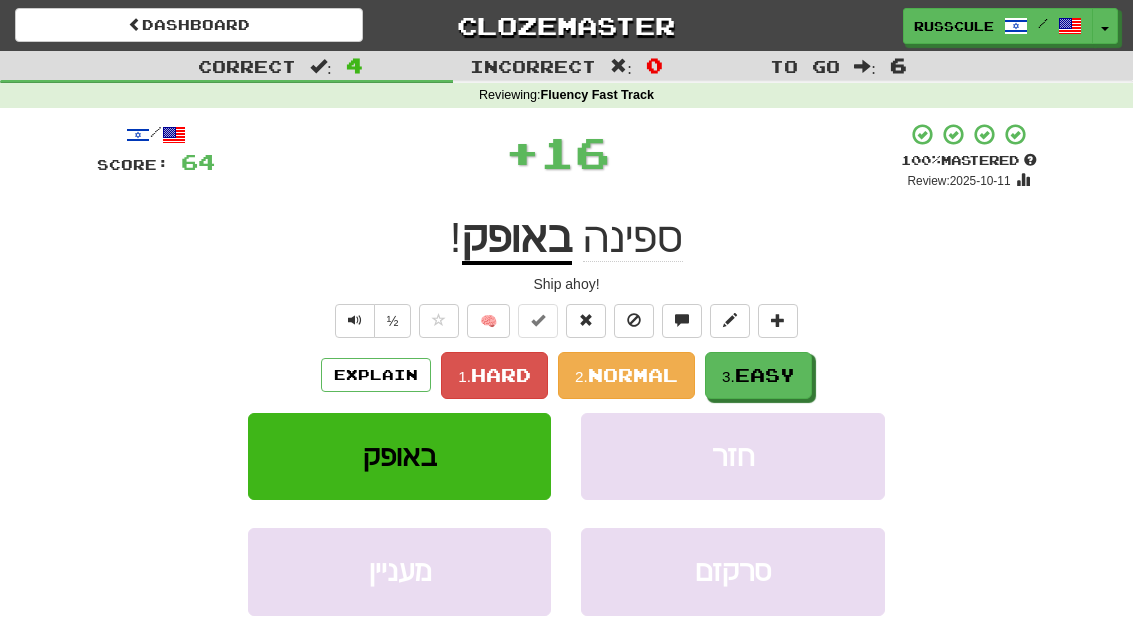 click on "Easy" at bounding box center (765, 375) 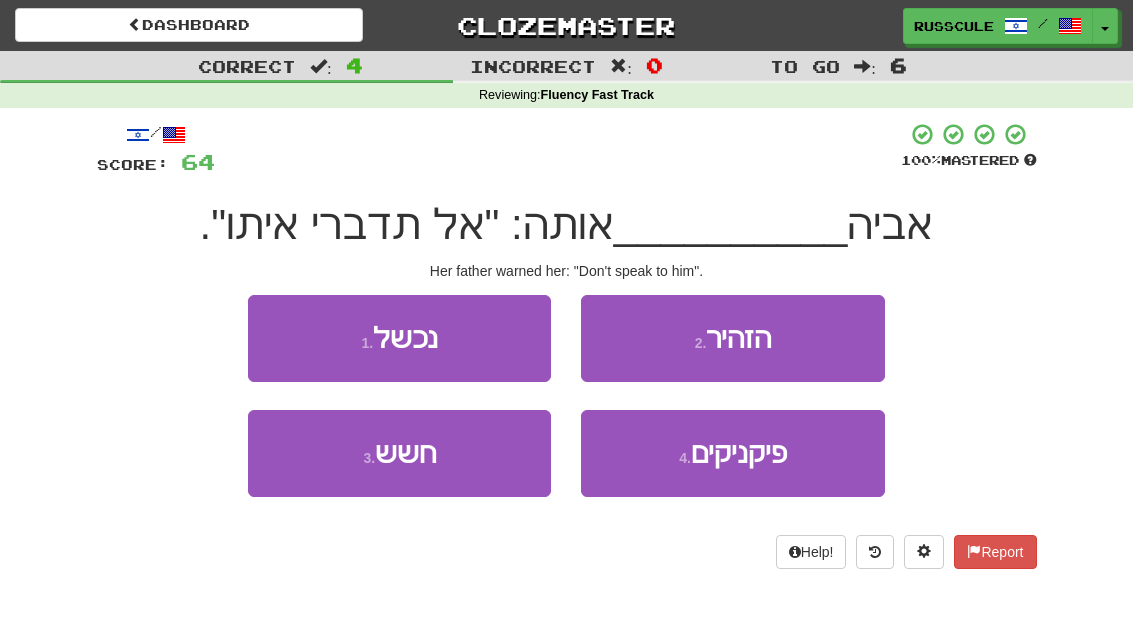 click on "2 .  הזהיר" at bounding box center (732, 338) 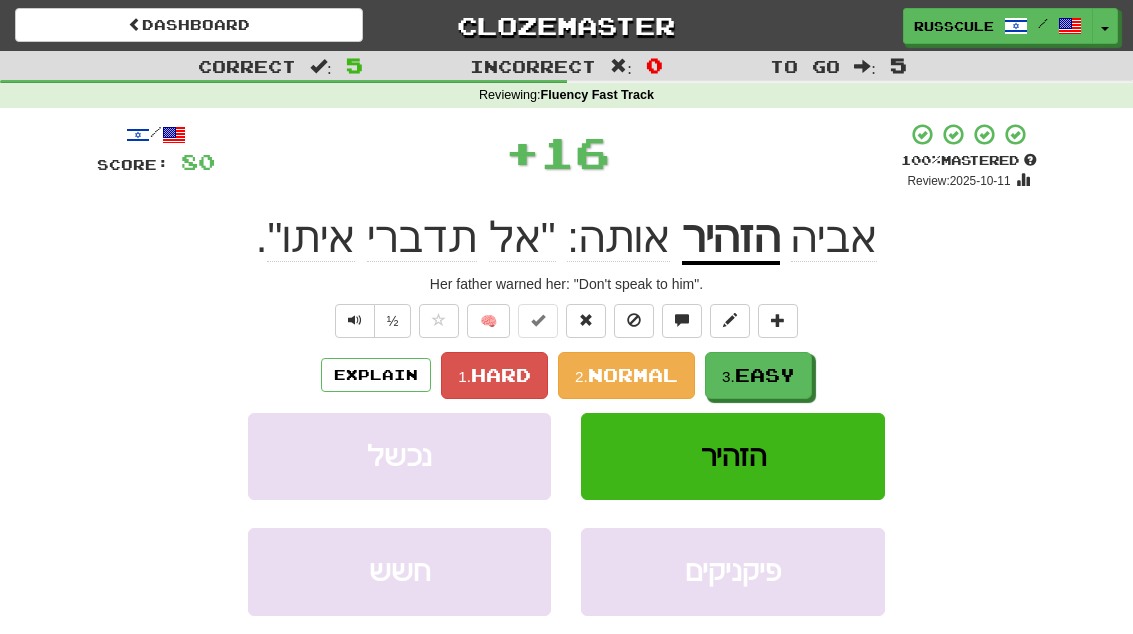 click on "Easy" at bounding box center [765, 375] 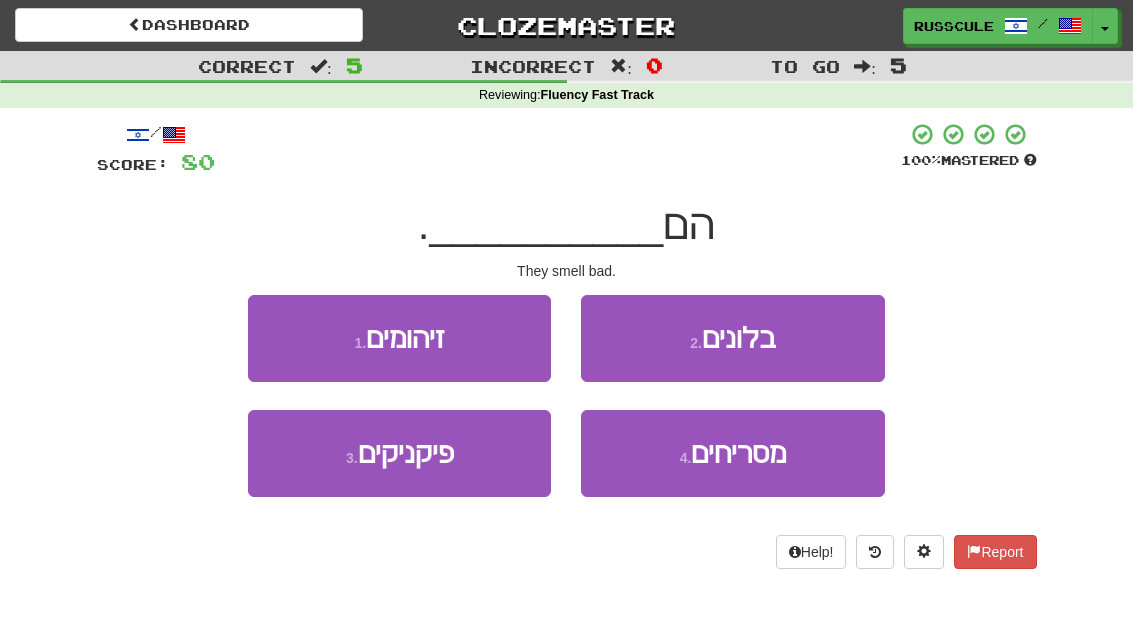 click on "4 .  מסריחים" at bounding box center (732, 453) 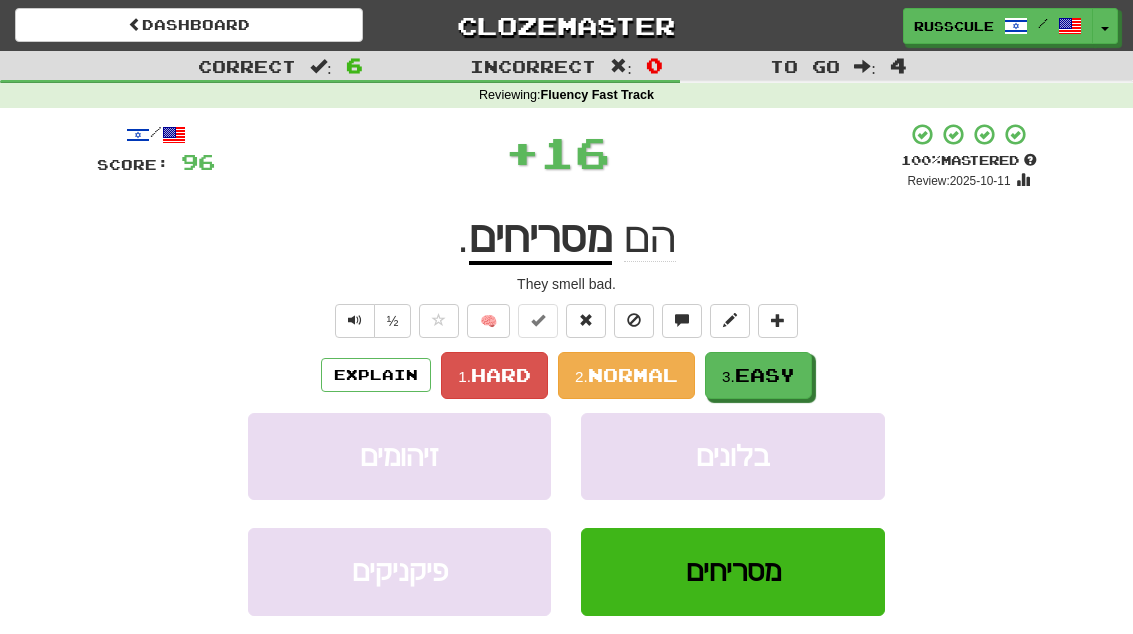click on "Easy" at bounding box center (765, 375) 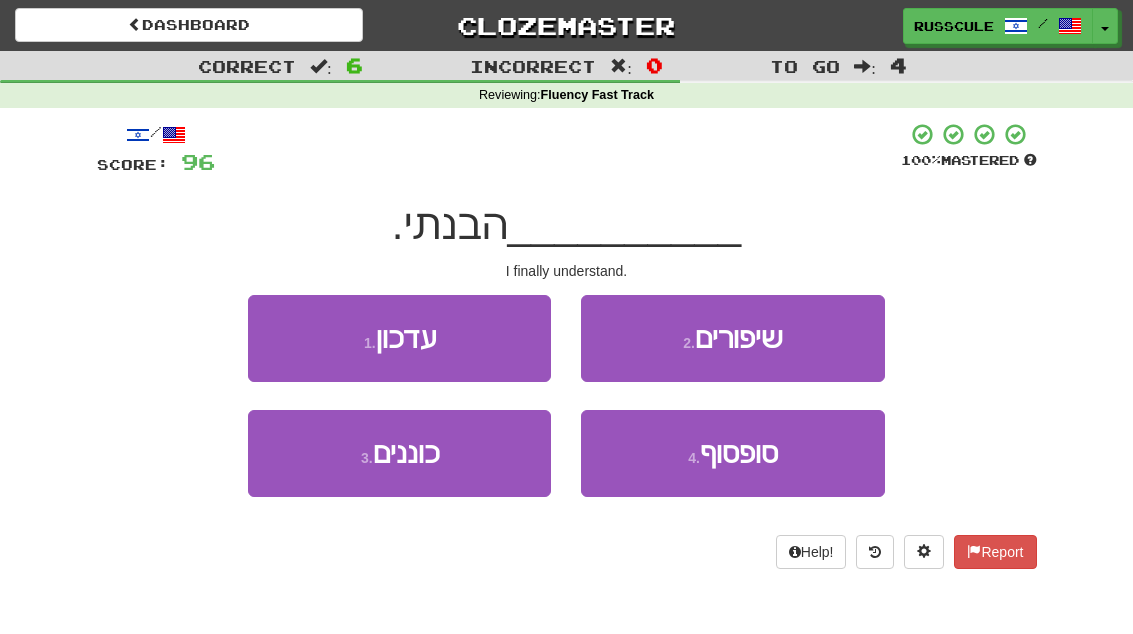 click on "סופסוף" at bounding box center (739, 453) 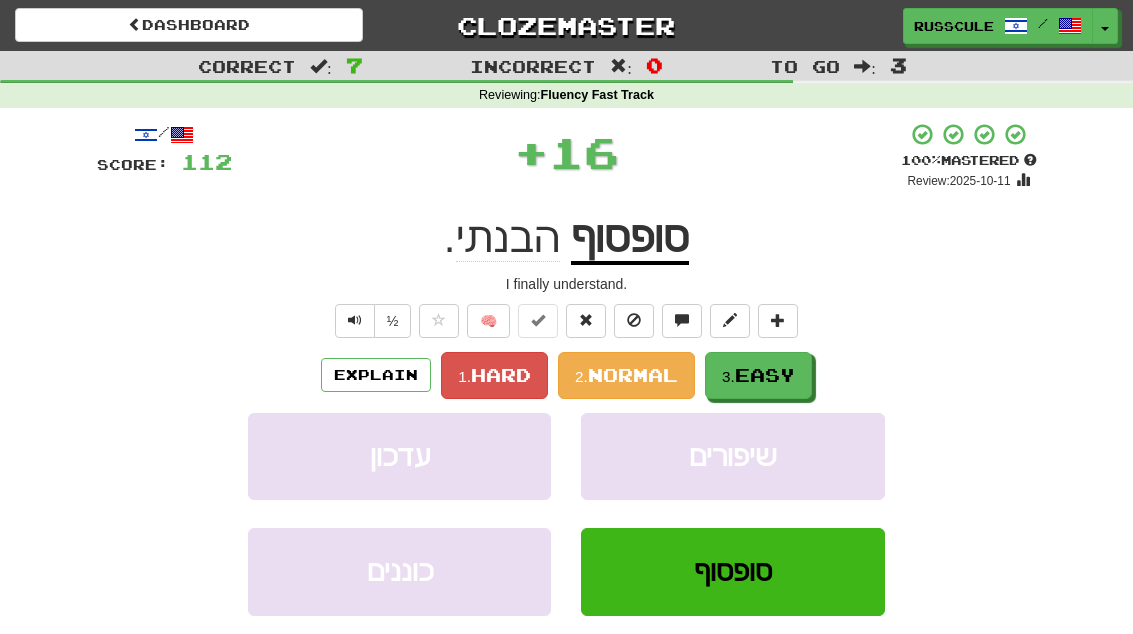 click on "Easy" at bounding box center [765, 375] 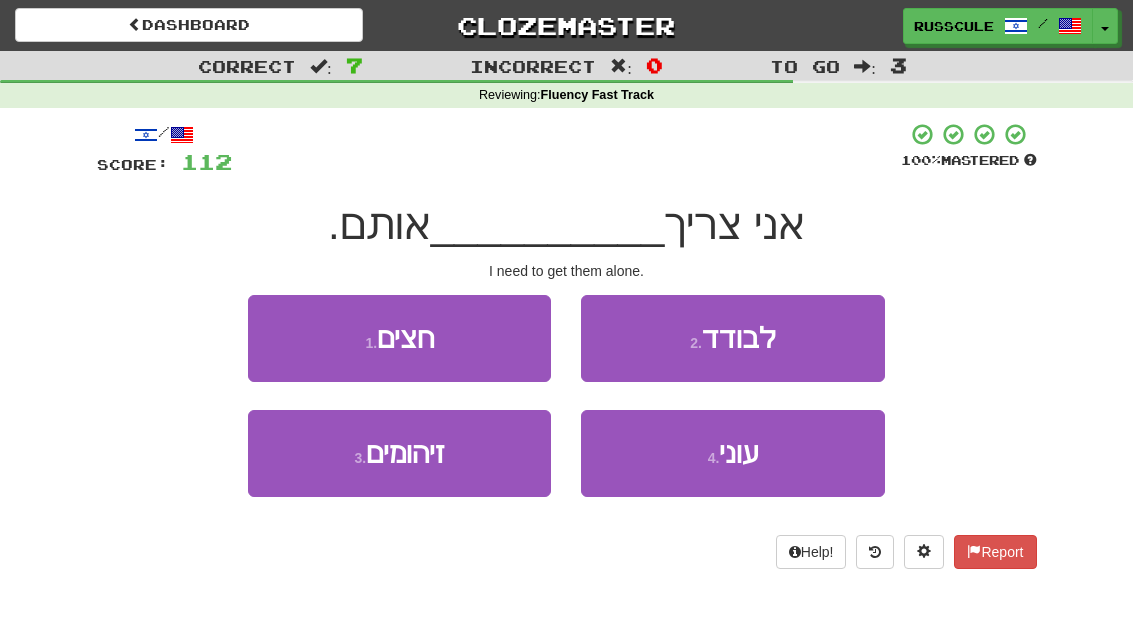 click on "2 .  לבודד" at bounding box center (732, 338) 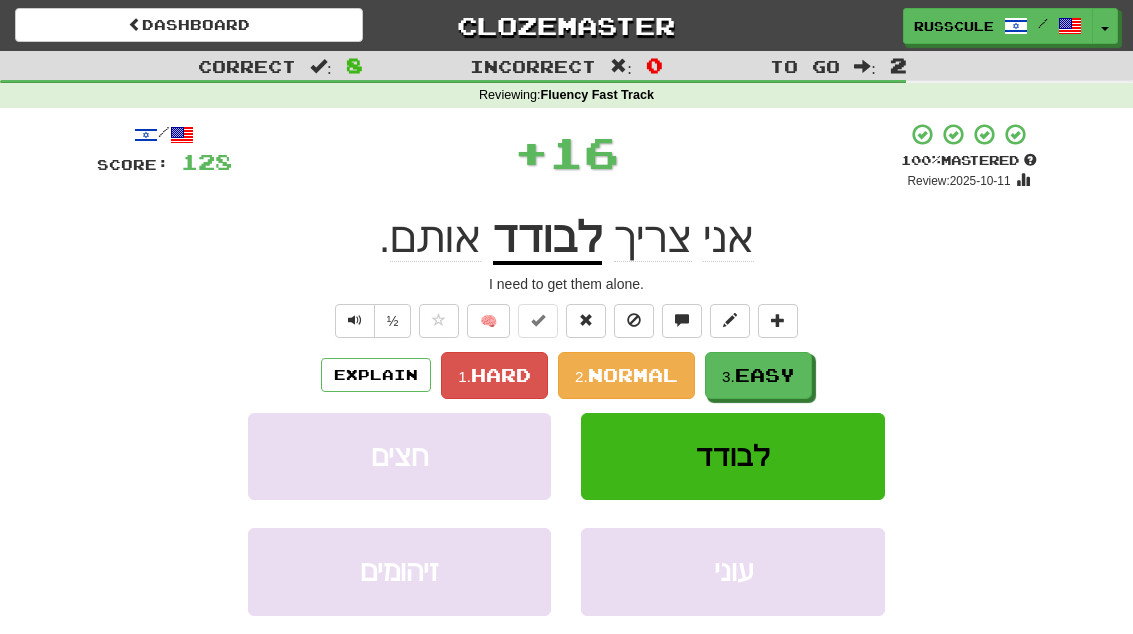 click on "Easy" at bounding box center [765, 375] 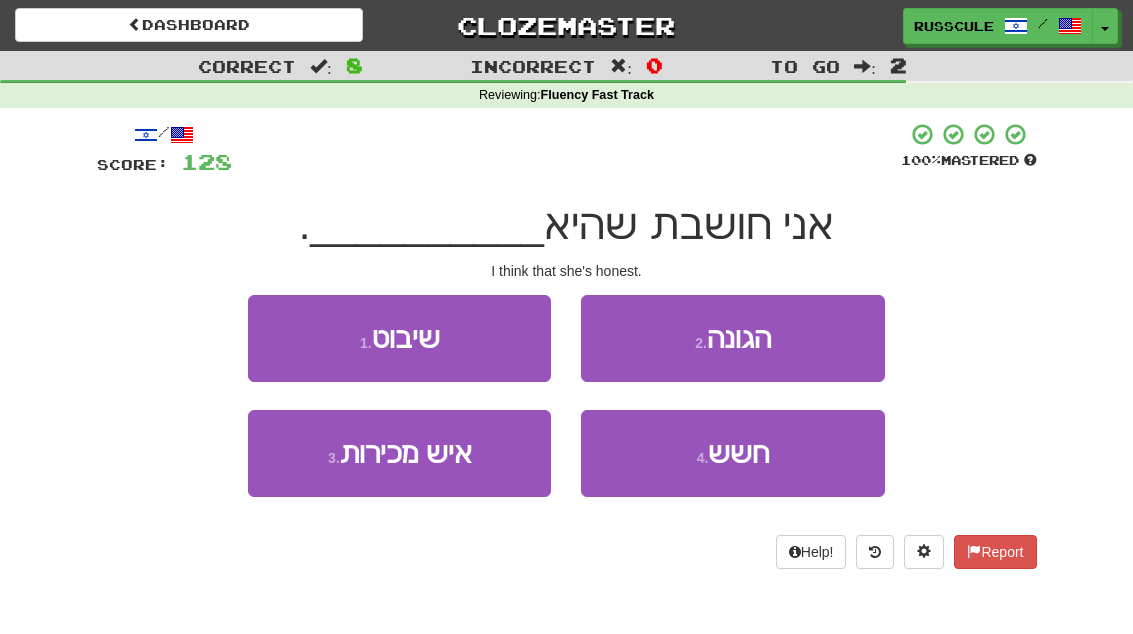 click on "2 .  הגונה" at bounding box center [732, 338] 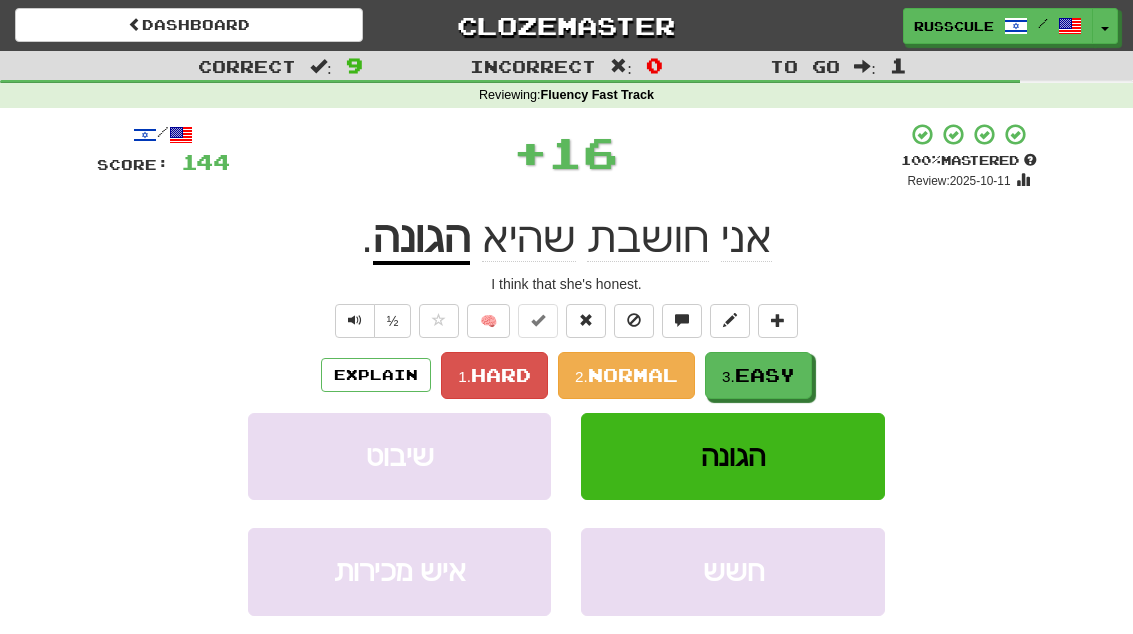 click on "Easy" at bounding box center (765, 375) 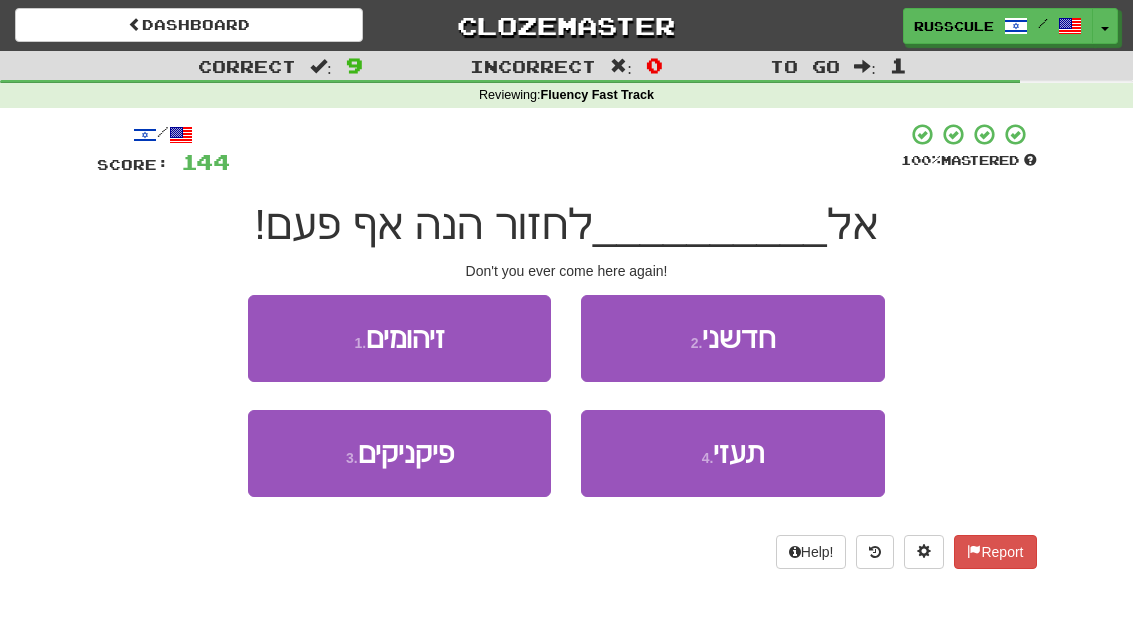 click on "4 .  תעזי" at bounding box center [732, 453] 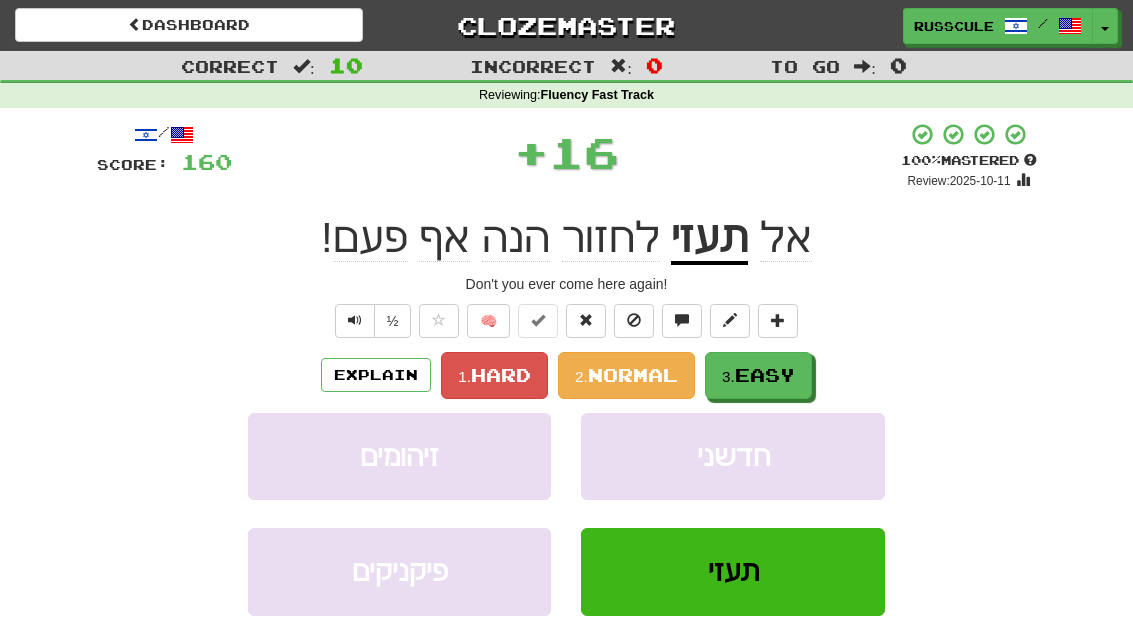 click on "Easy" at bounding box center (765, 375) 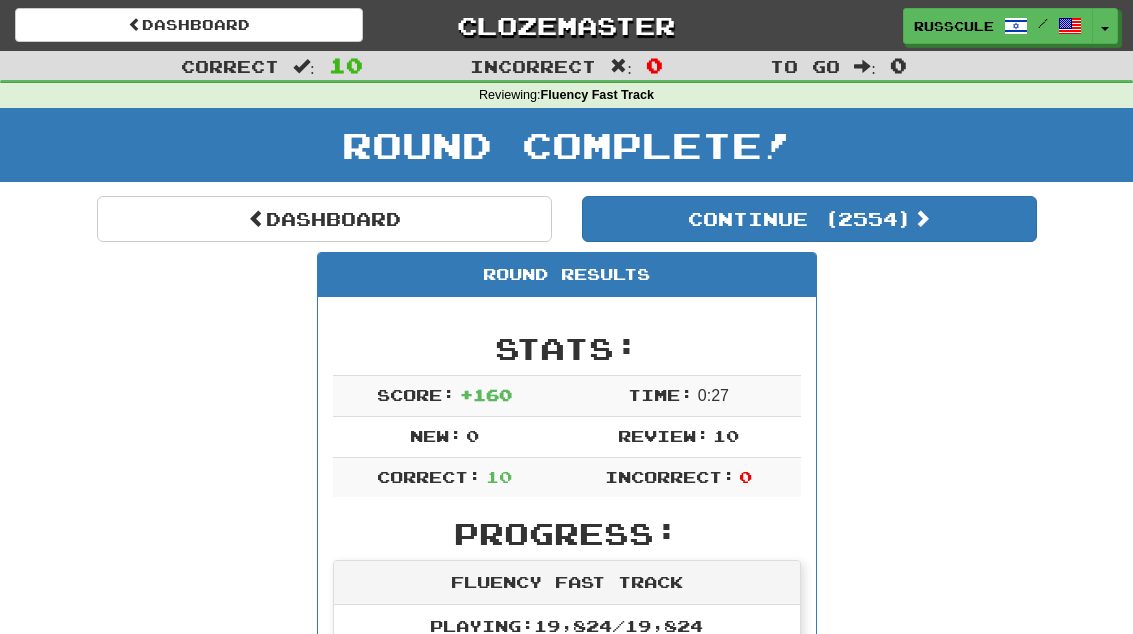 click on "Continue ( [NUMBER] )" at bounding box center (809, 219) 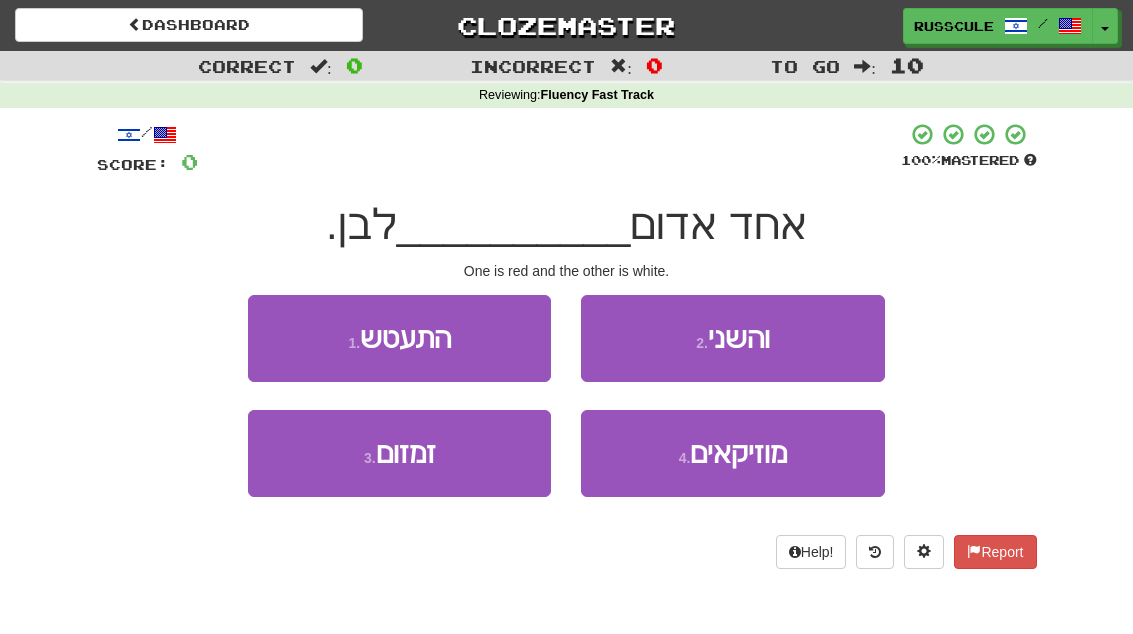click on "2 .  והשני" at bounding box center (732, 338) 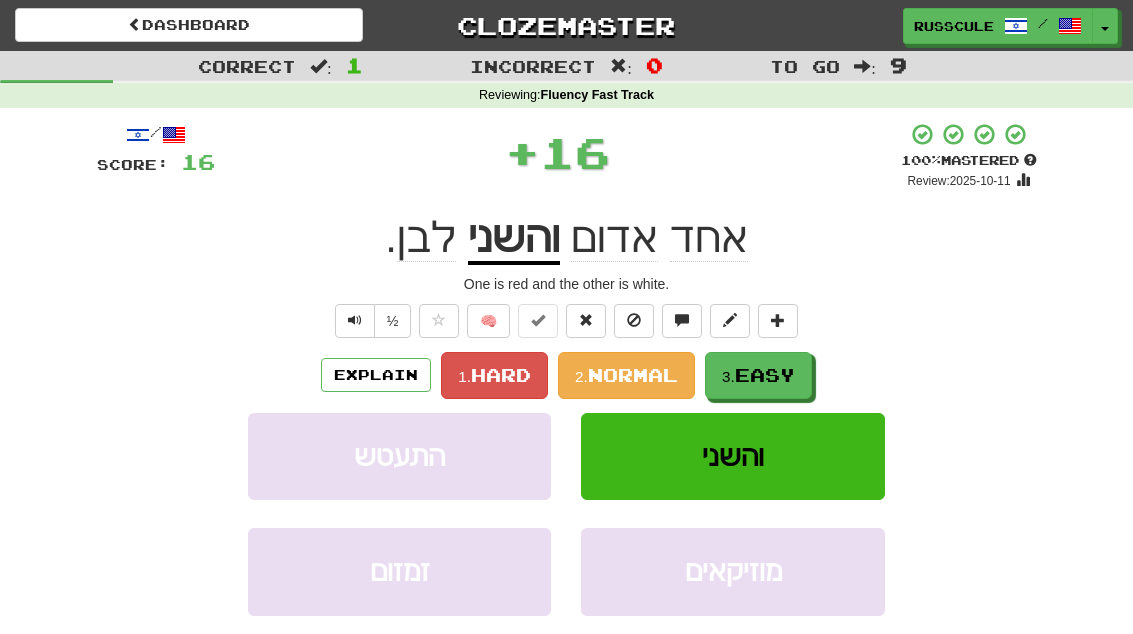 click on "Easy" at bounding box center (765, 375) 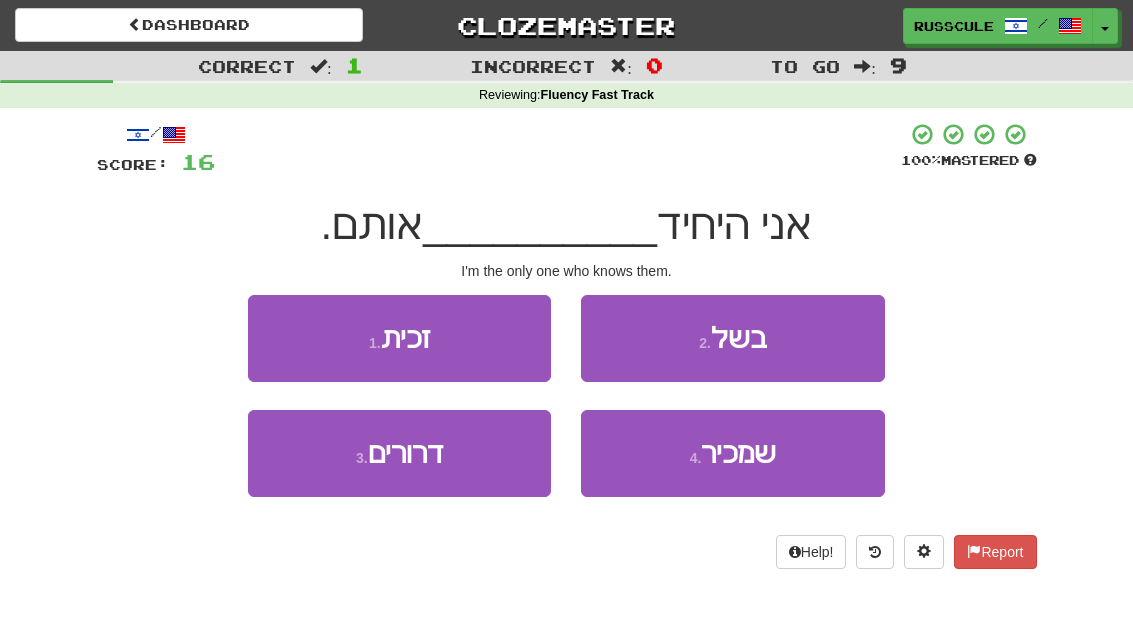 click on "שמכיר" at bounding box center [738, 453] 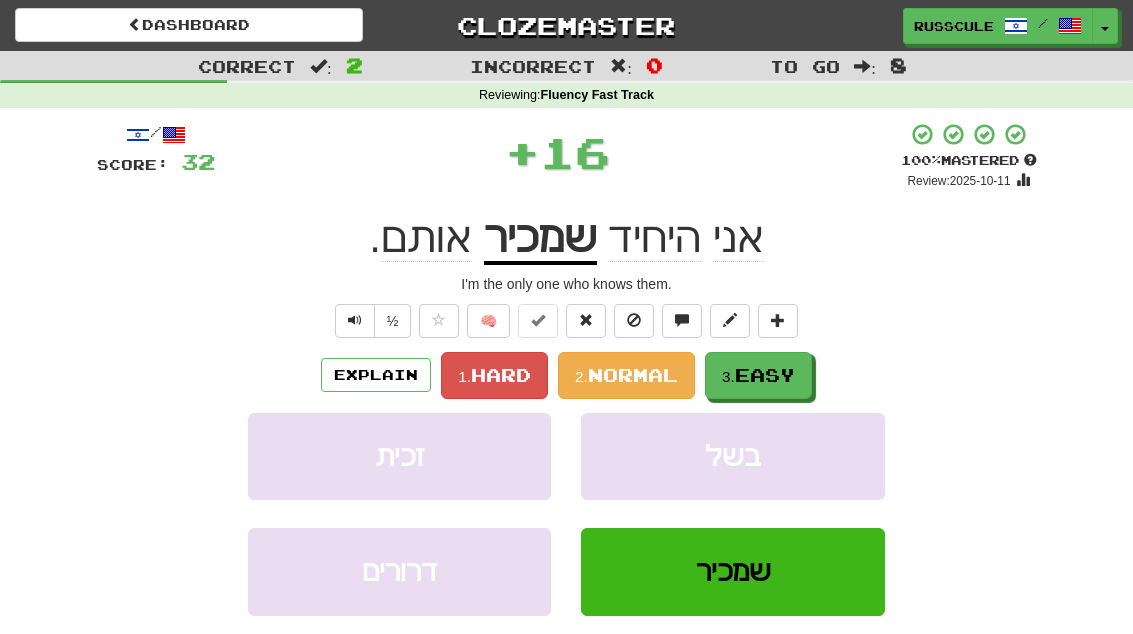 click on "Easy" at bounding box center [765, 375] 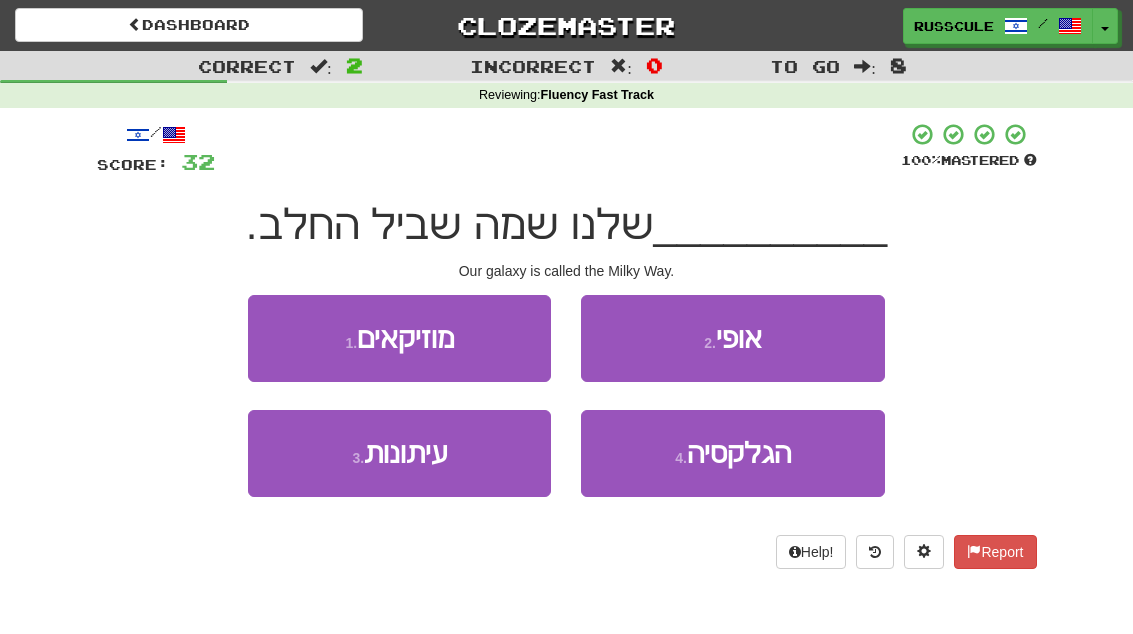 click on "הגלקסיה" at bounding box center (739, 453) 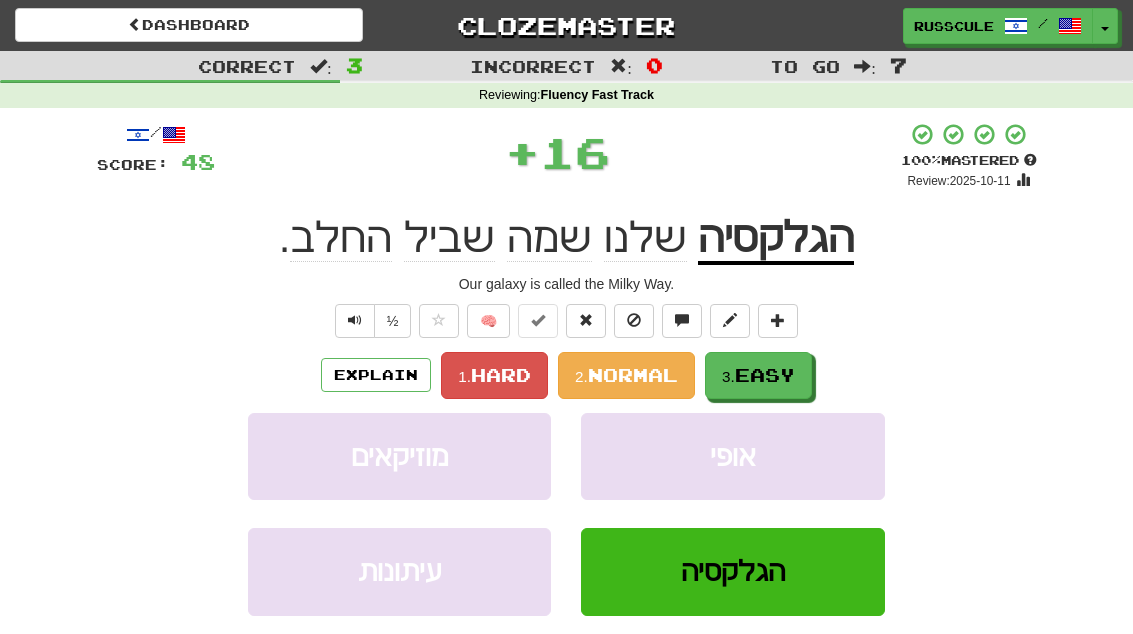 click on "Easy" at bounding box center [765, 375] 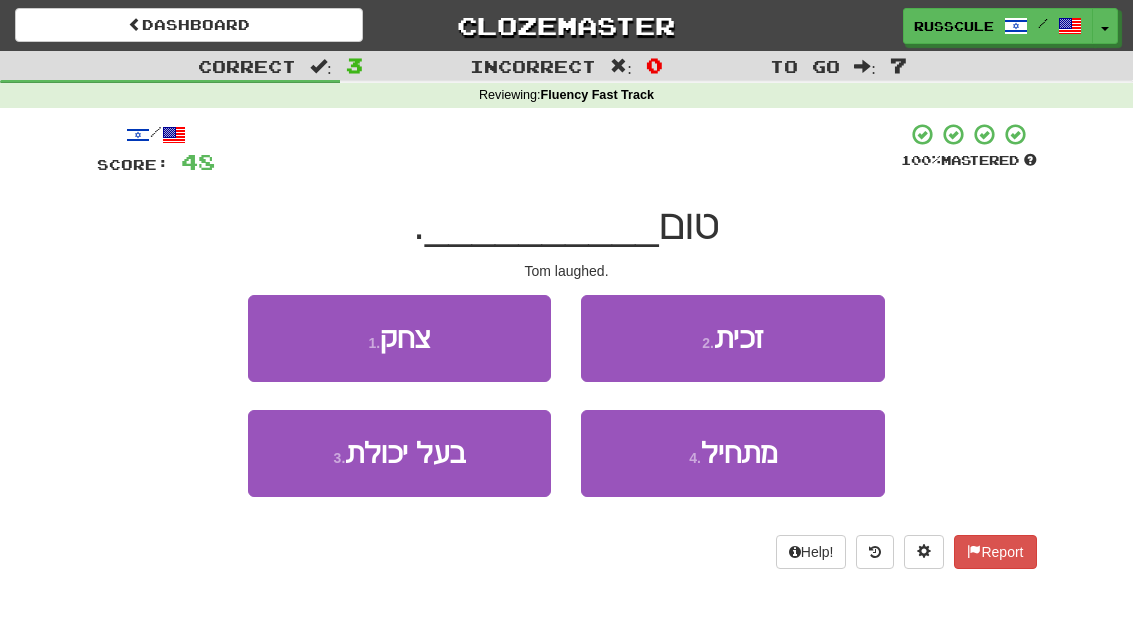 click on "1 .  צחק" at bounding box center (399, 338) 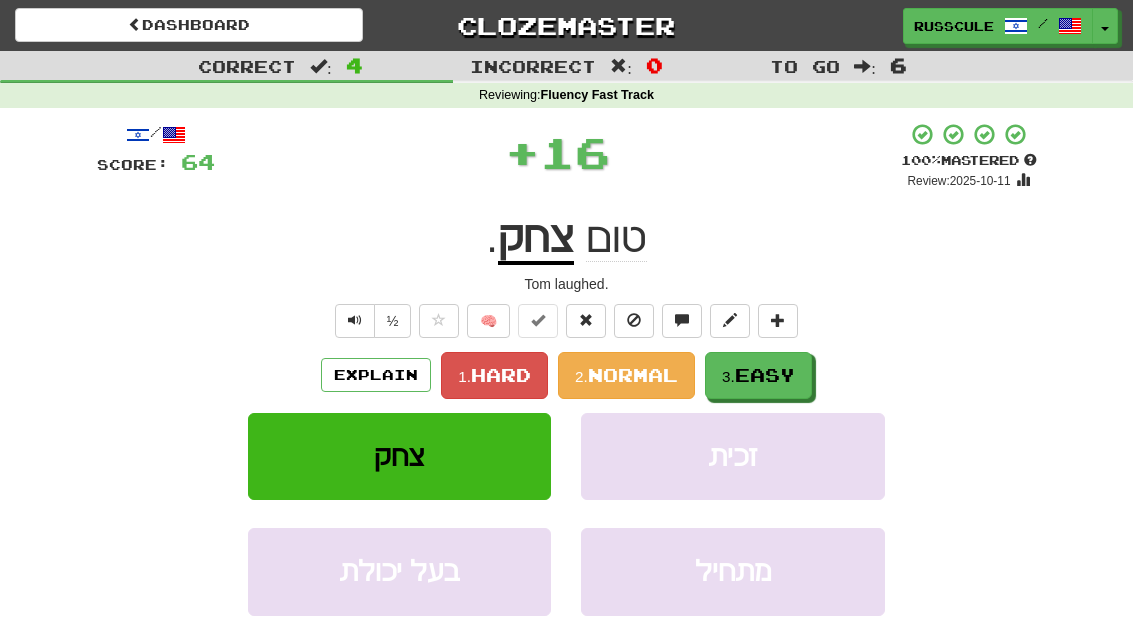 click on "Easy" at bounding box center [765, 375] 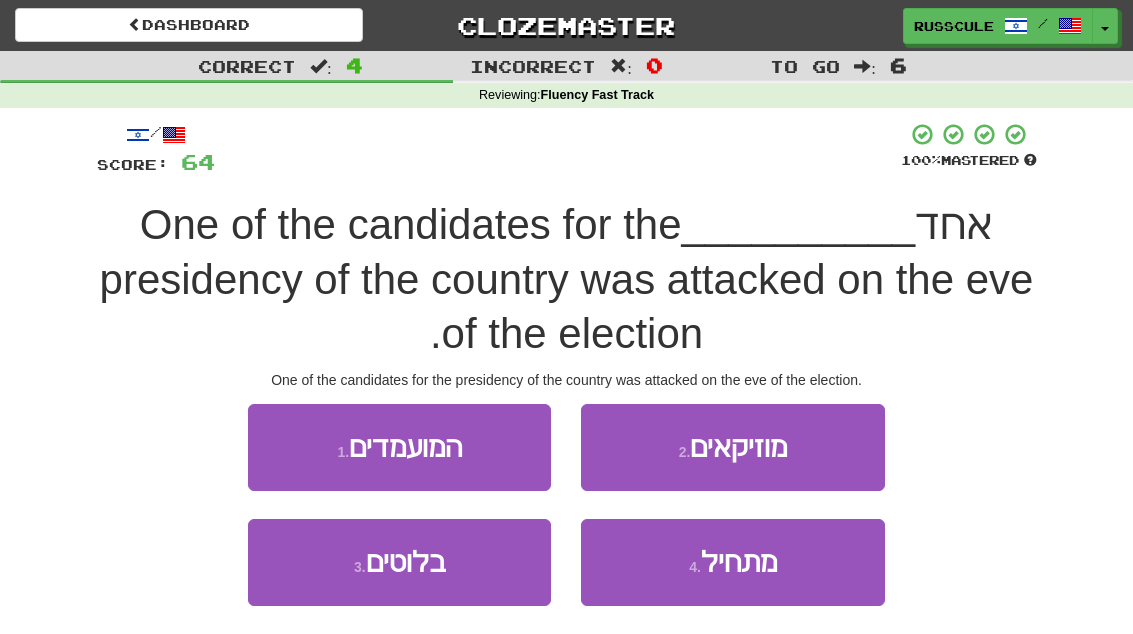 click on "1 .  המועמדים" at bounding box center [399, 447] 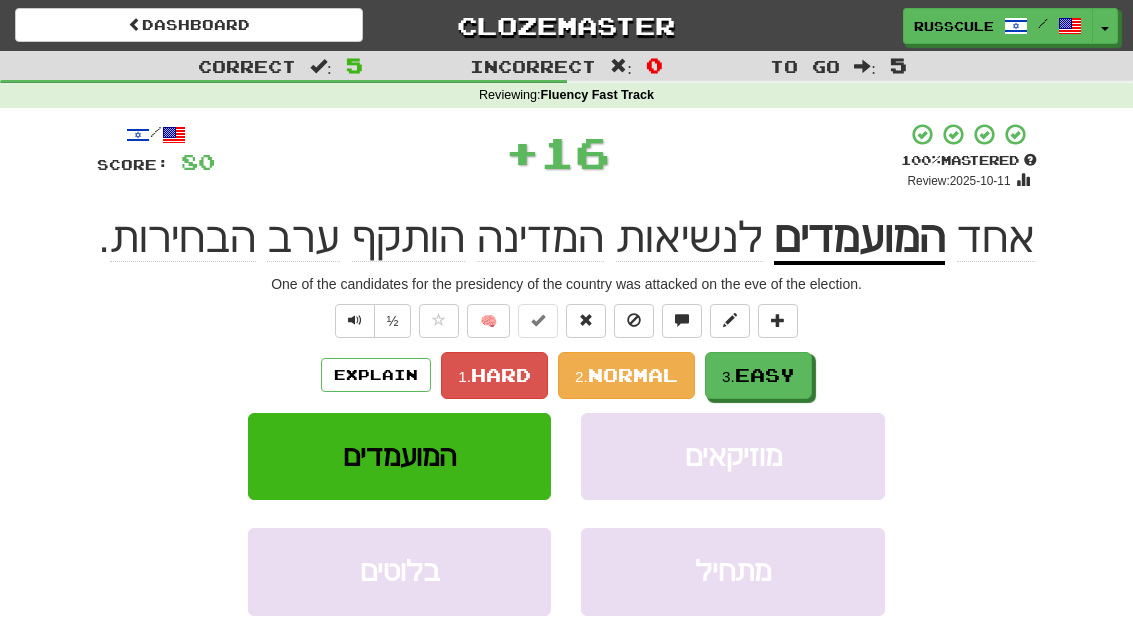 click on "3.  Easy" at bounding box center (758, 375) 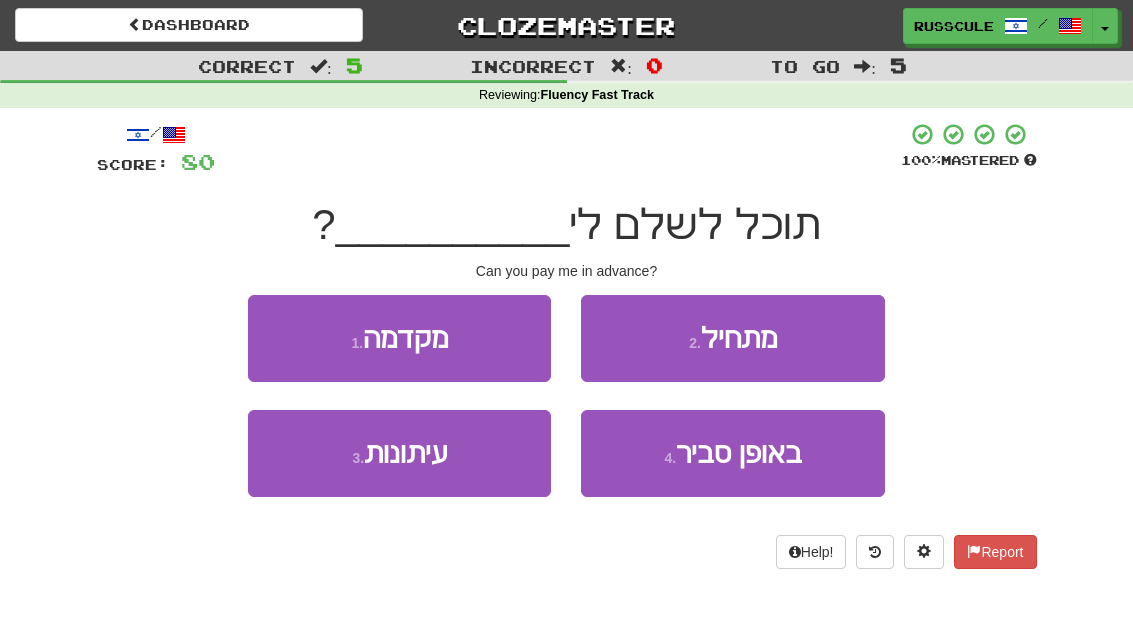 click on "1 .  מקדמה" at bounding box center (399, 338) 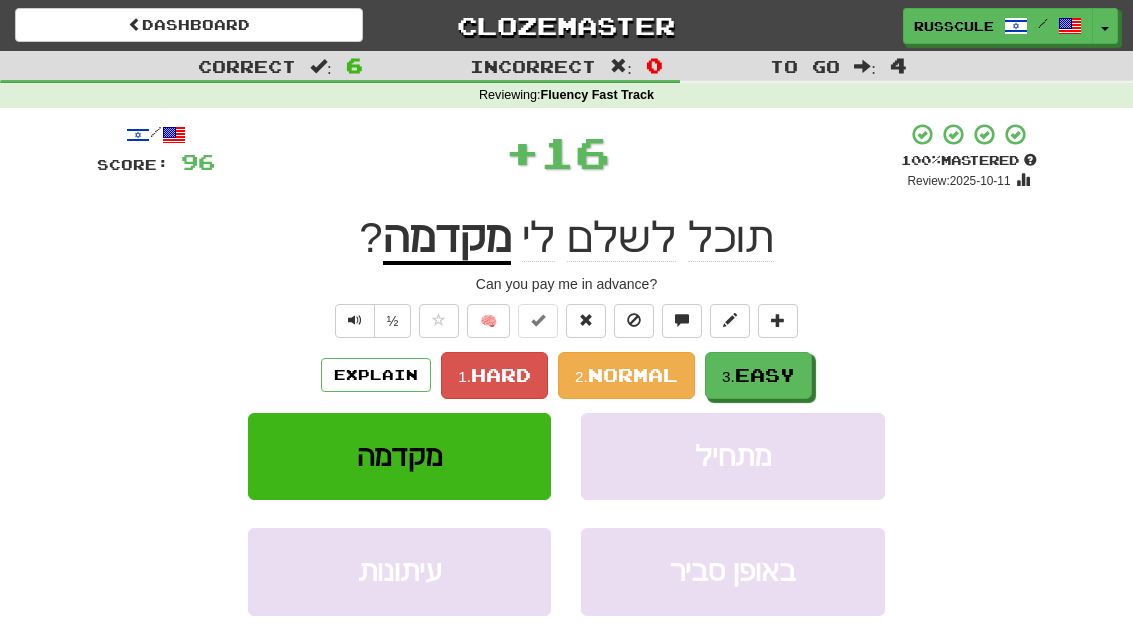 click on "Easy" at bounding box center [765, 375] 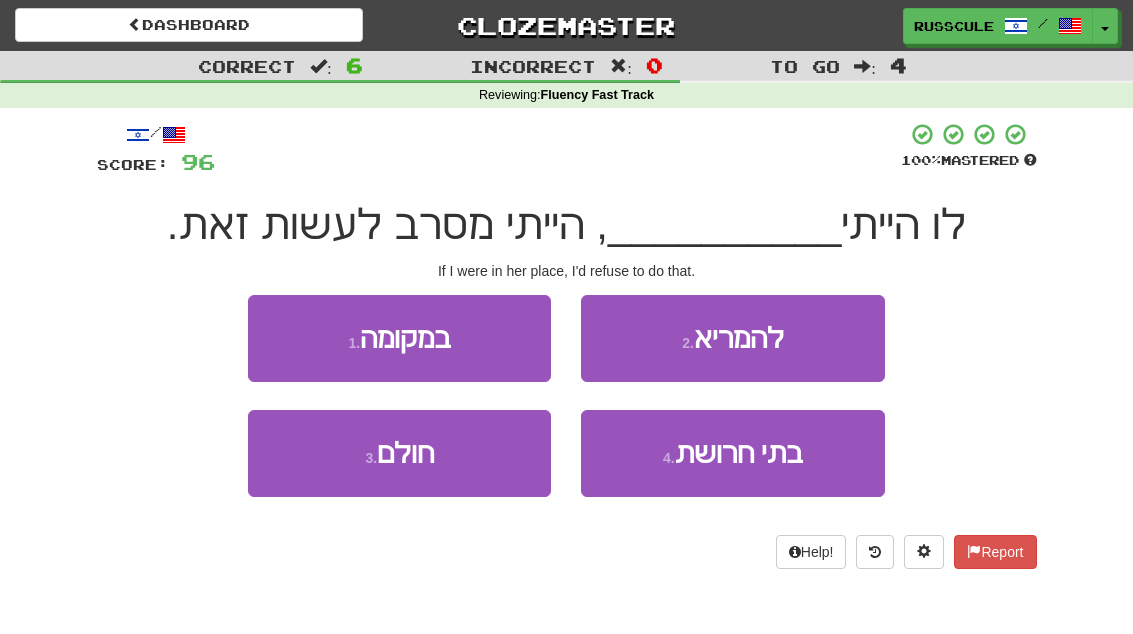 click on "1 .  במקומה" at bounding box center (399, 338) 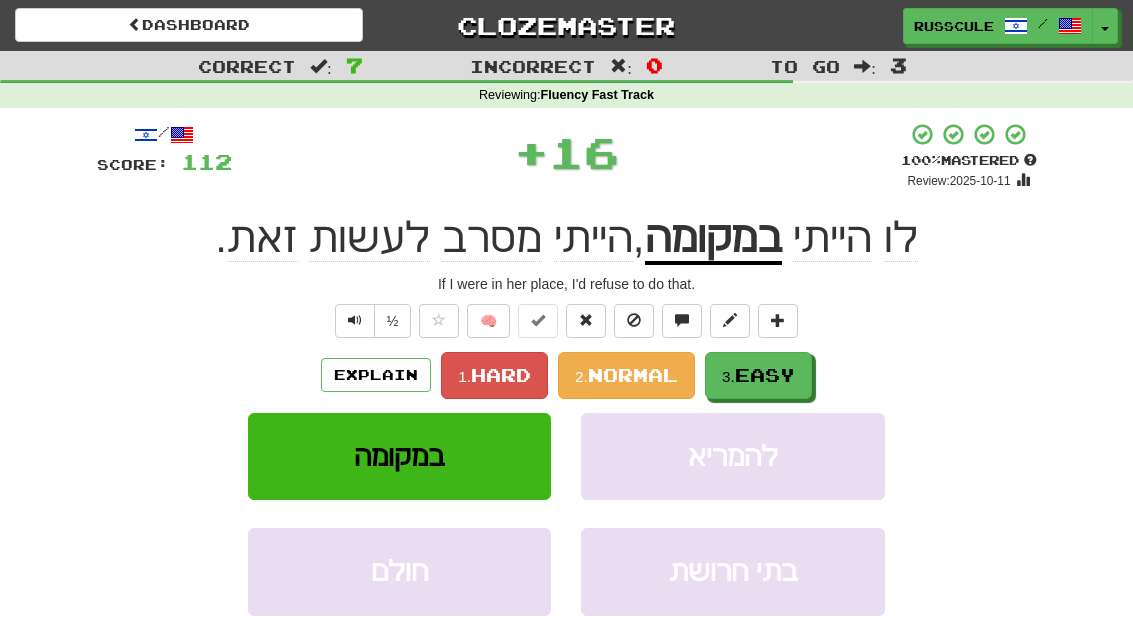 click on "3.  Easy" at bounding box center (758, 375) 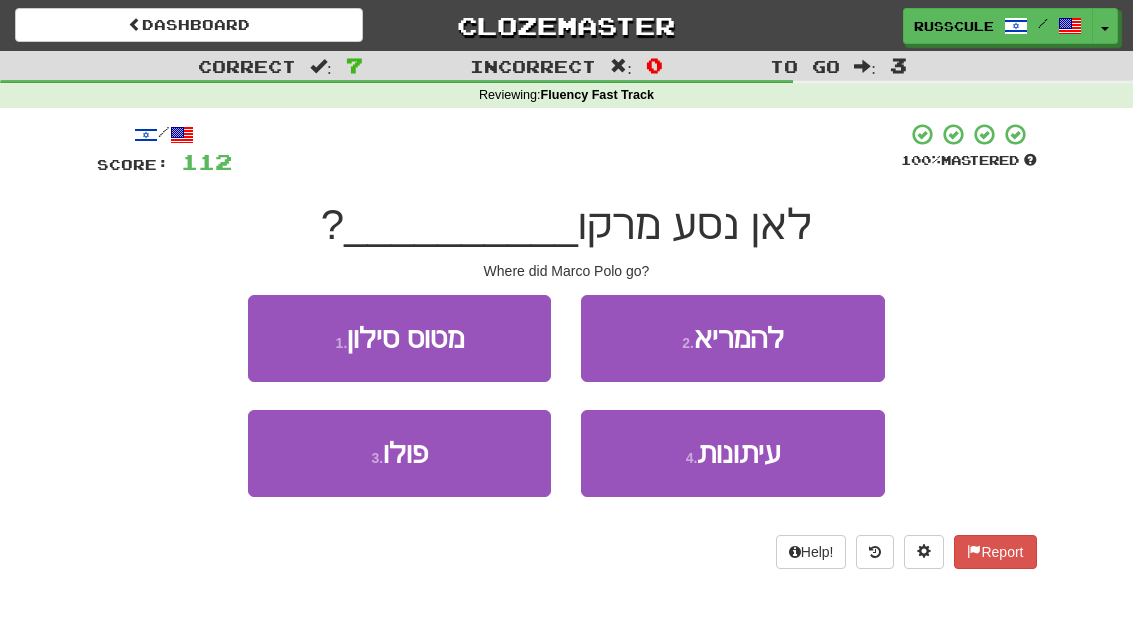 click on "3 .  פולו" at bounding box center (399, 453) 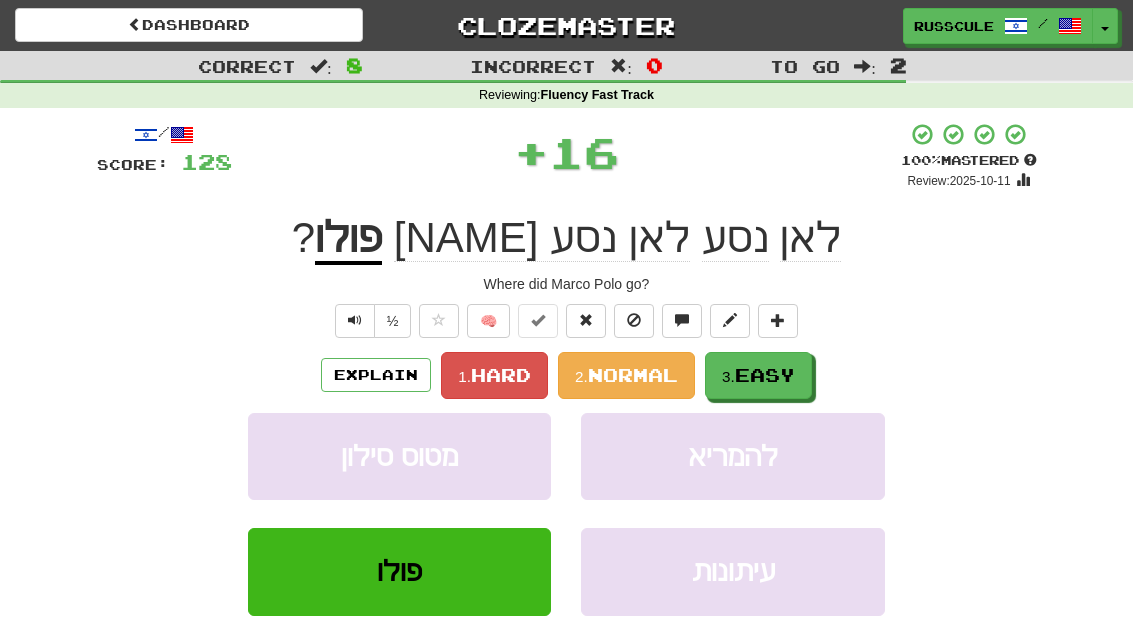 click on "Easy" at bounding box center (765, 375) 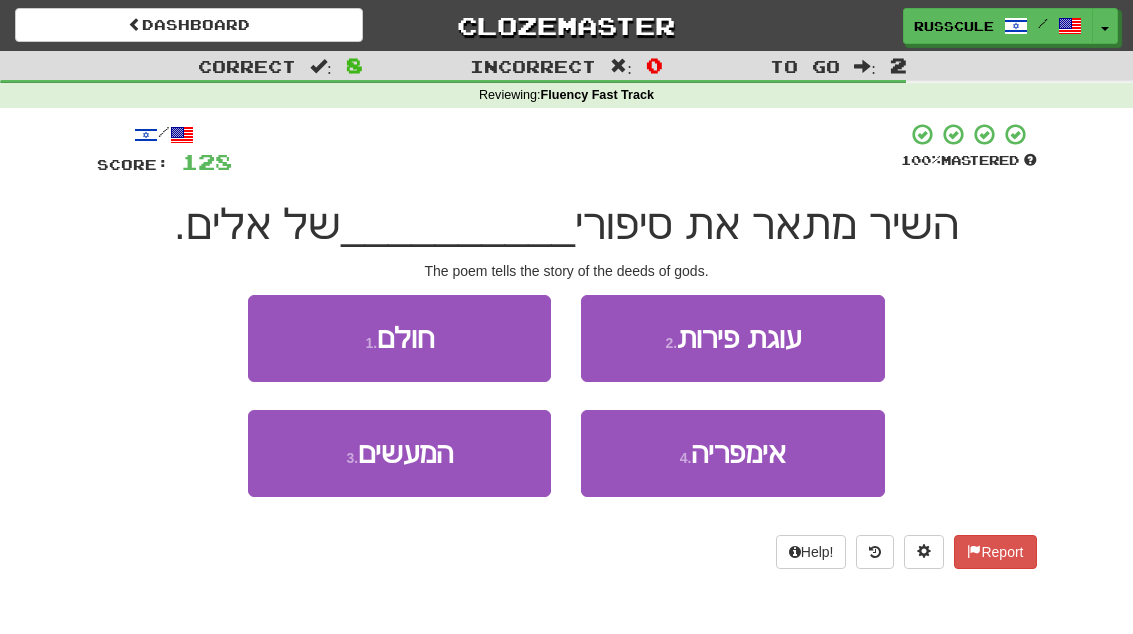 click on "3 .  המעשים" at bounding box center (399, 453) 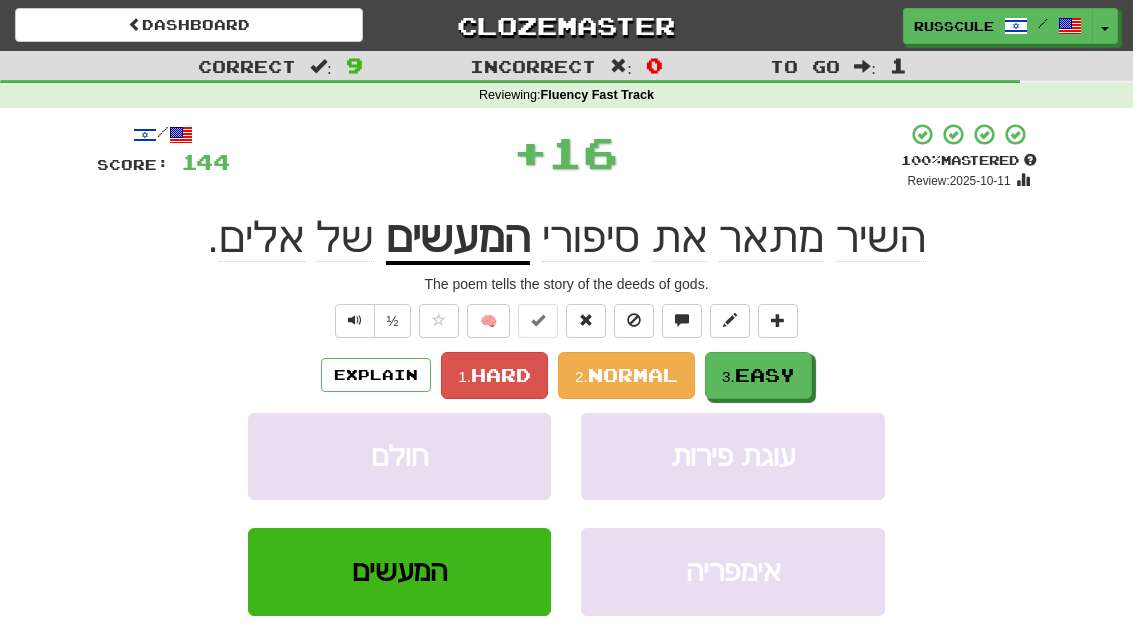 click on "Easy" at bounding box center (765, 375) 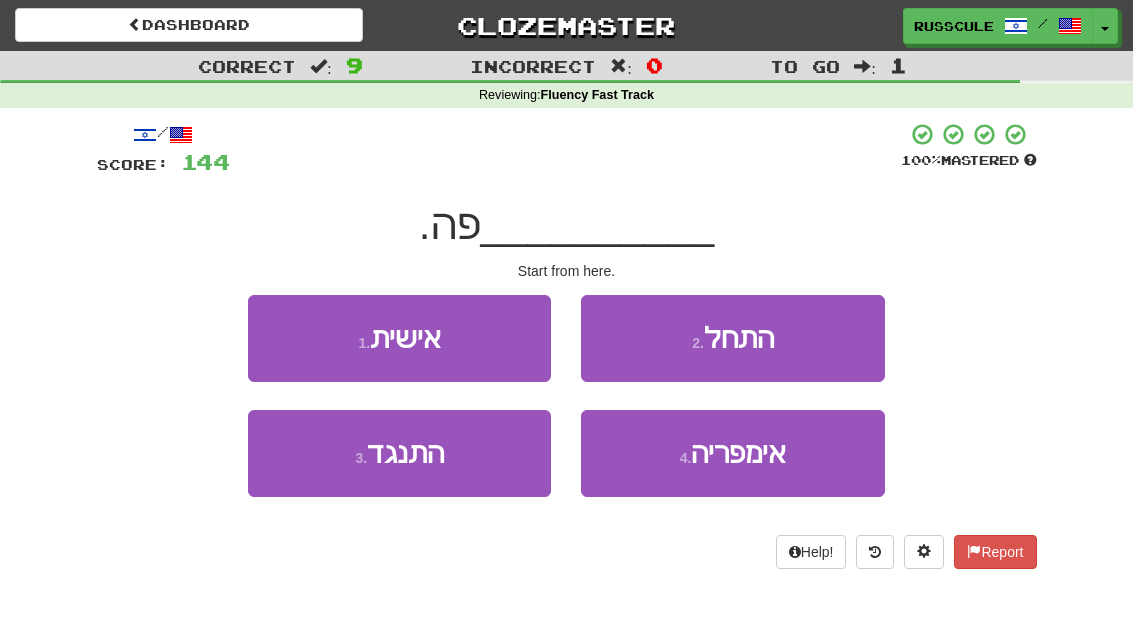 click on "2 .  התחל" at bounding box center (732, 338) 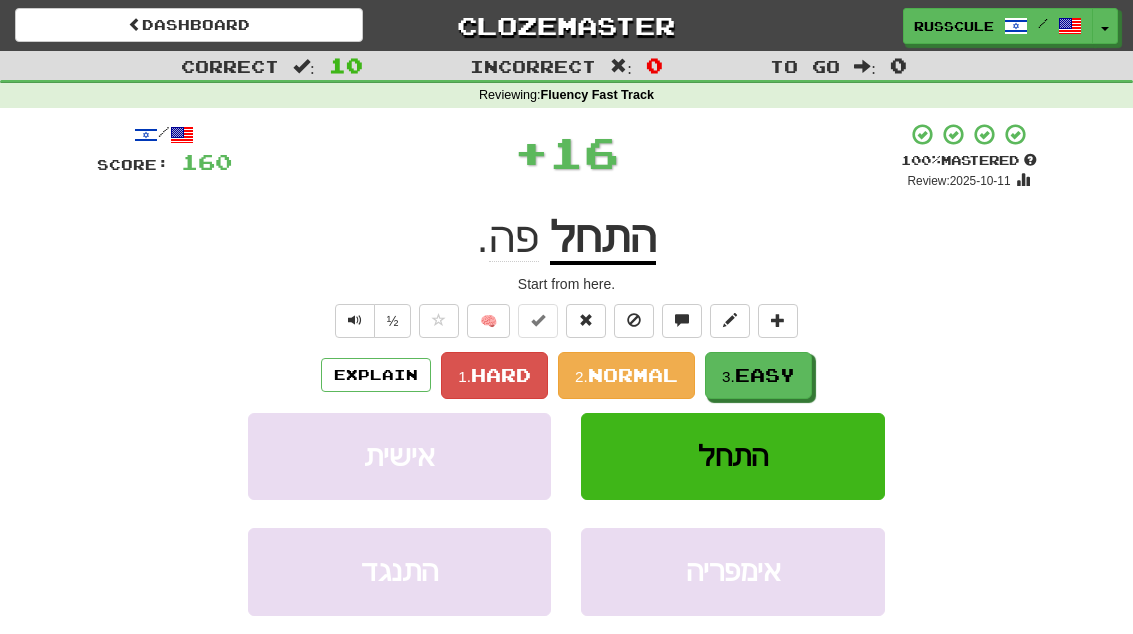 click on "Easy" at bounding box center (765, 375) 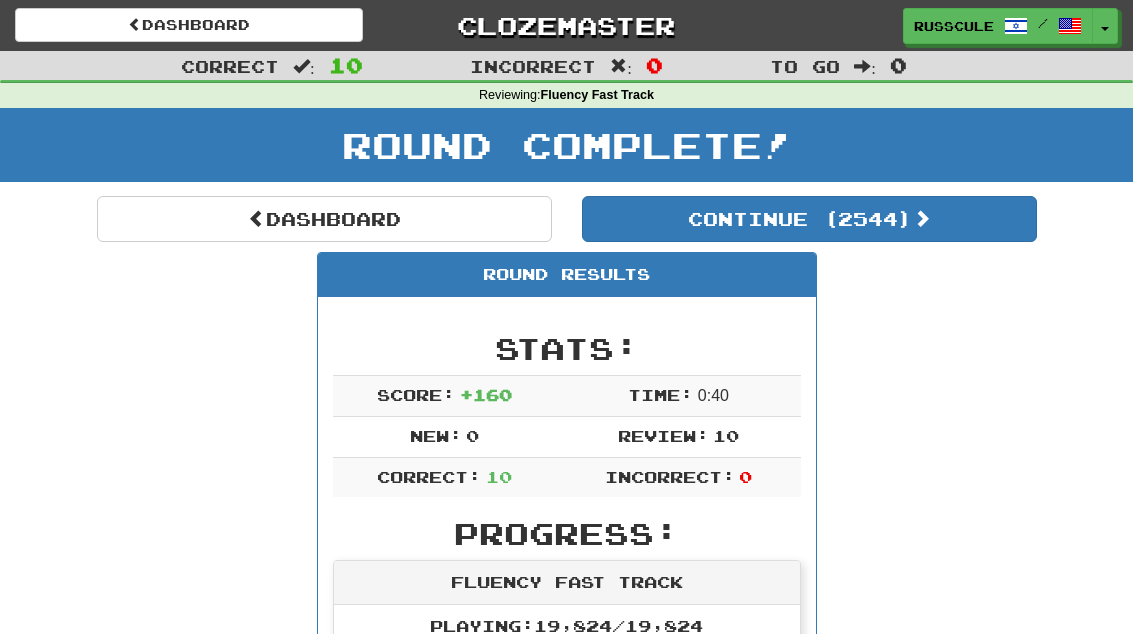 click on "Continue ( 2544 )" at bounding box center (809, 219) 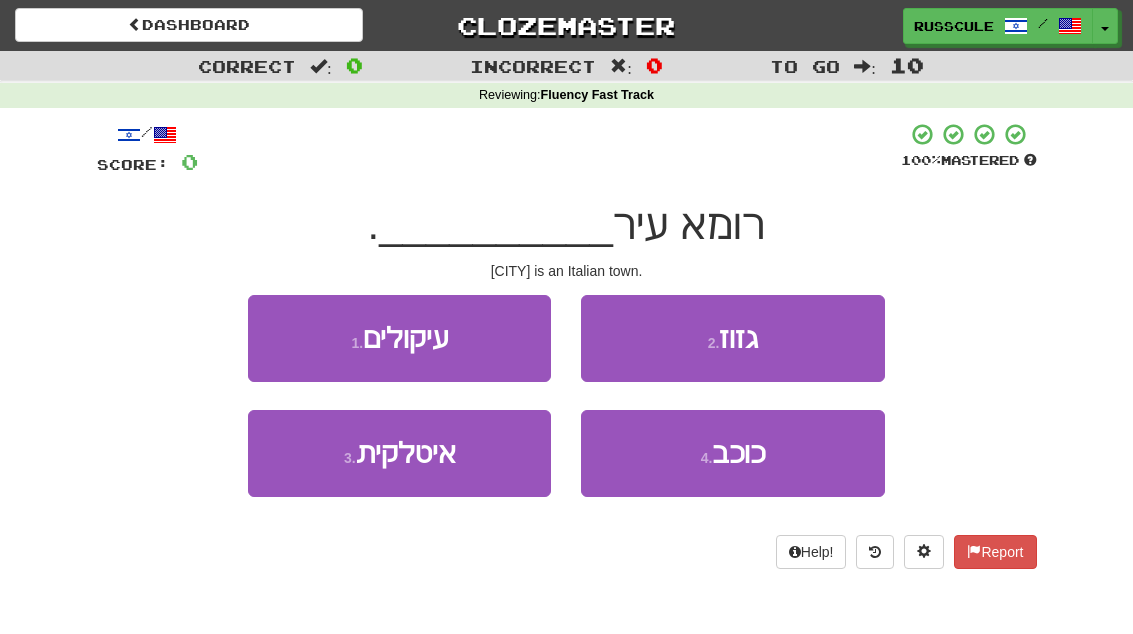 click on "3 .  איטלקית" at bounding box center [399, 453] 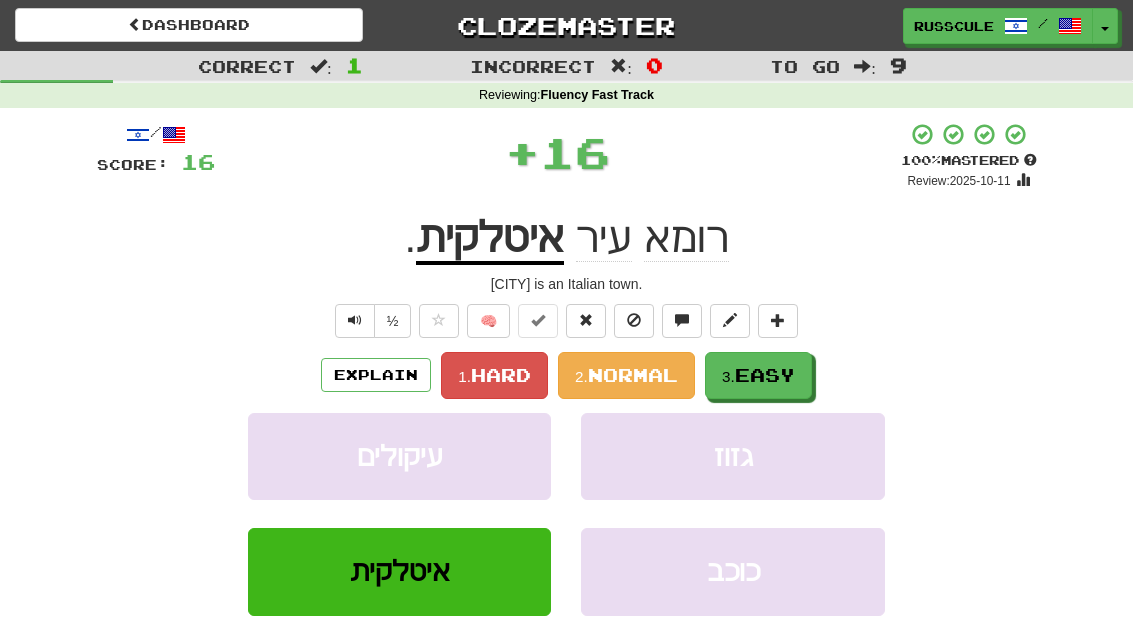 click on "Easy" at bounding box center (765, 375) 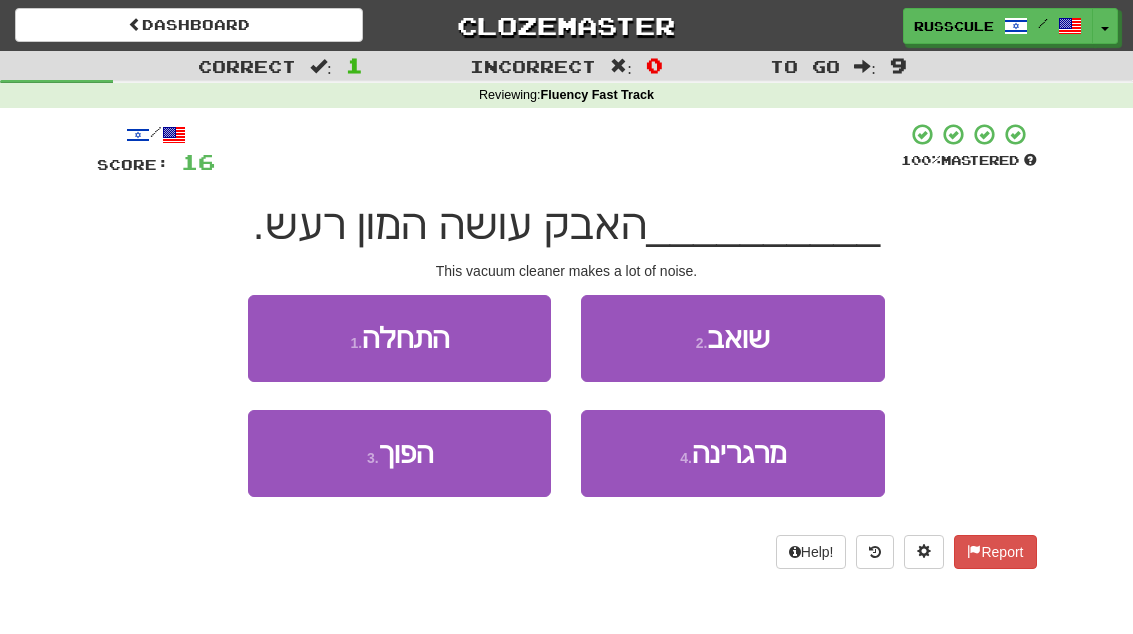 click on "2 .  שואב" at bounding box center (732, 338) 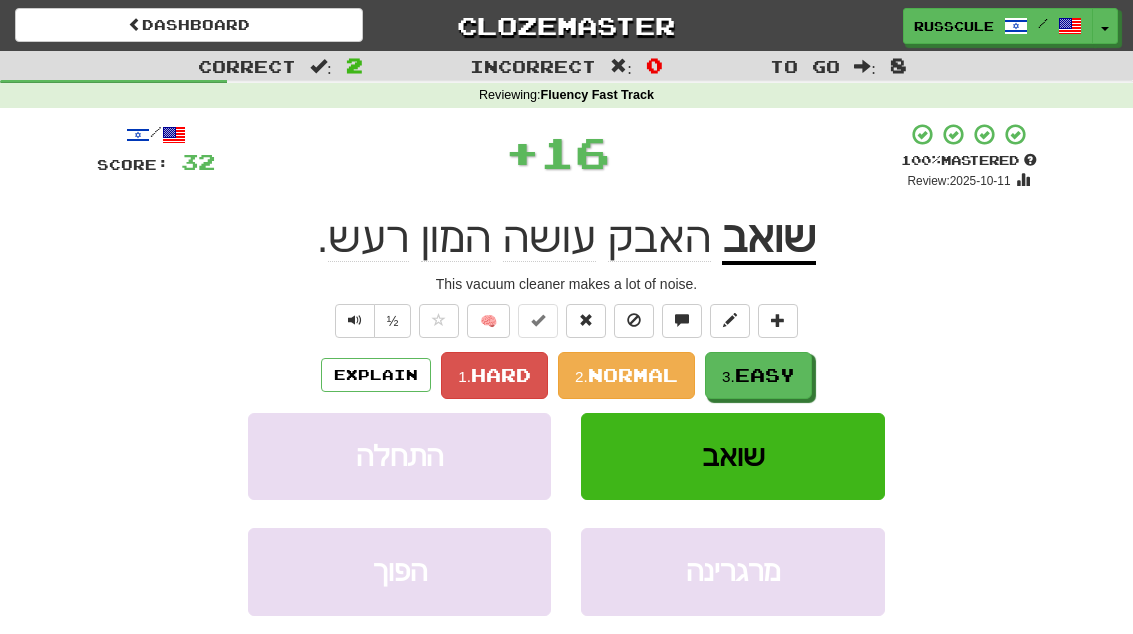 click on "Easy" at bounding box center (765, 375) 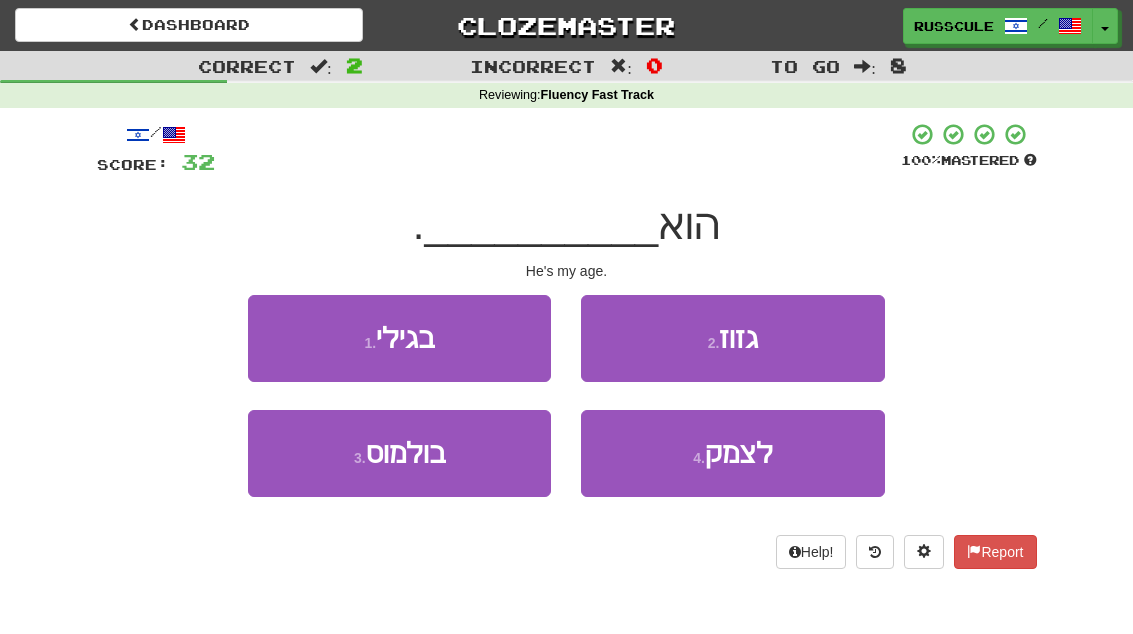 click on "1 .  בגילי" at bounding box center [399, 338] 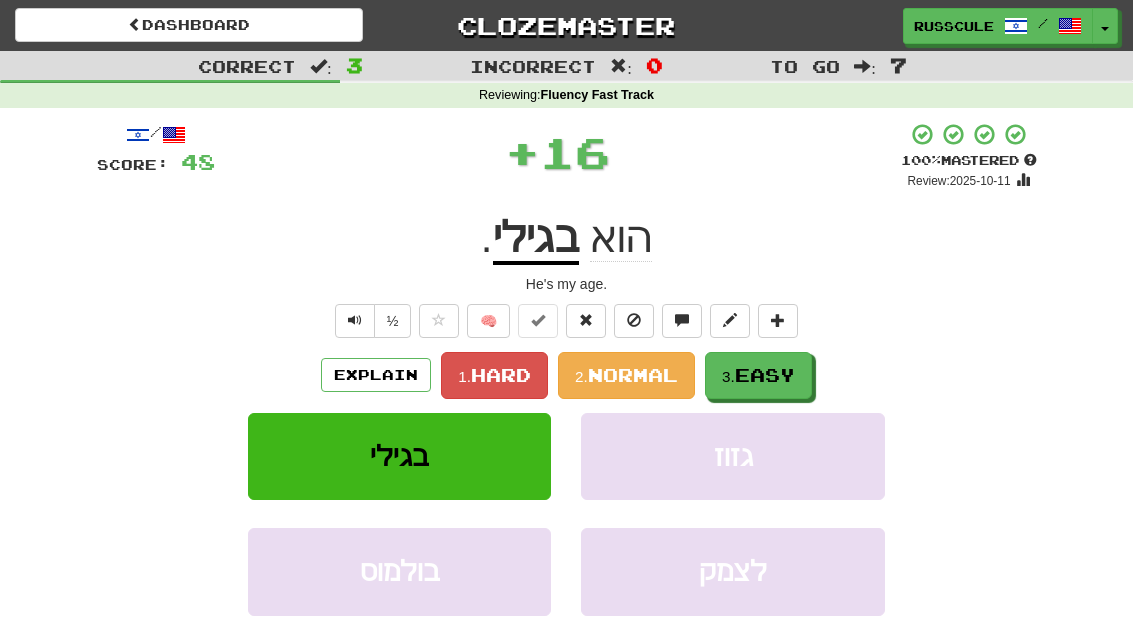 click on "Easy" at bounding box center (765, 375) 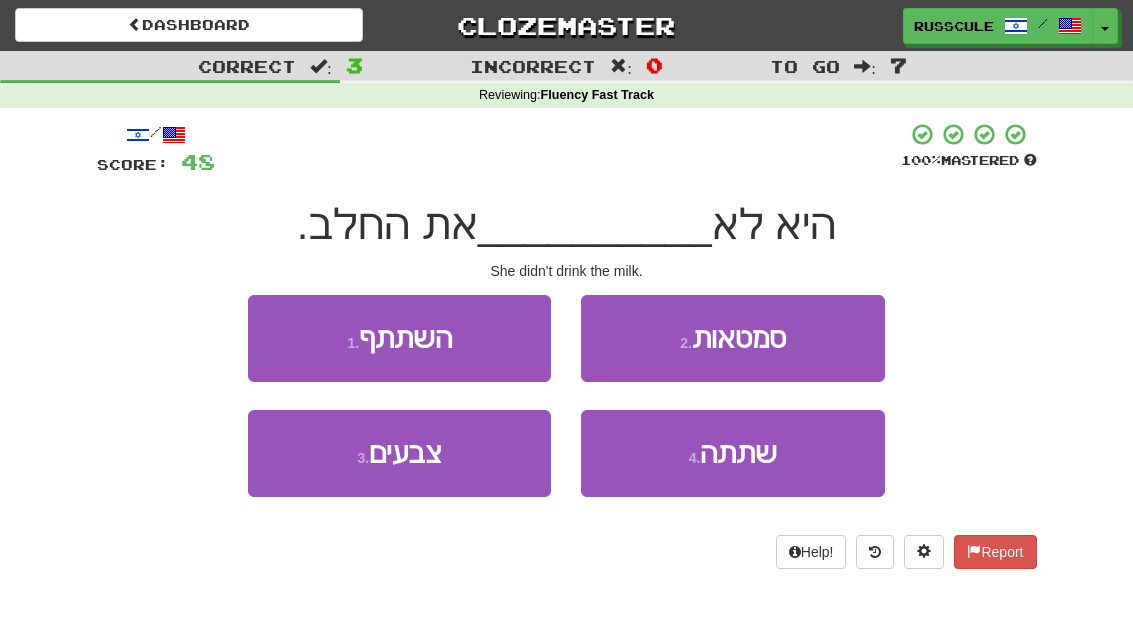 click on "שתתה" at bounding box center (738, 453) 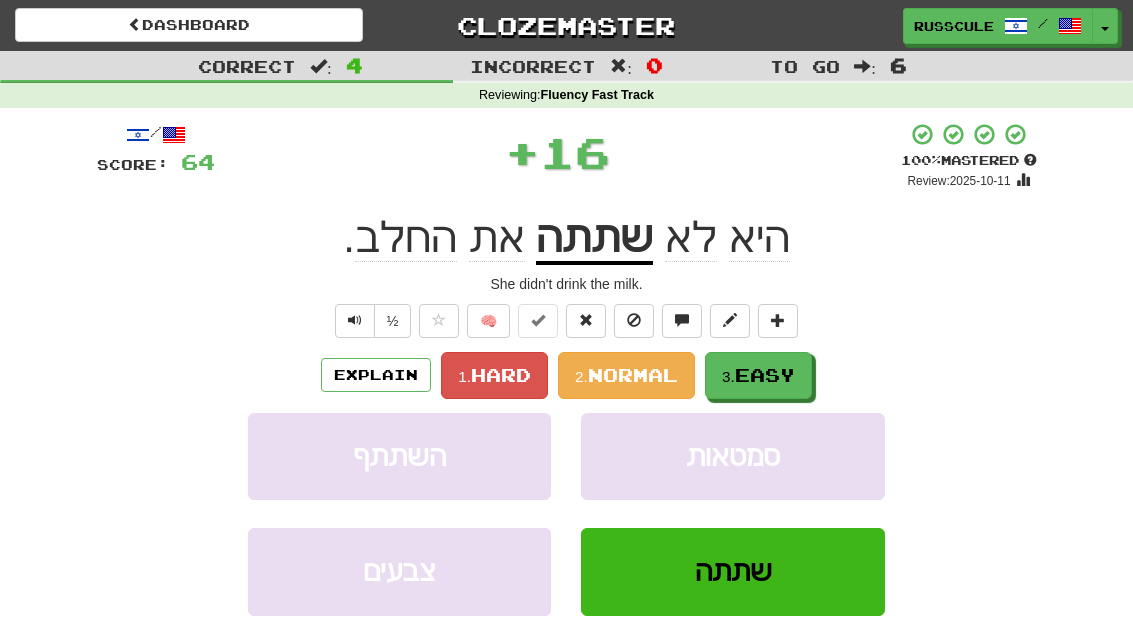 click on "Easy" at bounding box center (765, 375) 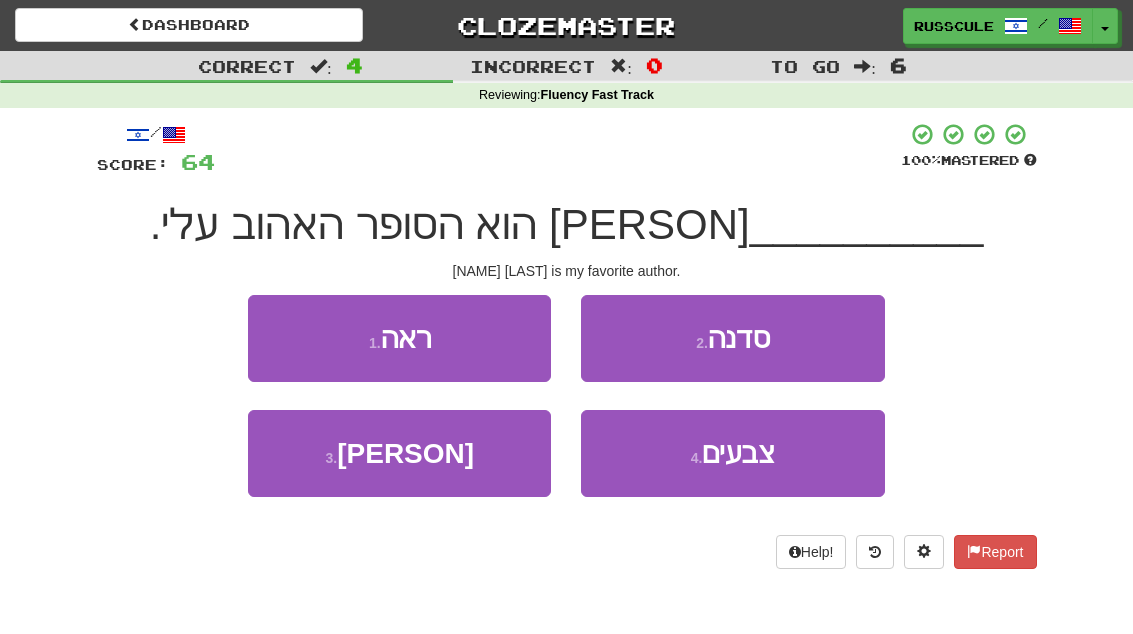 click on "3 .  גרהאם" at bounding box center [399, 453] 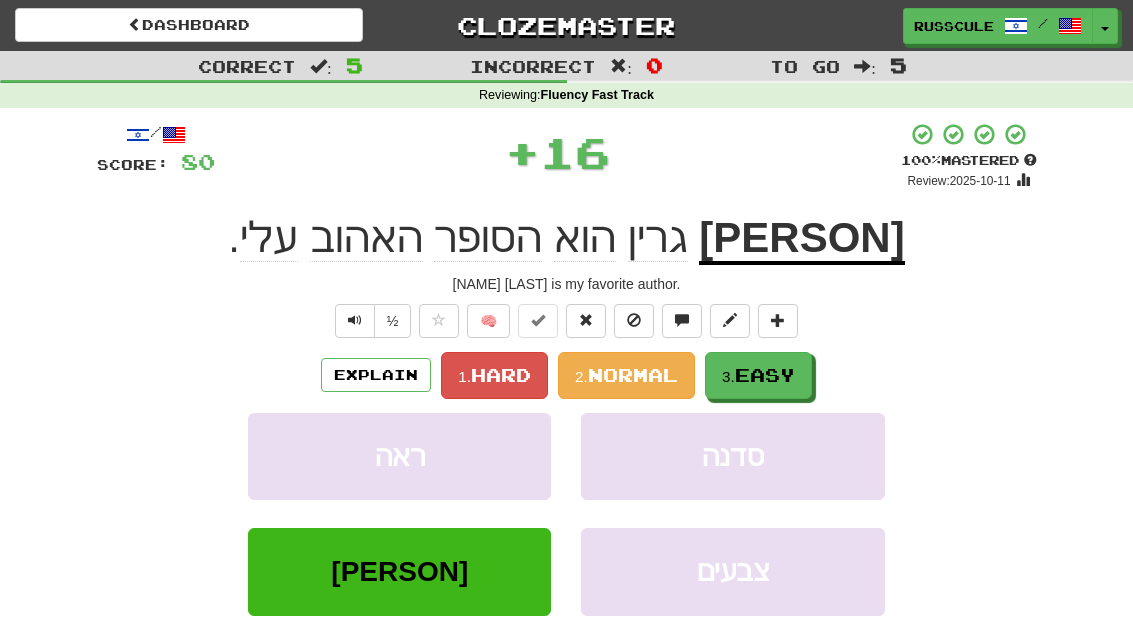 click on "Easy" at bounding box center (765, 375) 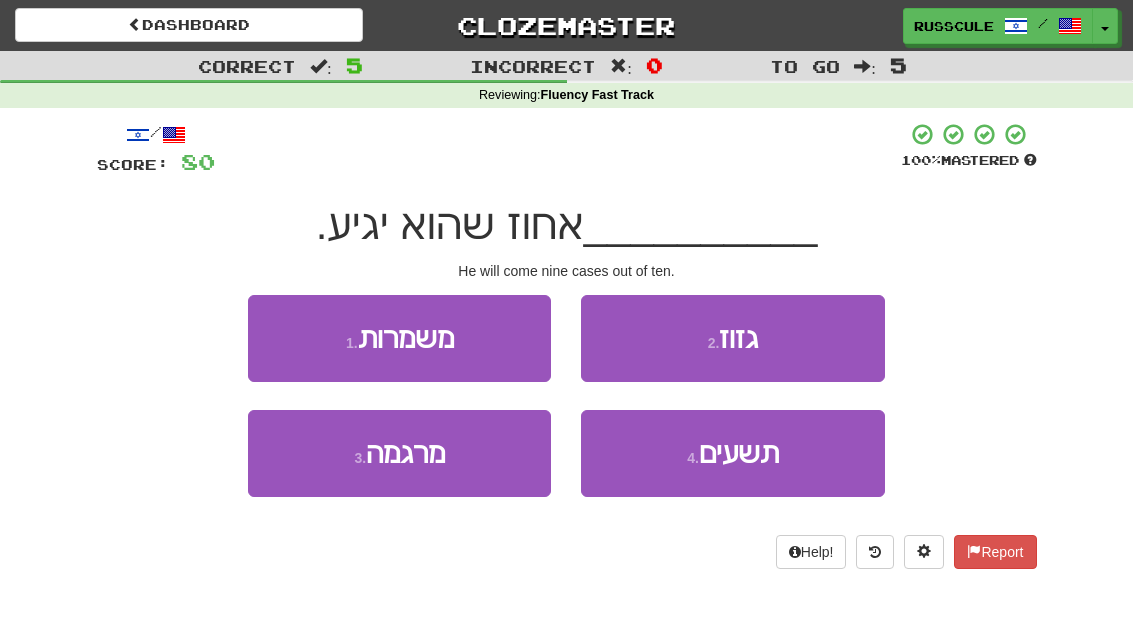 click on "תשעים" at bounding box center [739, 453] 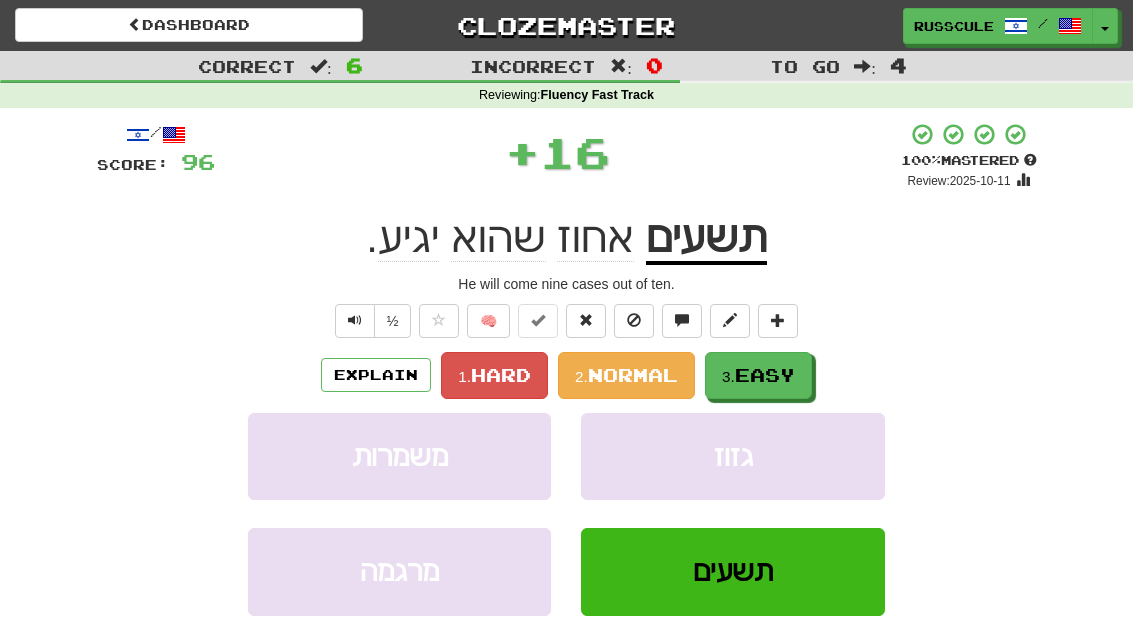 click on "Easy" at bounding box center [765, 375] 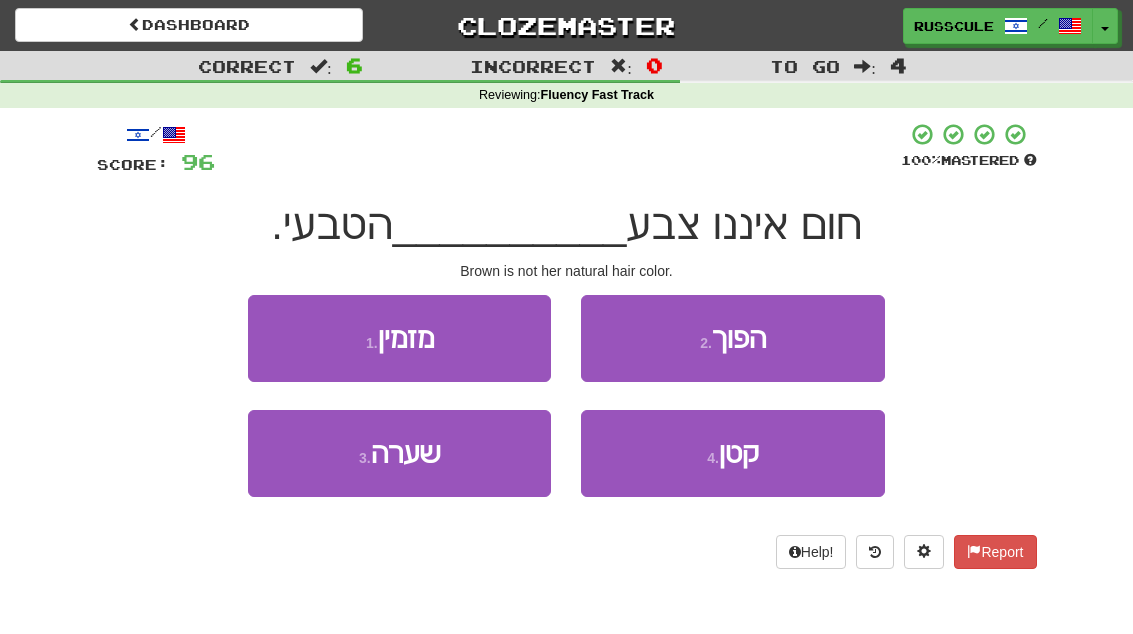 click on "3 .  שערה" at bounding box center [399, 453] 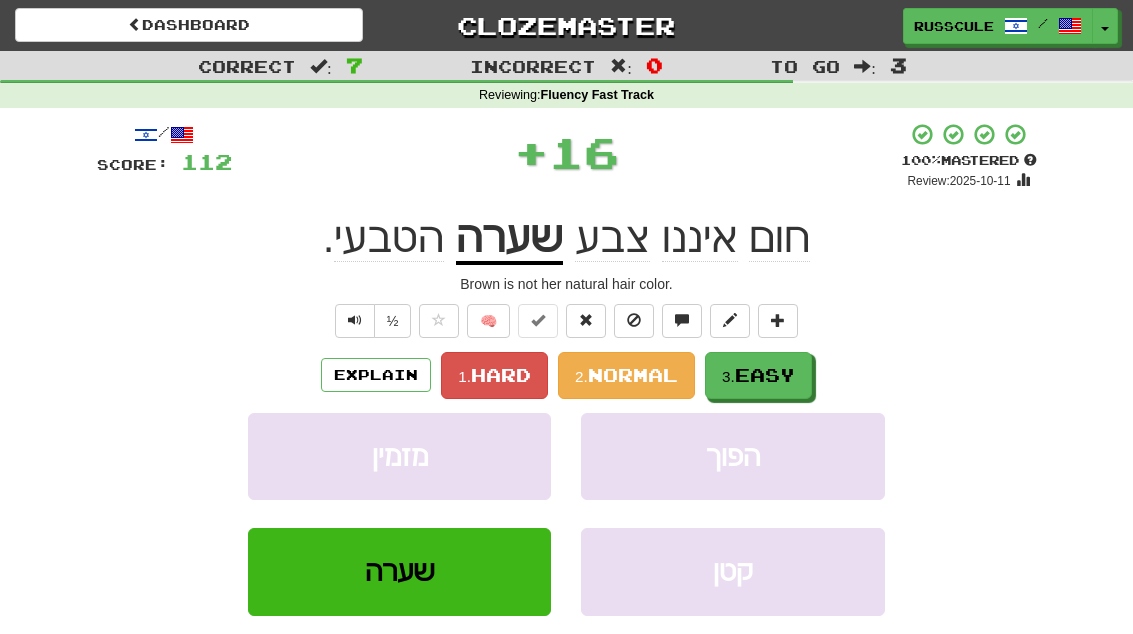 click on "Easy" at bounding box center (765, 375) 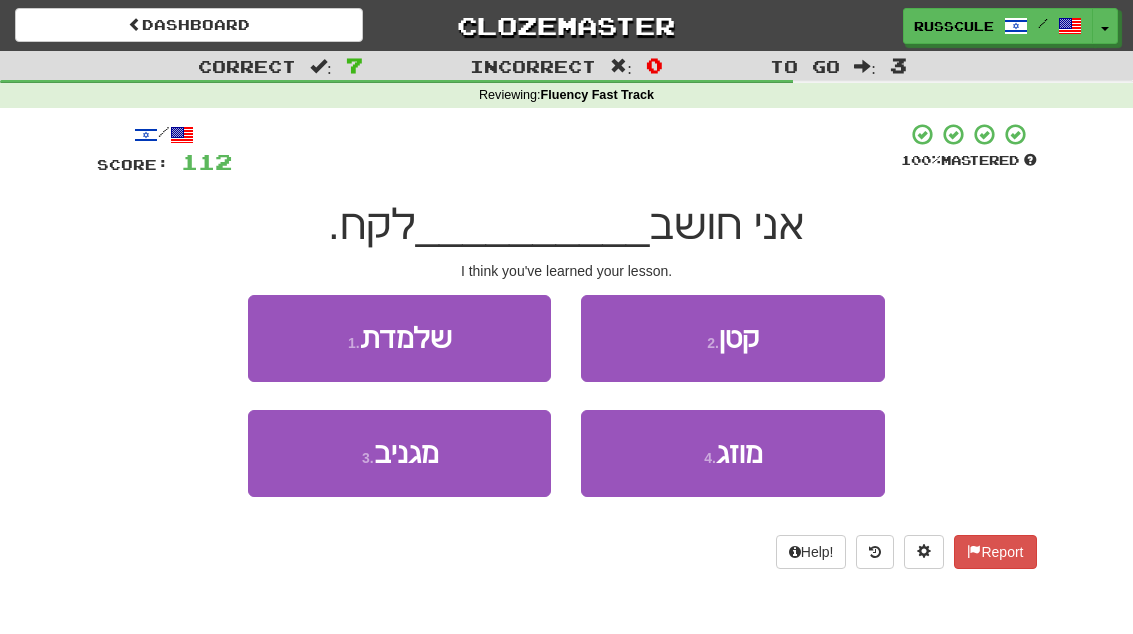 click on "1 .  שלמדת" at bounding box center [399, 338] 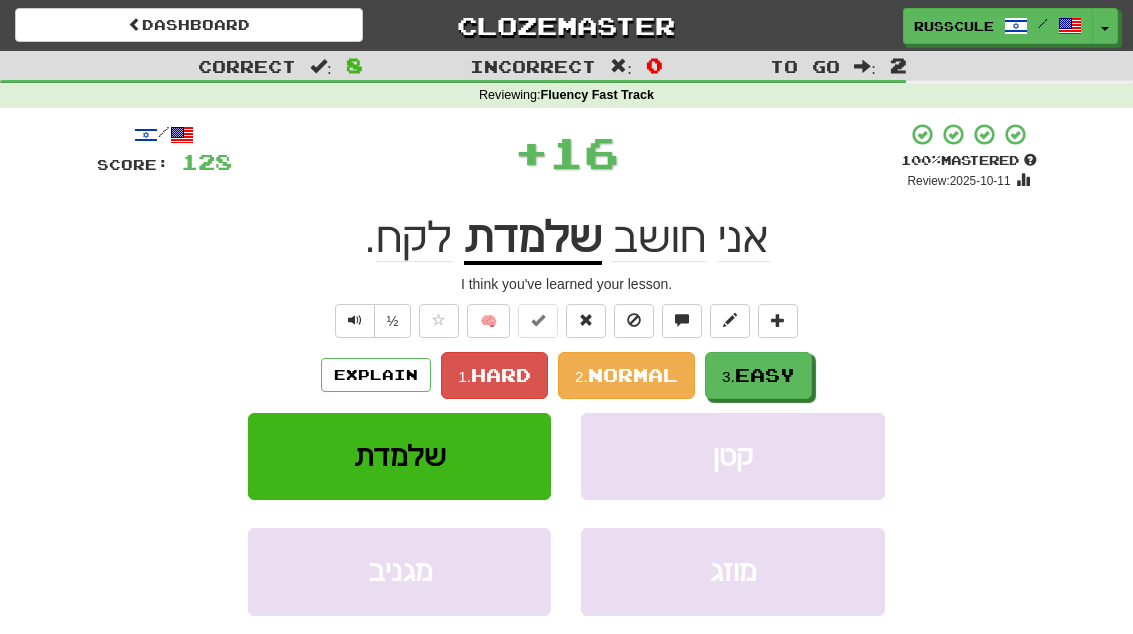 click on "Easy" at bounding box center [765, 375] 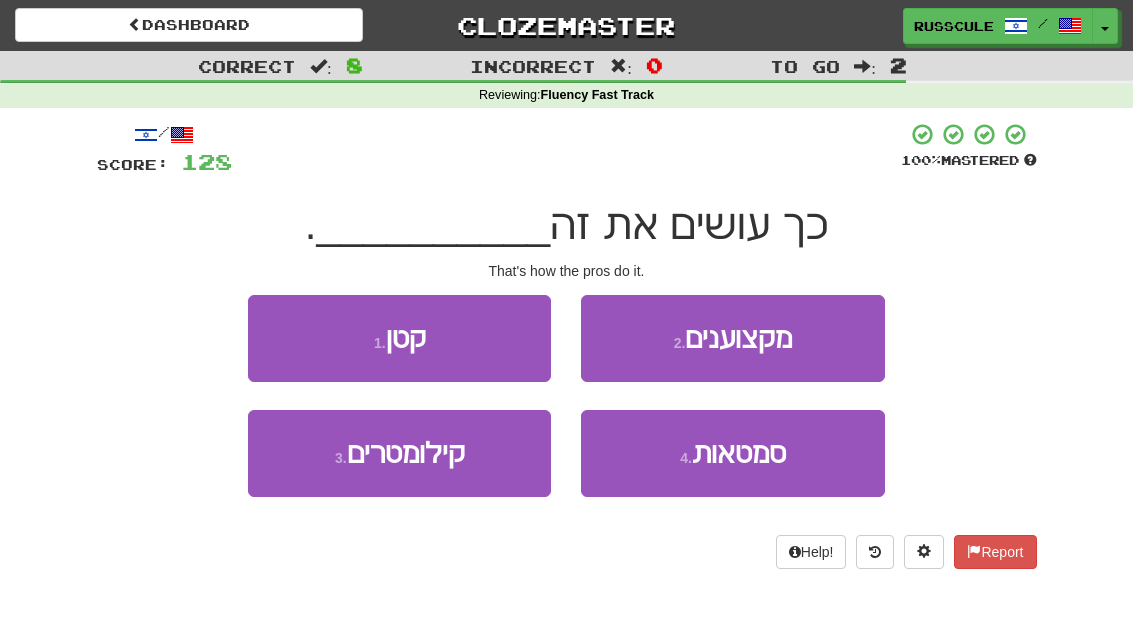 click on "2 .  מקצוענים" at bounding box center (732, 338) 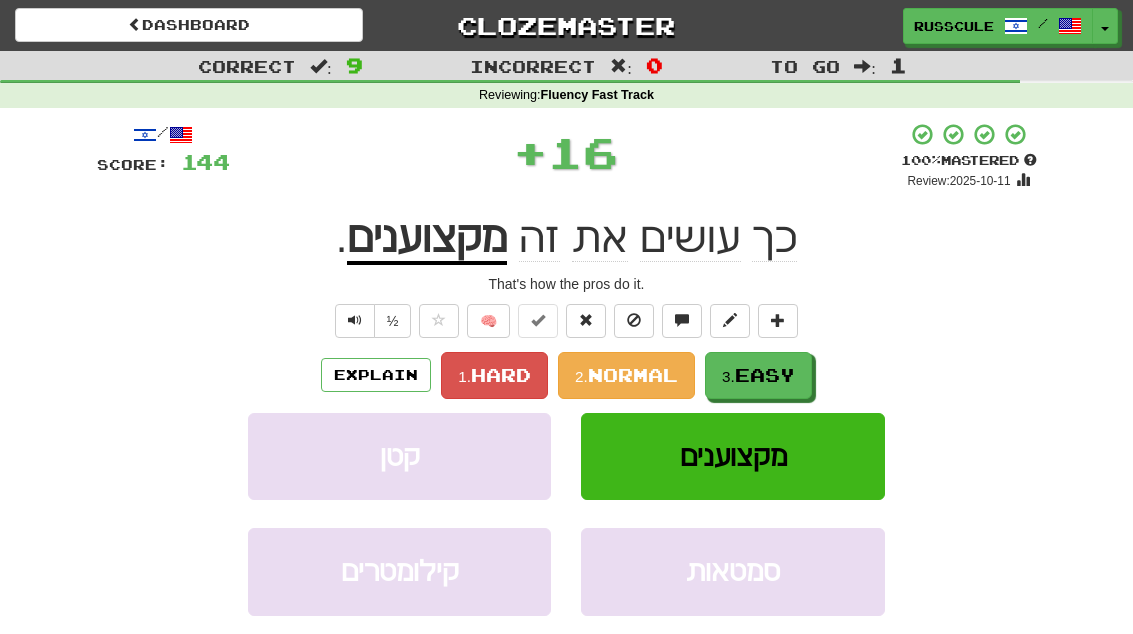 click on "Easy" at bounding box center (765, 375) 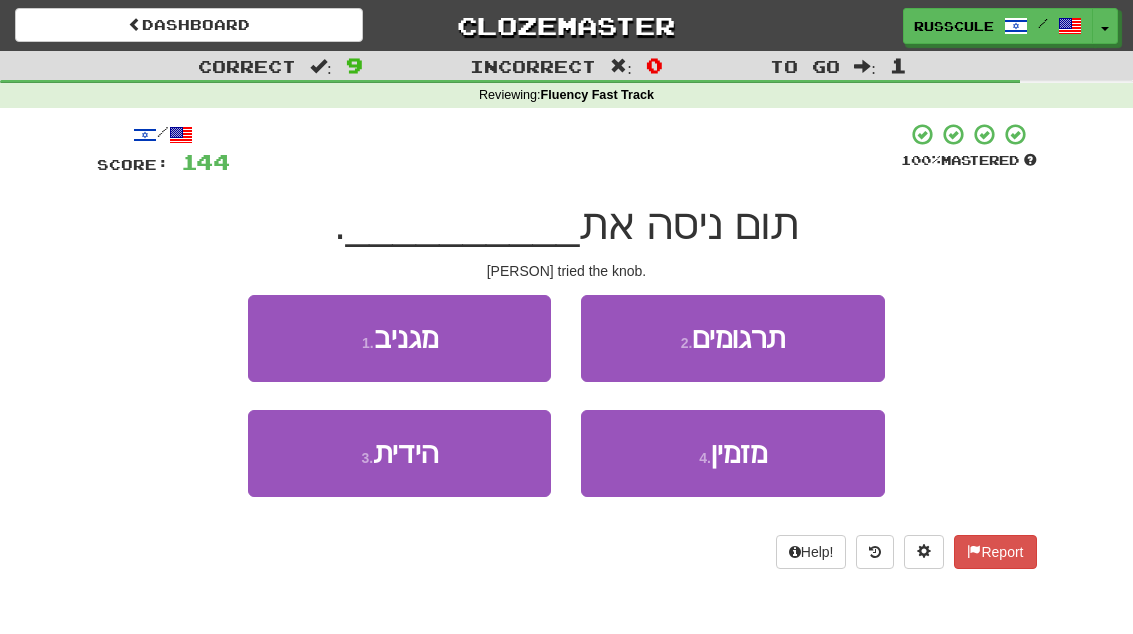 click on "3 .  הידית" at bounding box center [399, 453] 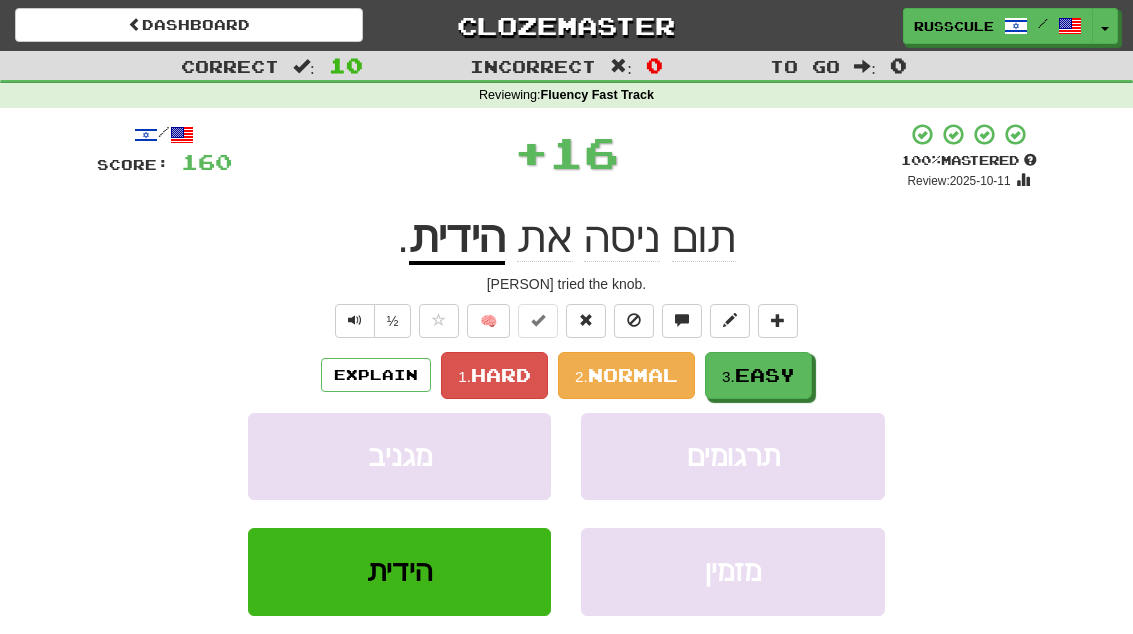 click on "Easy" at bounding box center [765, 375] 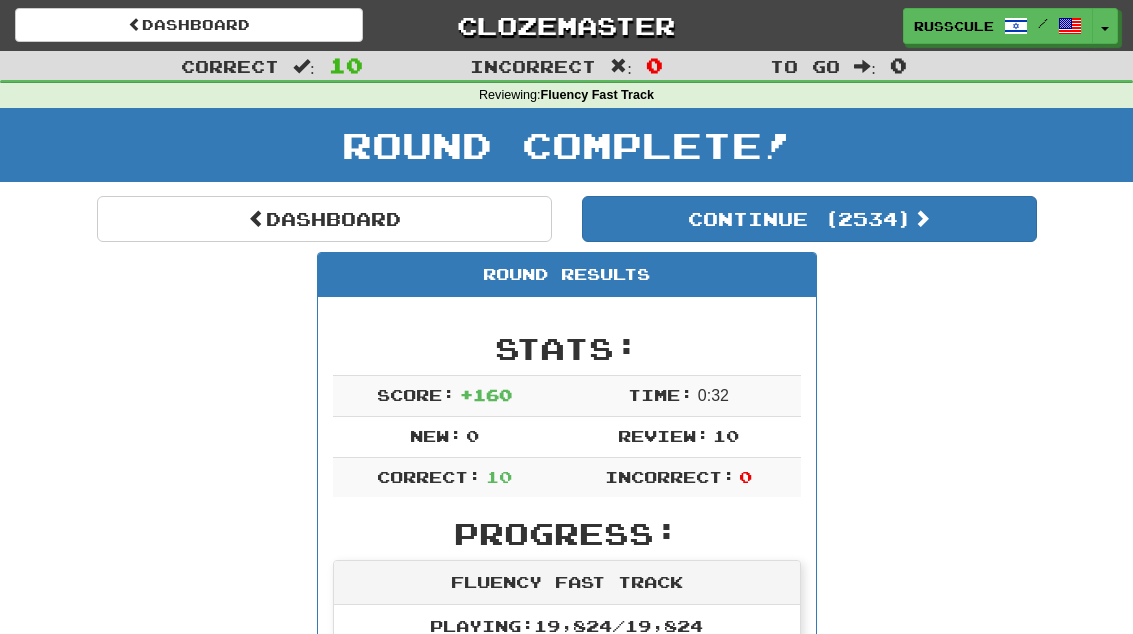 click on "Continue ( 2534 )" at bounding box center (809, 219) 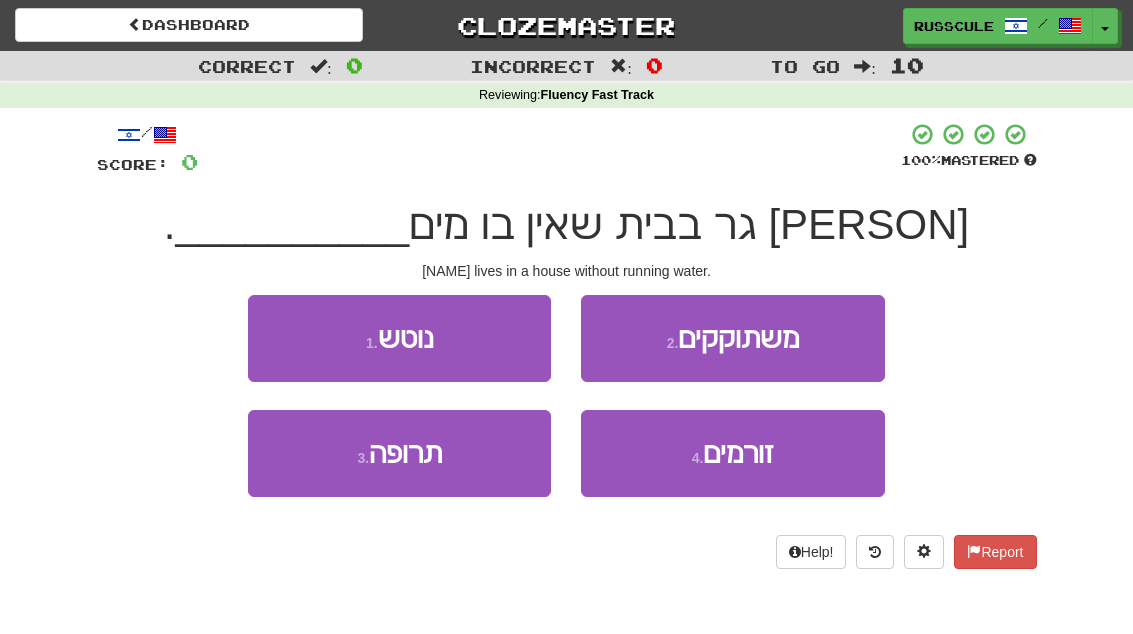 click on "זורמים" at bounding box center [738, 453] 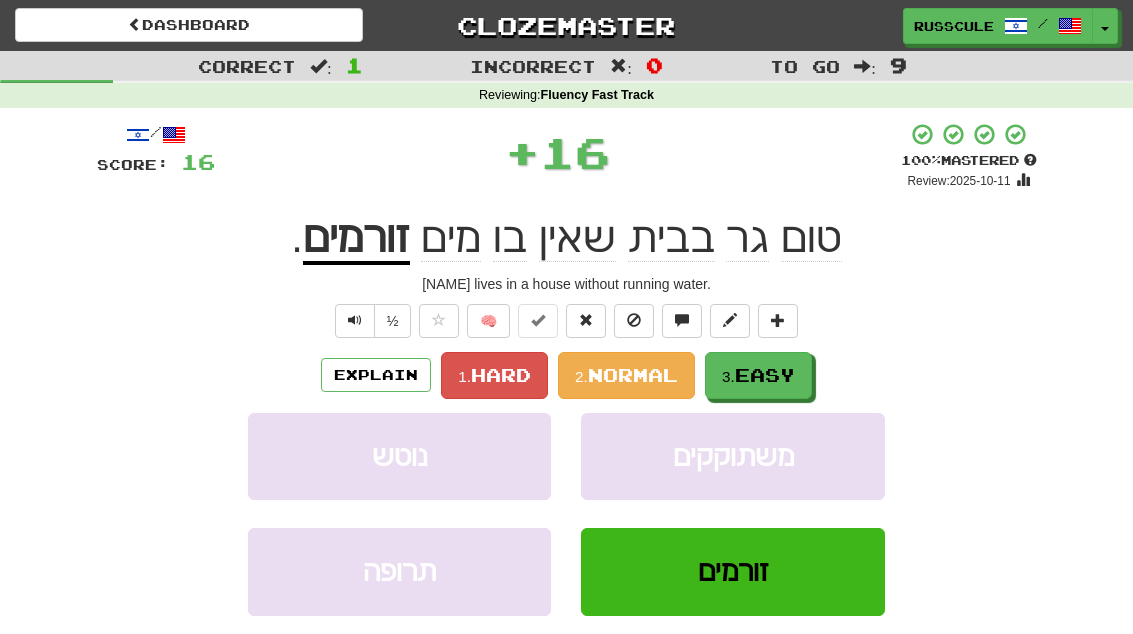 click on "Easy" at bounding box center [765, 375] 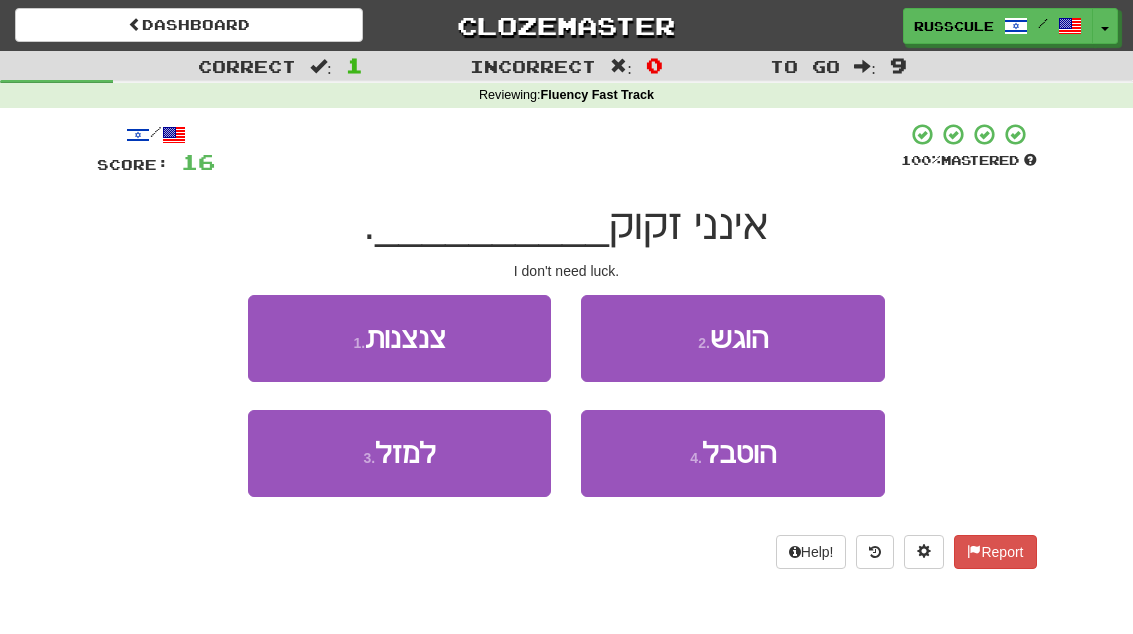 click on "3 .  למזל" at bounding box center [399, 453] 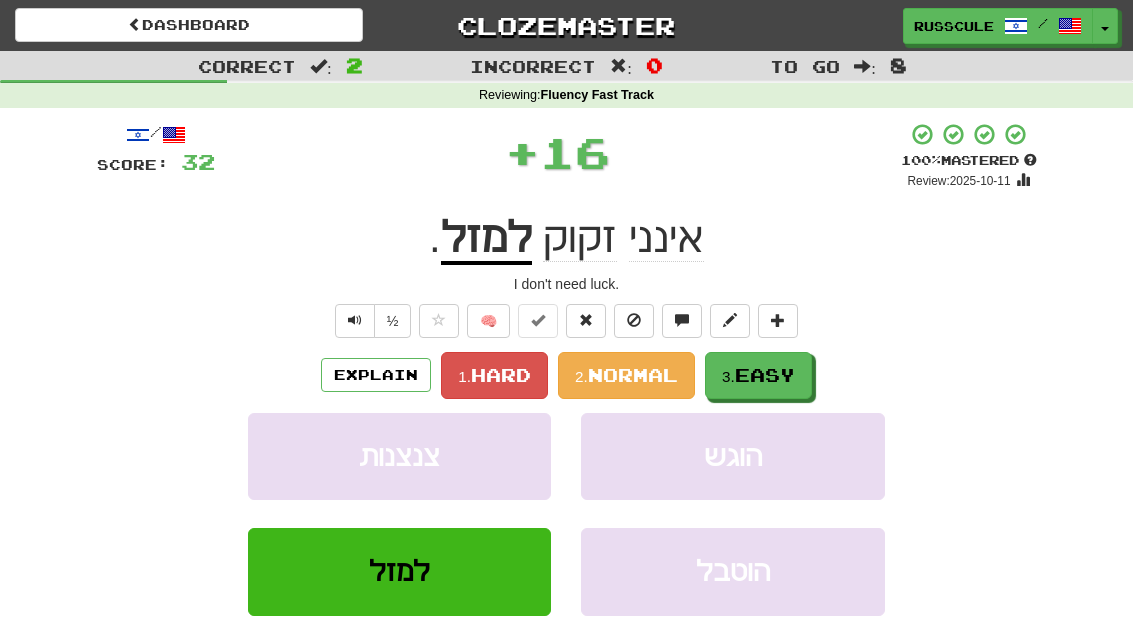 click on "Easy" at bounding box center (765, 375) 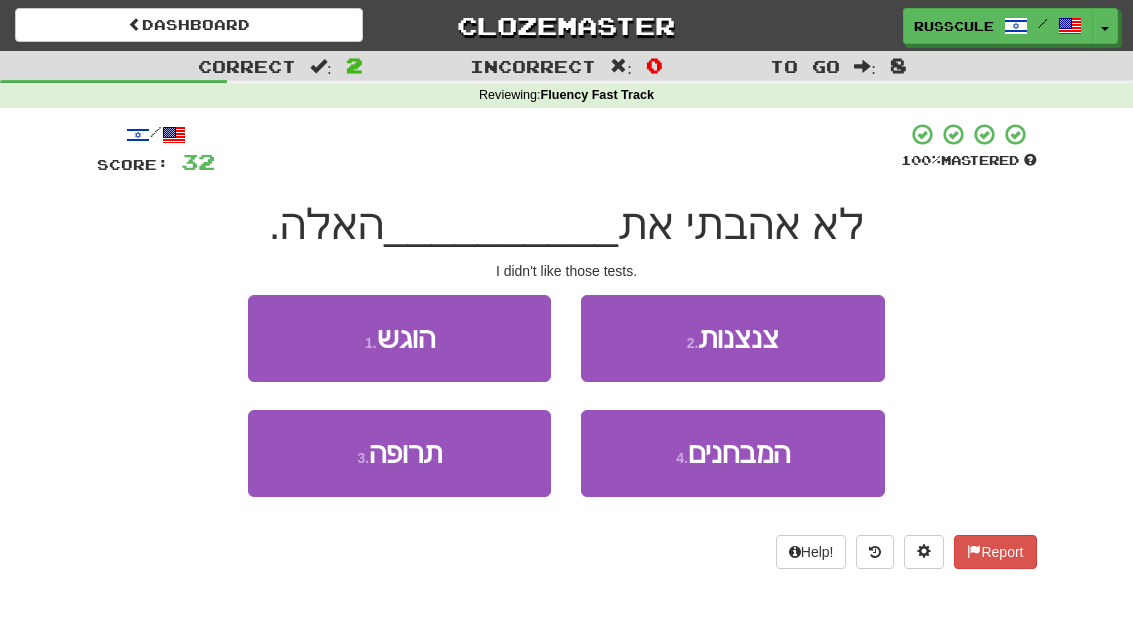 click on "4 .  המבחנים" at bounding box center (732, 453) 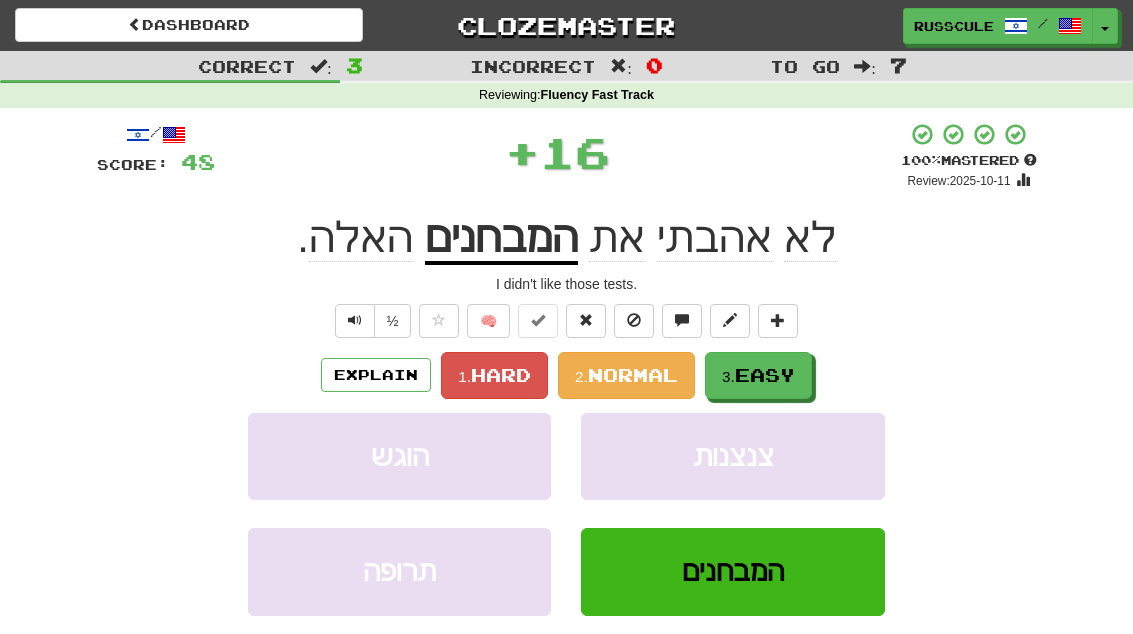 click on "Easy" at bounding box center (765, 375) 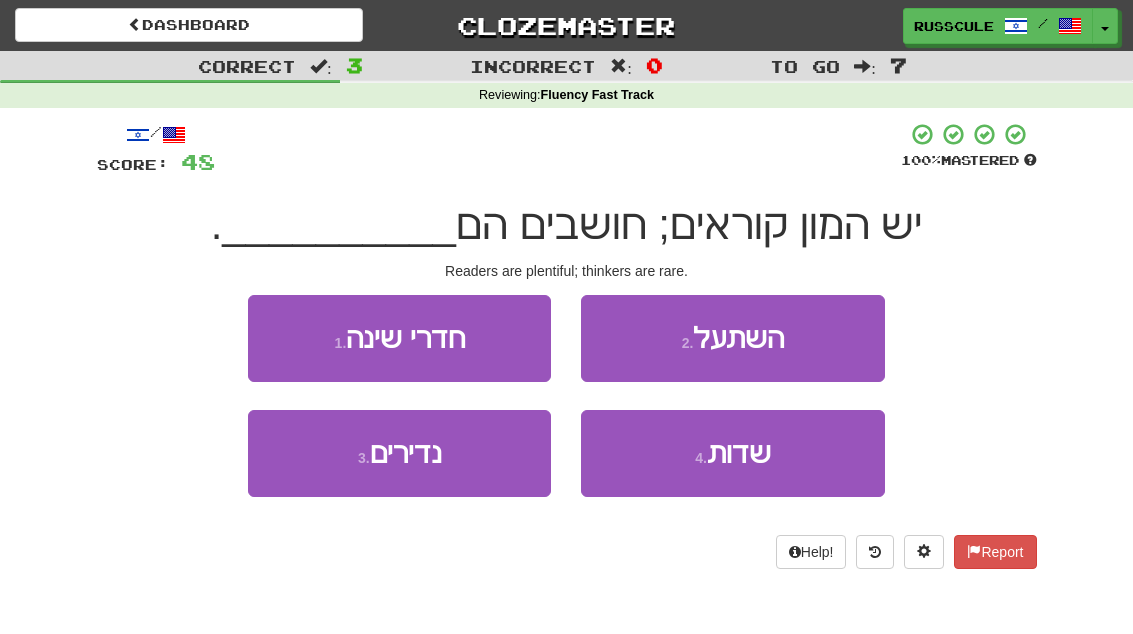 click on "3 .  נדירים" at bounding box center (399, 453) 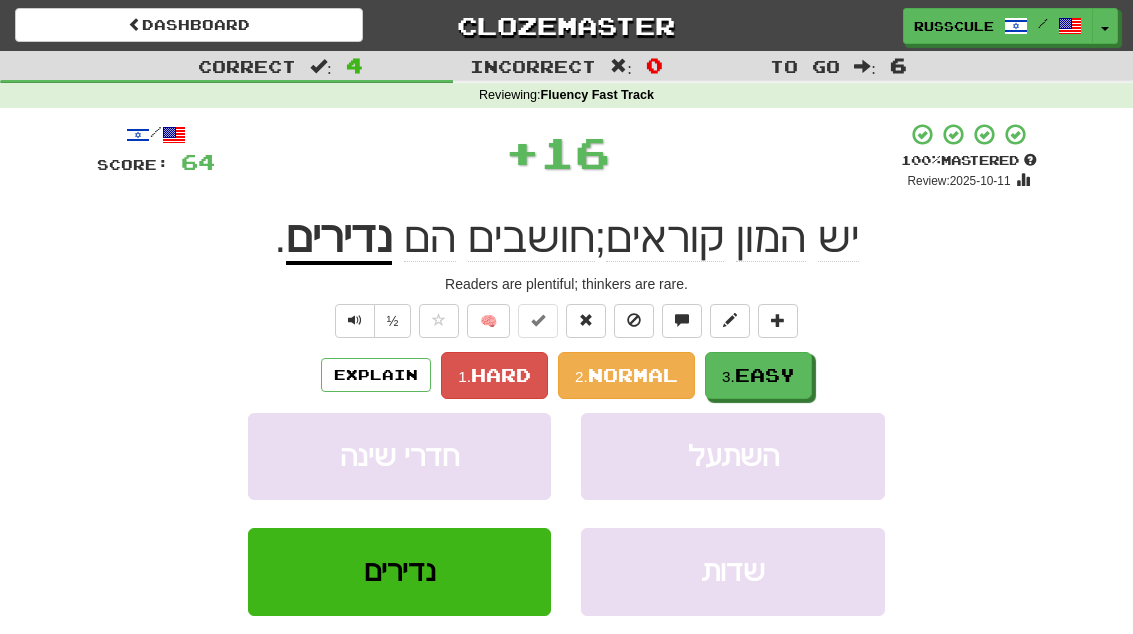 click on "Easy" at bounding box center [765, 375] 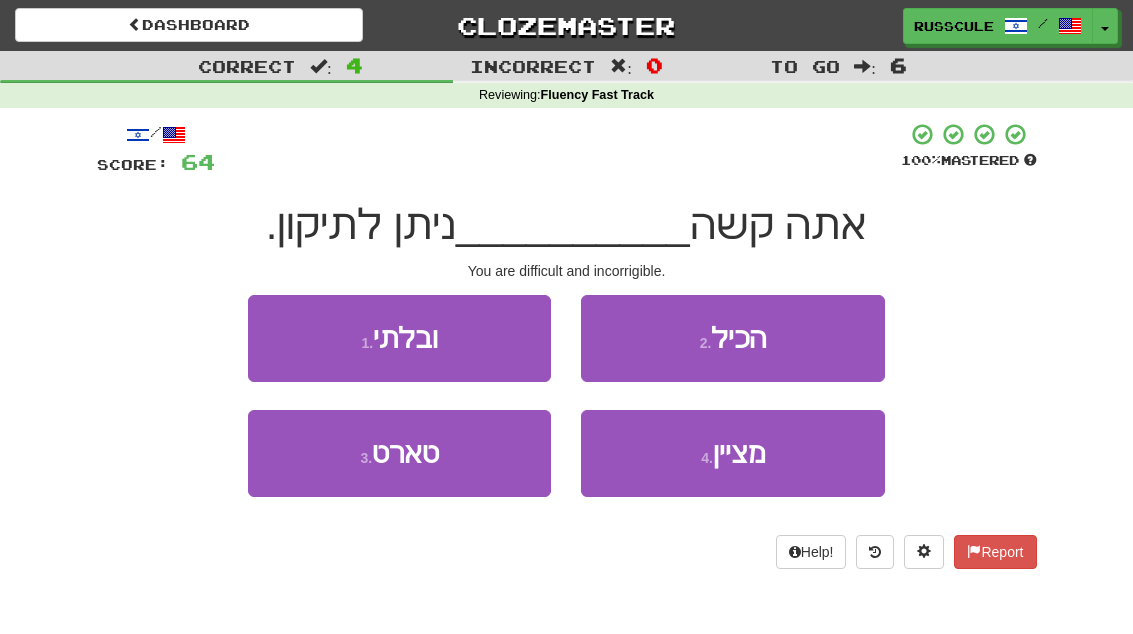 click on "1 .  ובלתי" at bounding box center [399, 338] 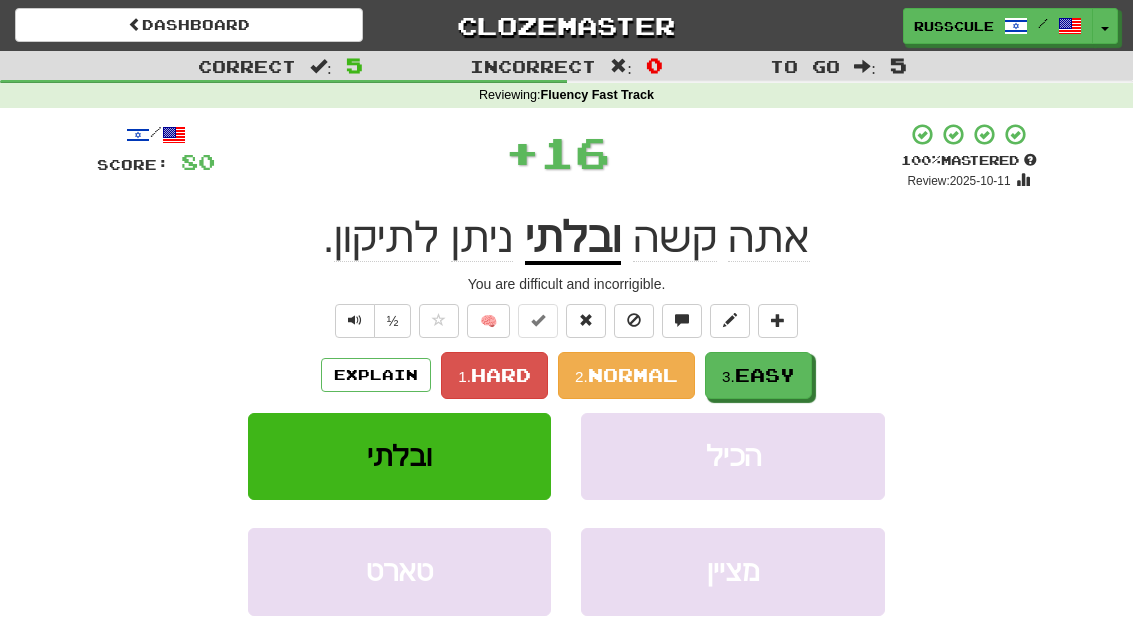click on "Easy" at bounding box center (765, 375) 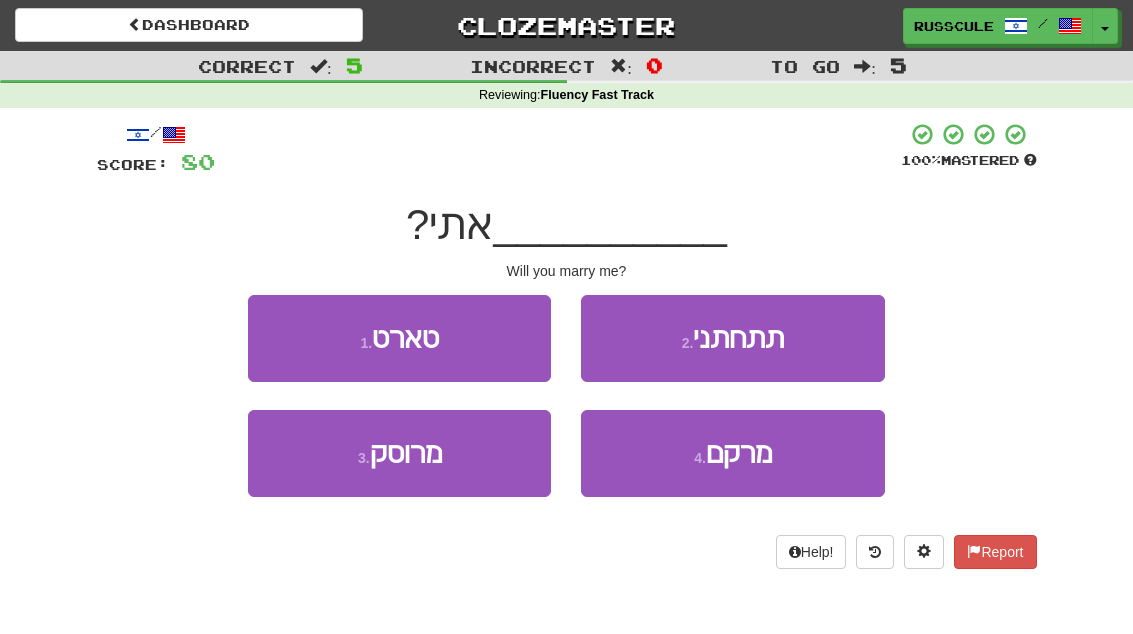 click on "2 .  תתחתני" at bounding box center (732, 338) 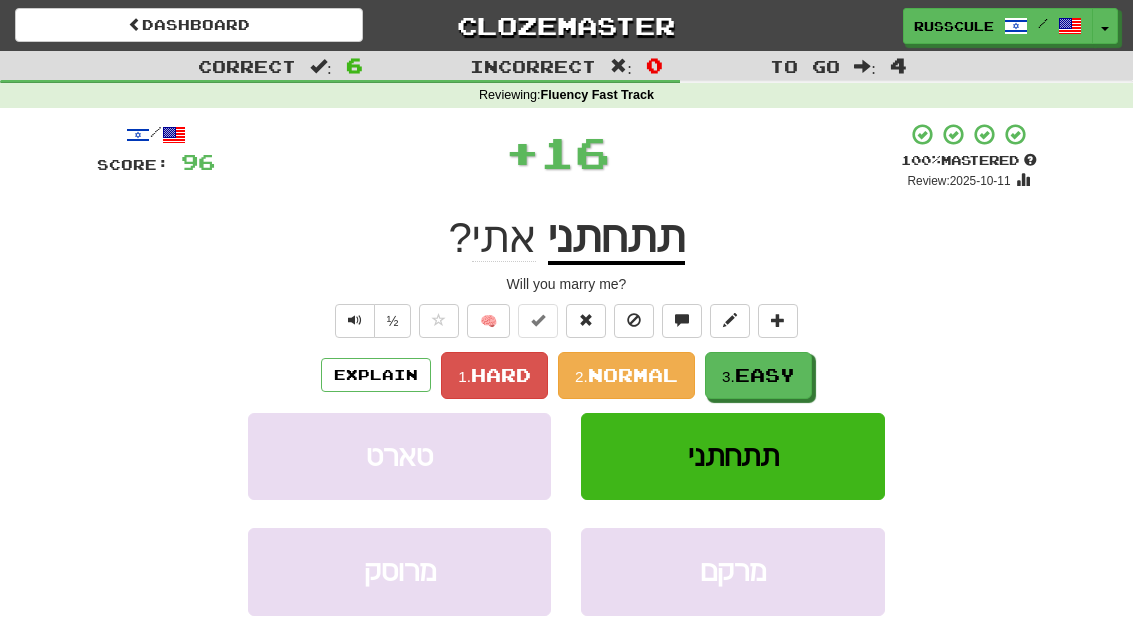 click on "Easy" at bounding box center (765, 375) 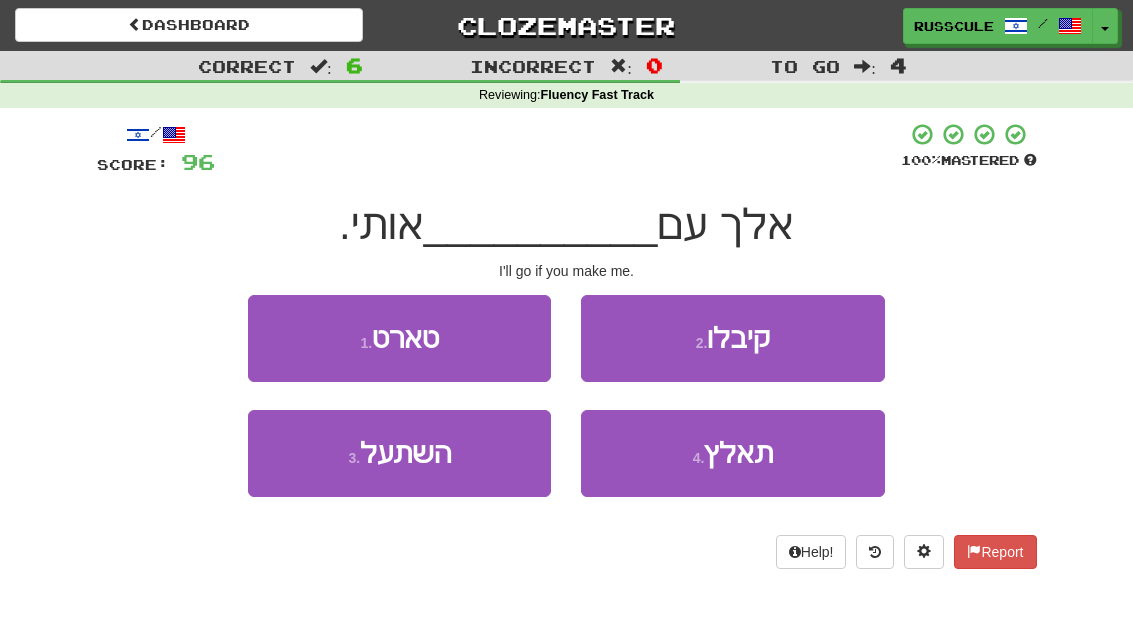 click on "4 .  תאלץ" at bounding box center (732, 453) 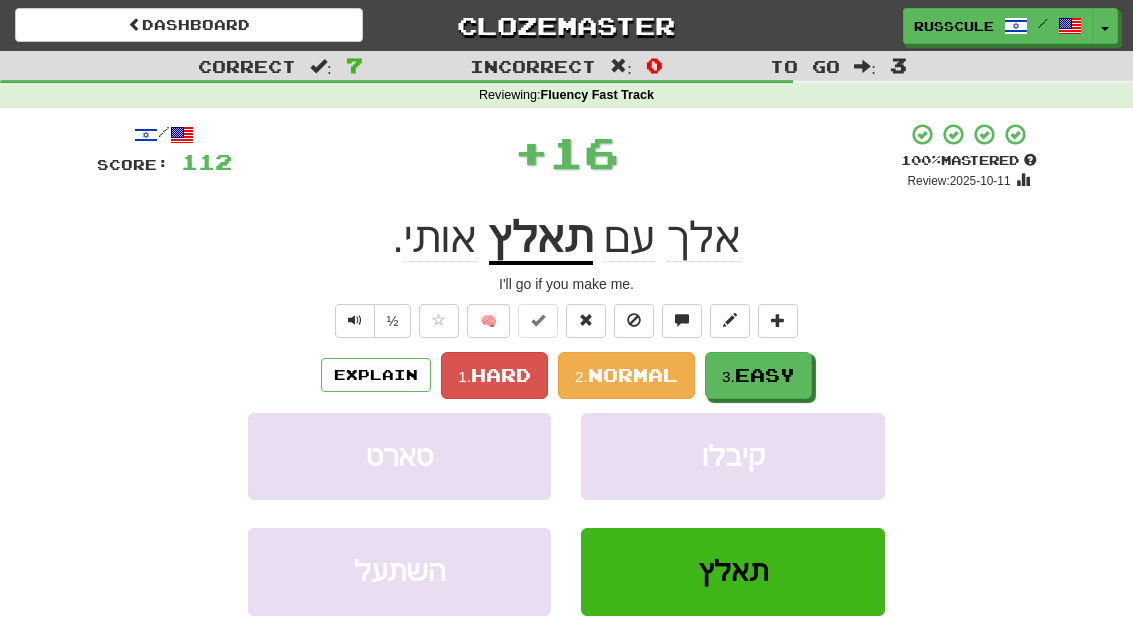click on "Easy" at bounding box center [765, 375] 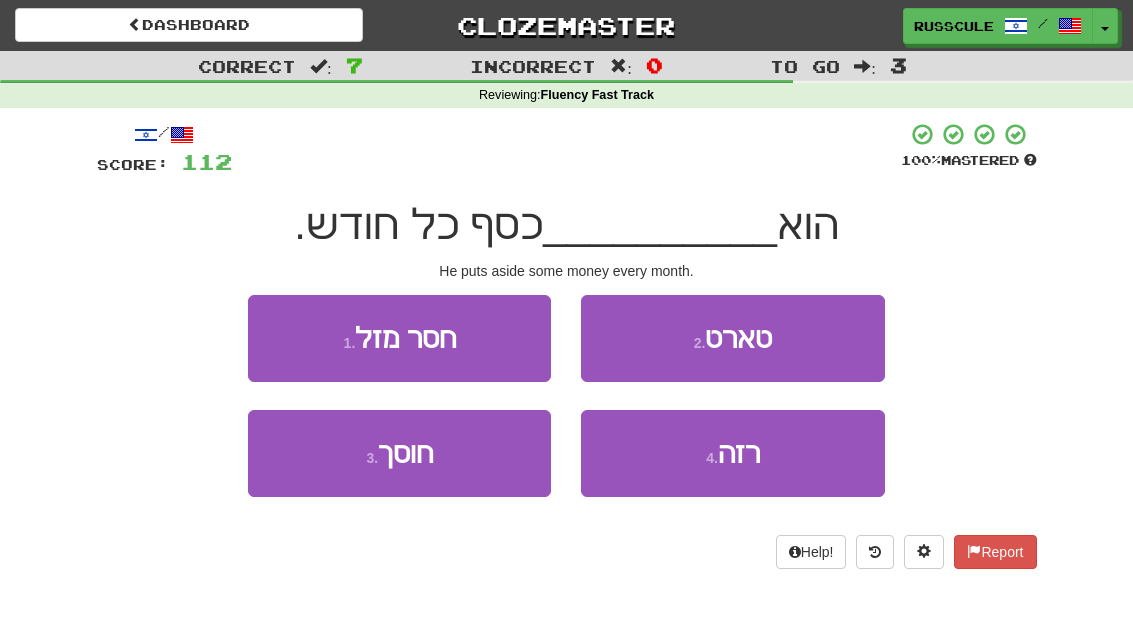 click on "3 .  חוסך" at bounding box center (399, 453) 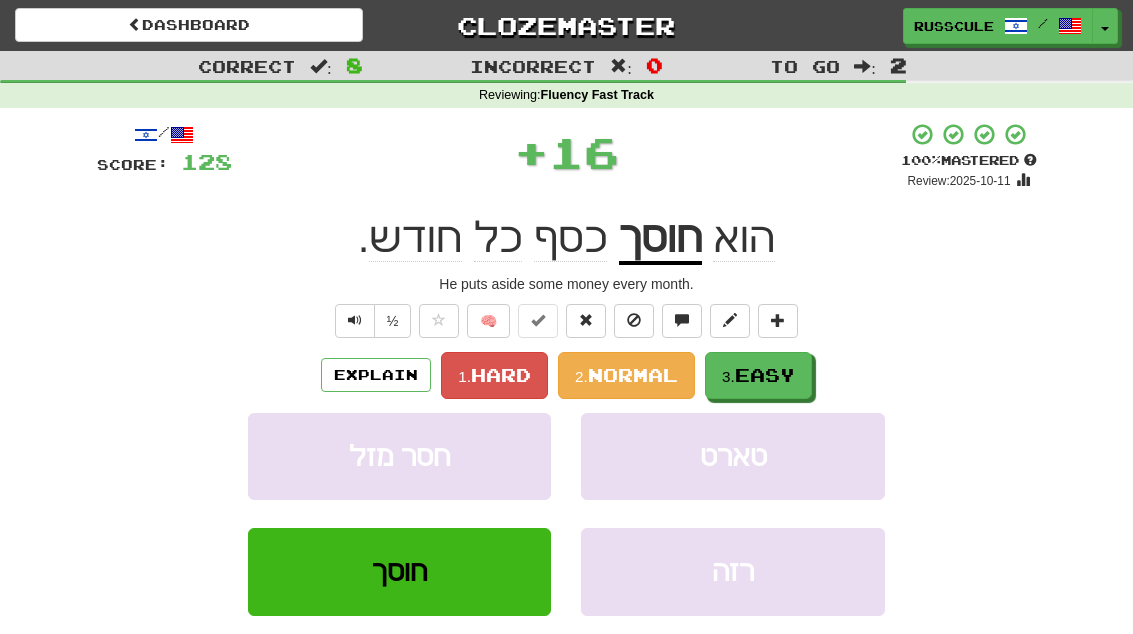 click on "Easy" at bounding box center [765, 375] 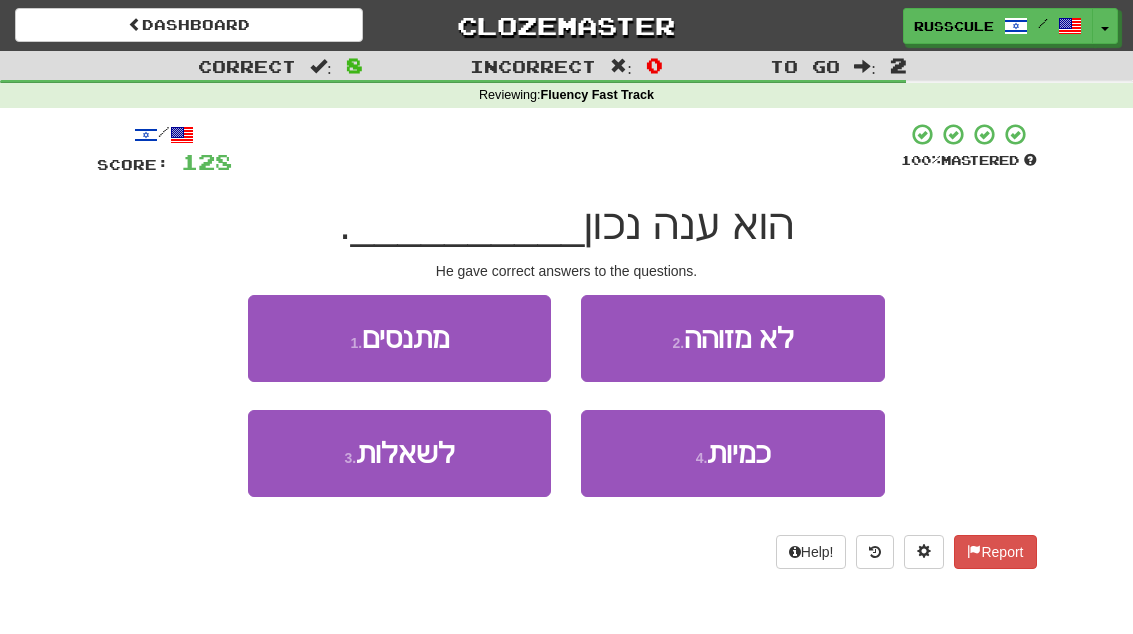 click on "3 .  לשאלות" at bounding box center [399, 453] 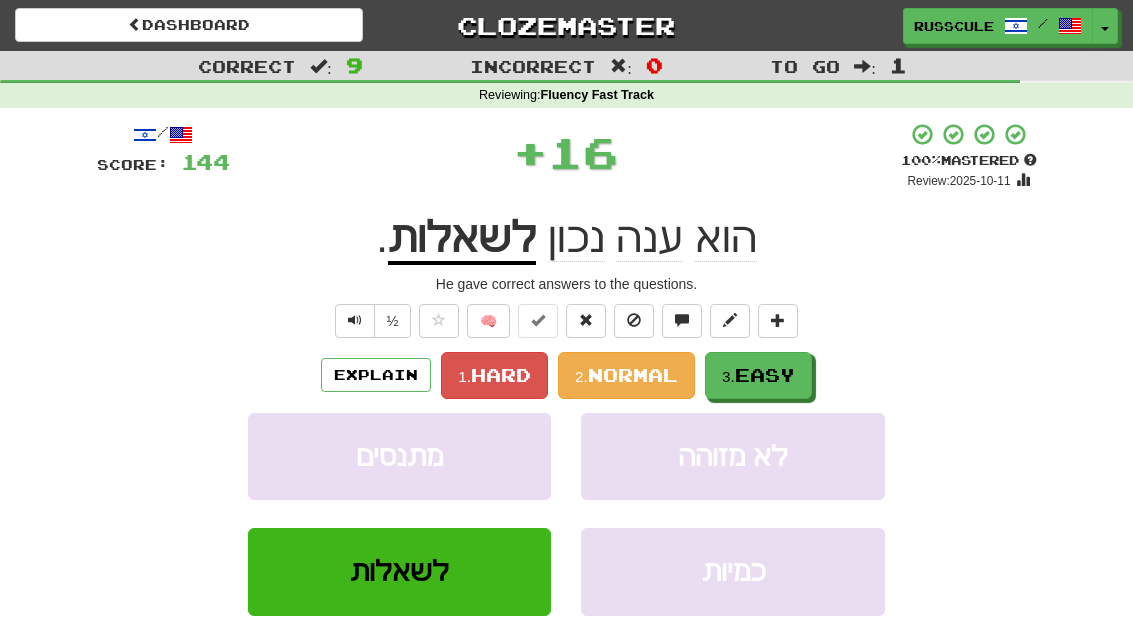 click on "3.  Easy" at bounding box center [758, 375] 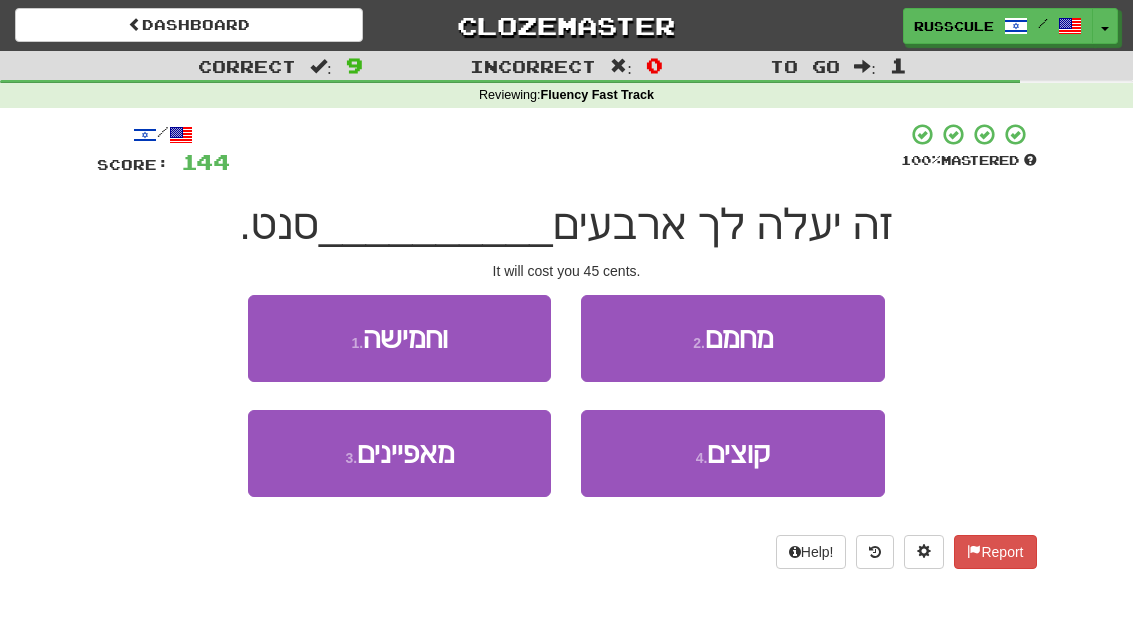 click on "1 .  וחמישה" at bounding box center [399, 338] 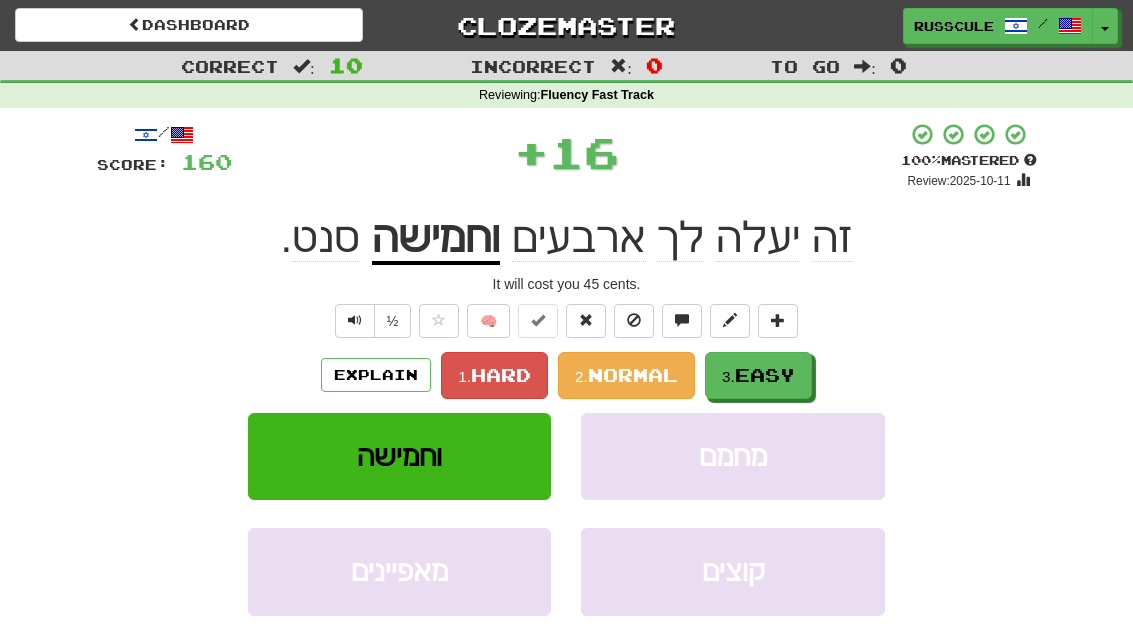 click on "Easy" at bounding box center (765, 375) 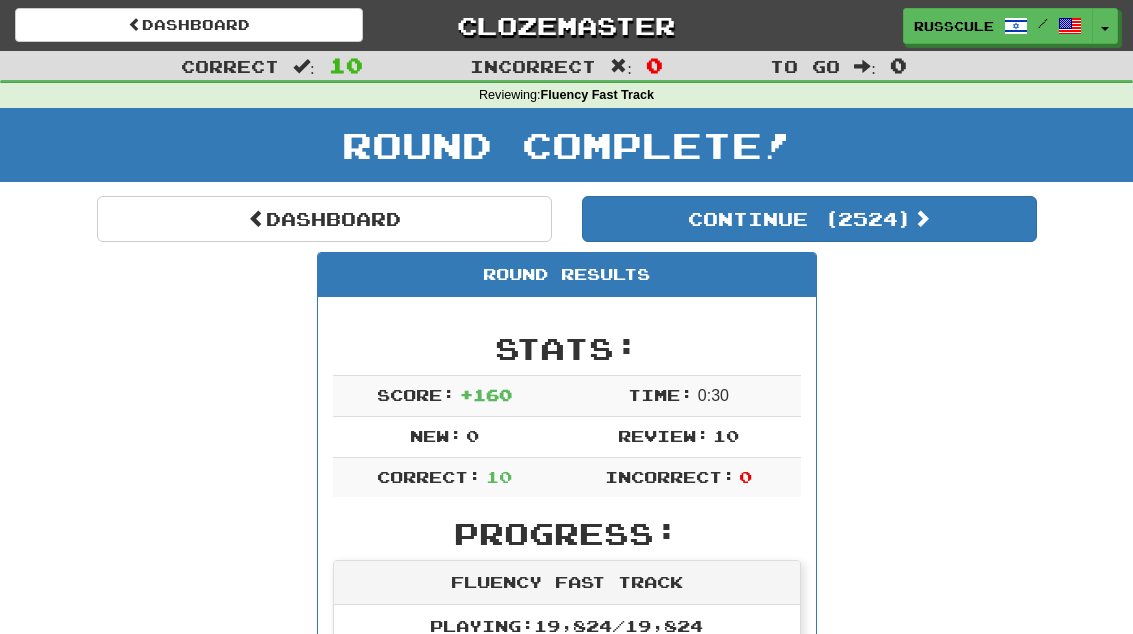 click on "Dashboard" at bounding box center [324, 219] 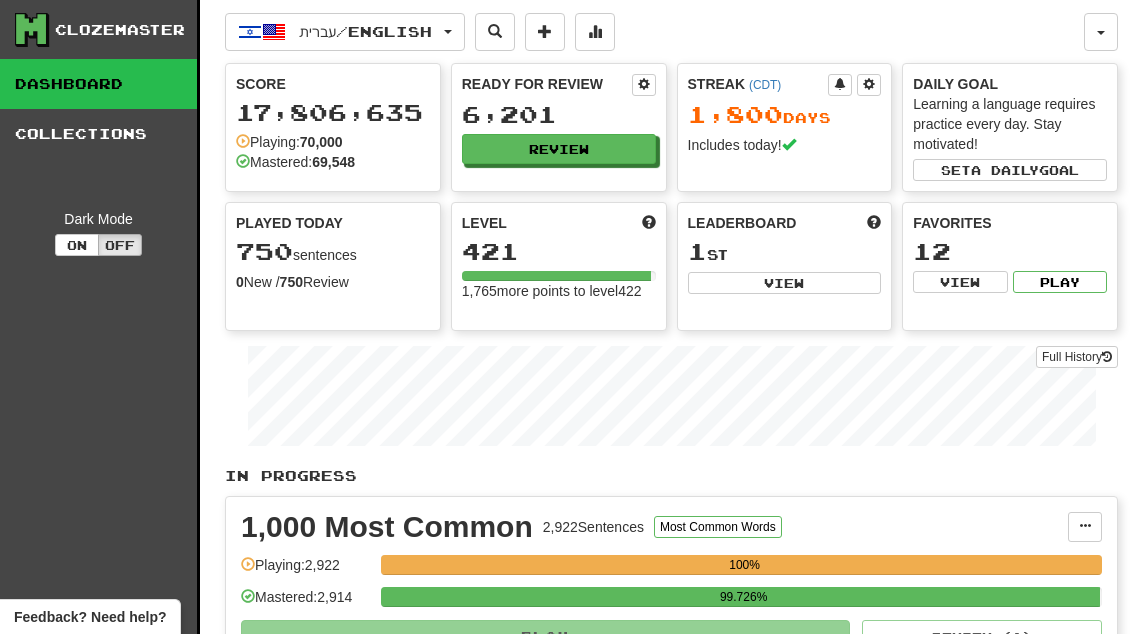 scroll, scrollTop: 0, scrollLeft: 0, axis: both 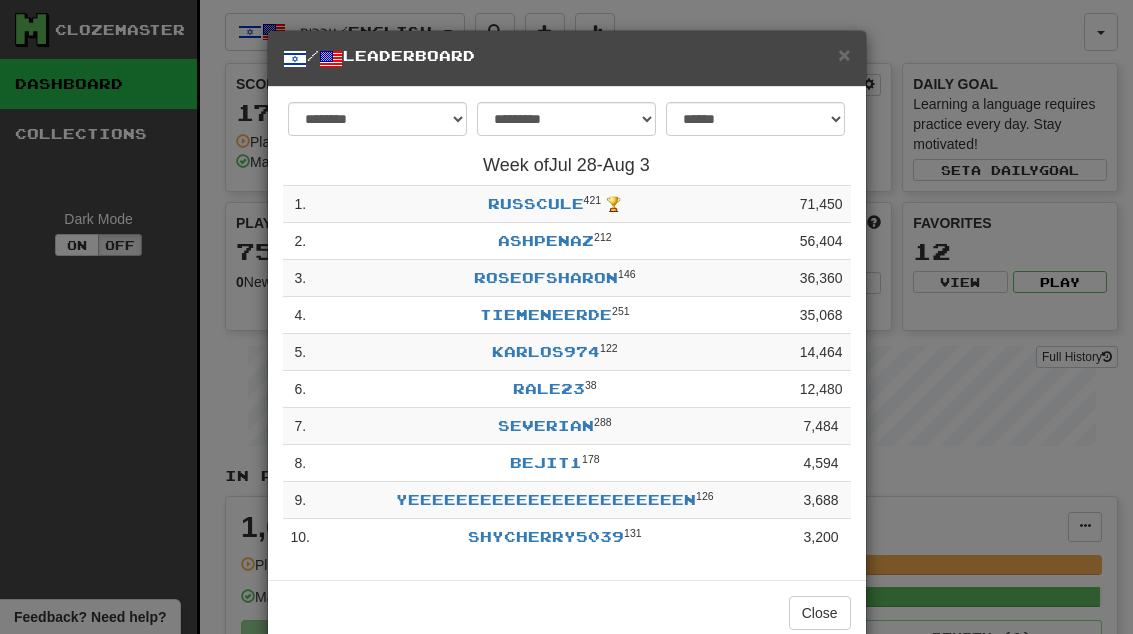 click on "Close" at bounding box center (820, 613) 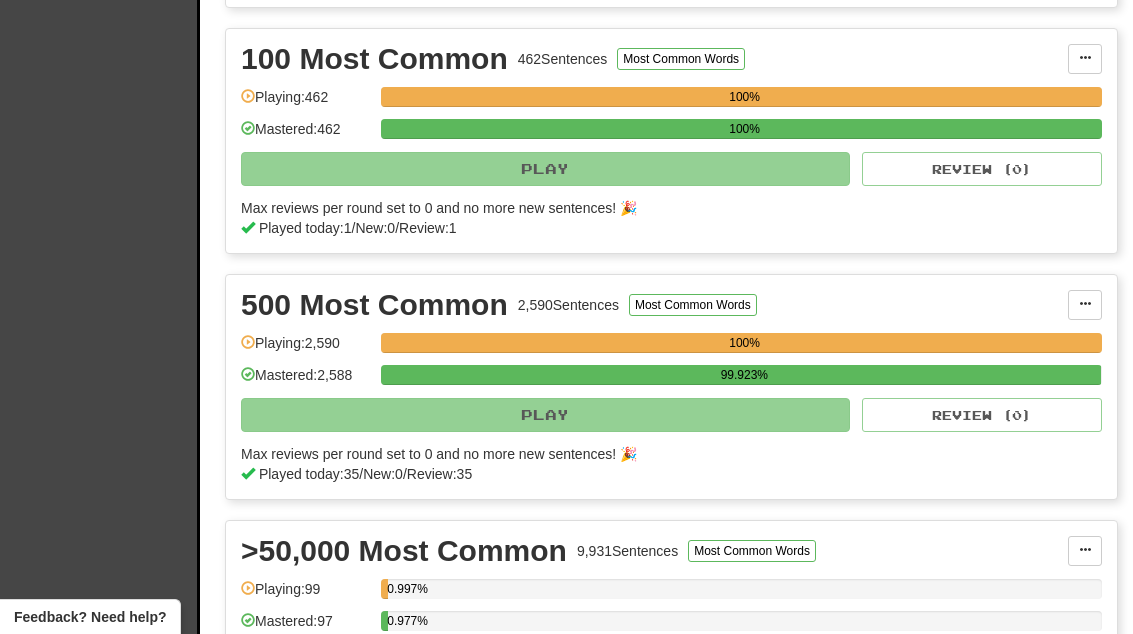 scroll, scrollTop: 2415, scrollLeft: 0, axis: vertical 